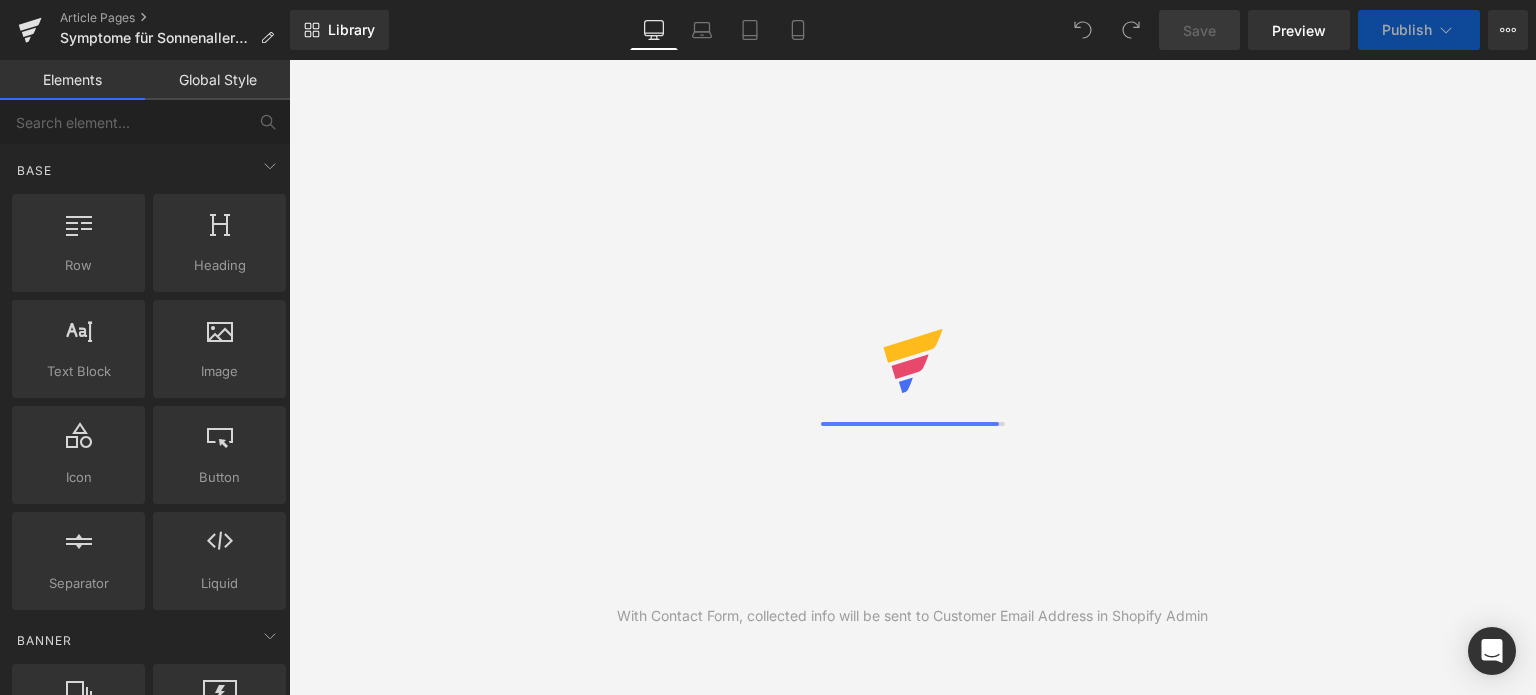 scroll, scrollTop: 0, scrollLeft: 0, axis: both 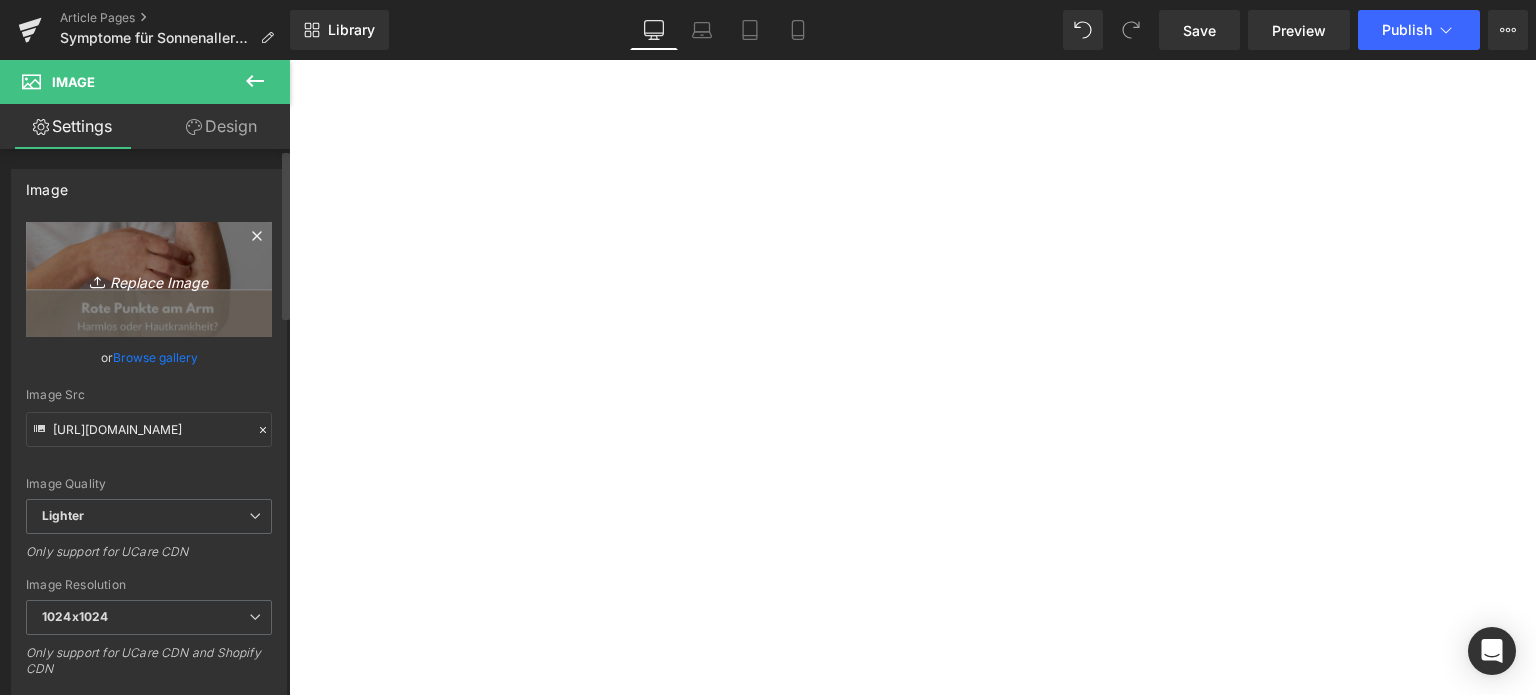 click on "Replace Image" at bounding box center [149, 279] 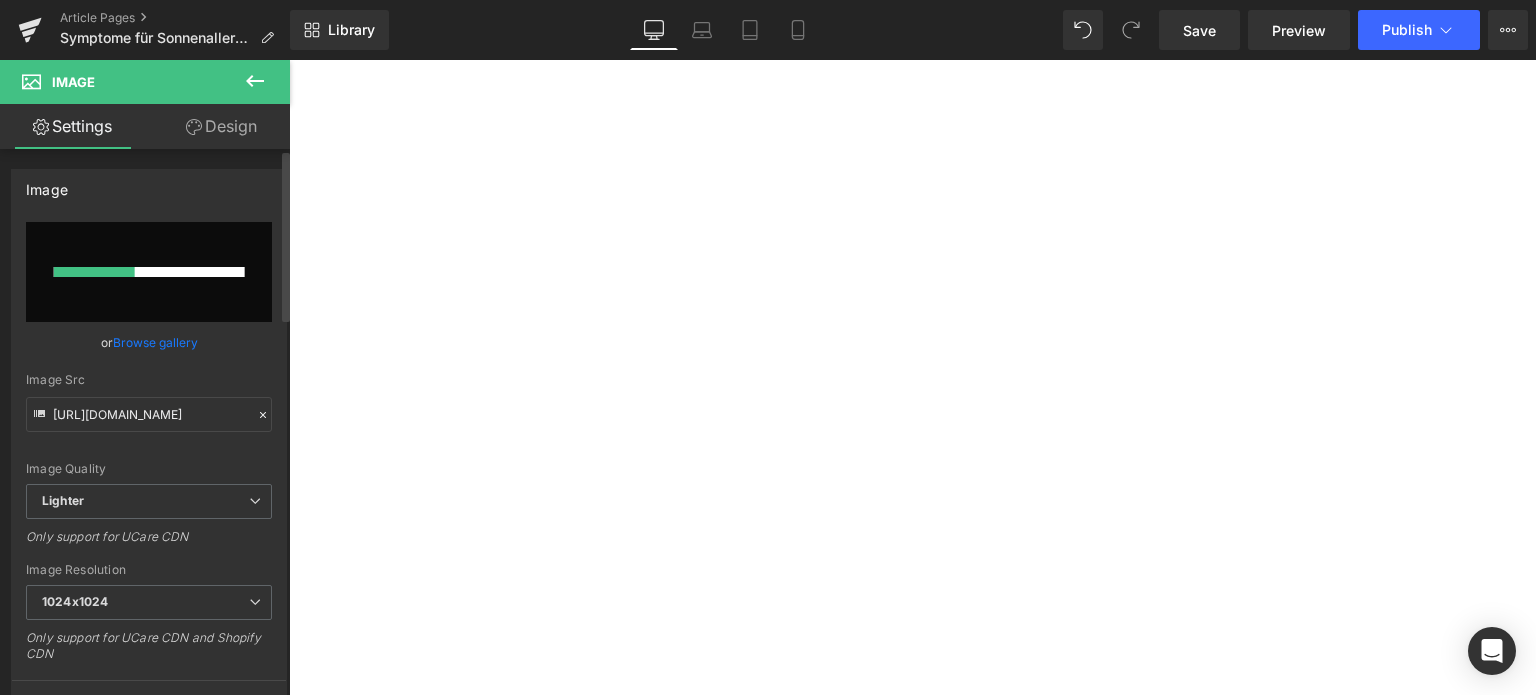 type 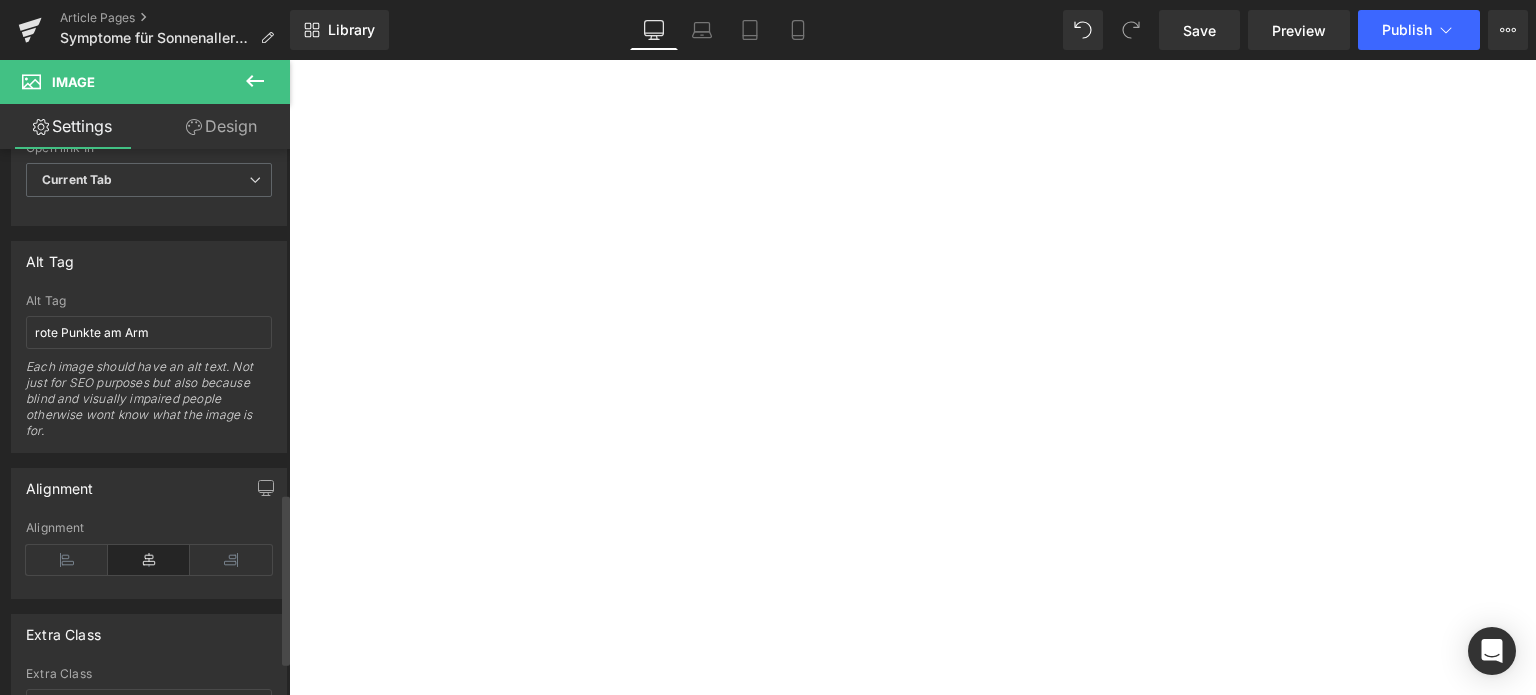 scroll, scrollTop: 1100, scrollLeft: 0, axis: vertical 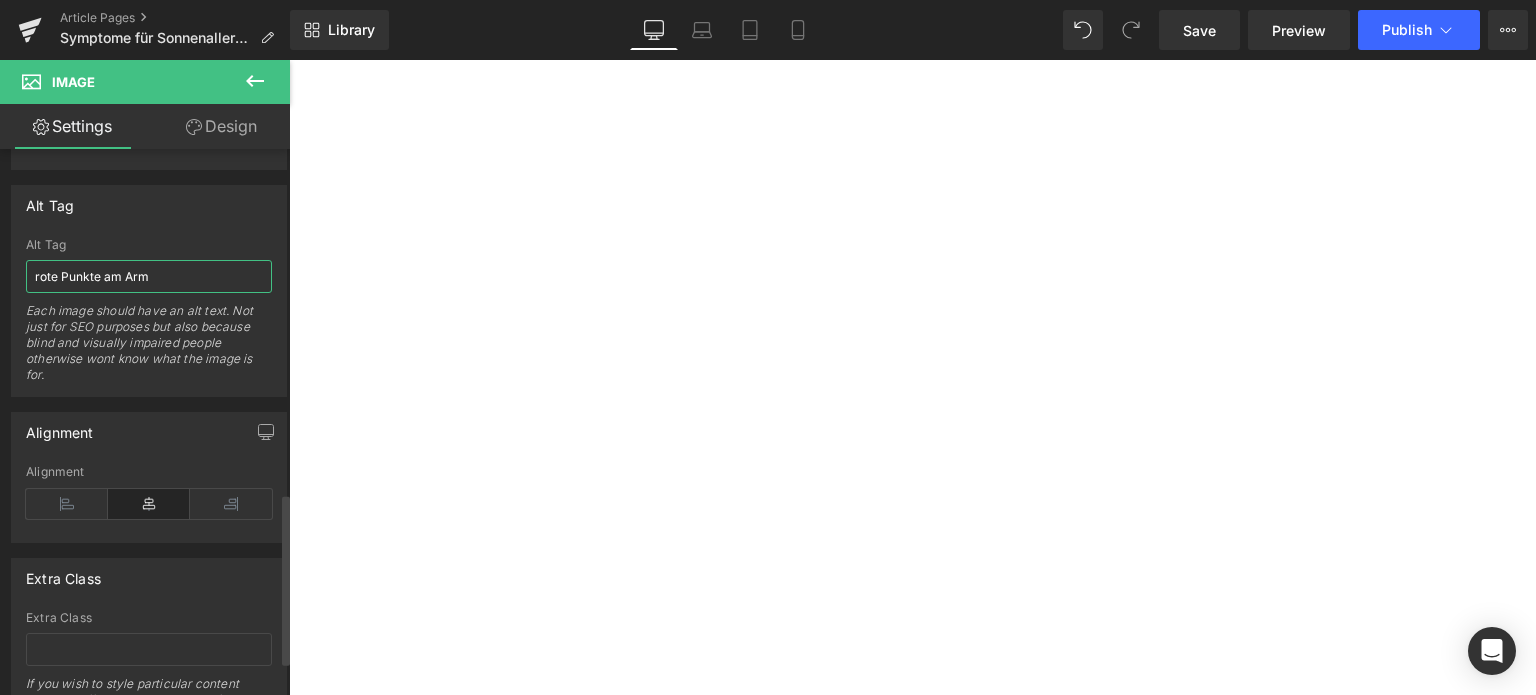 click on "rote Punkte am Arm" at bounding box center [149, 276] 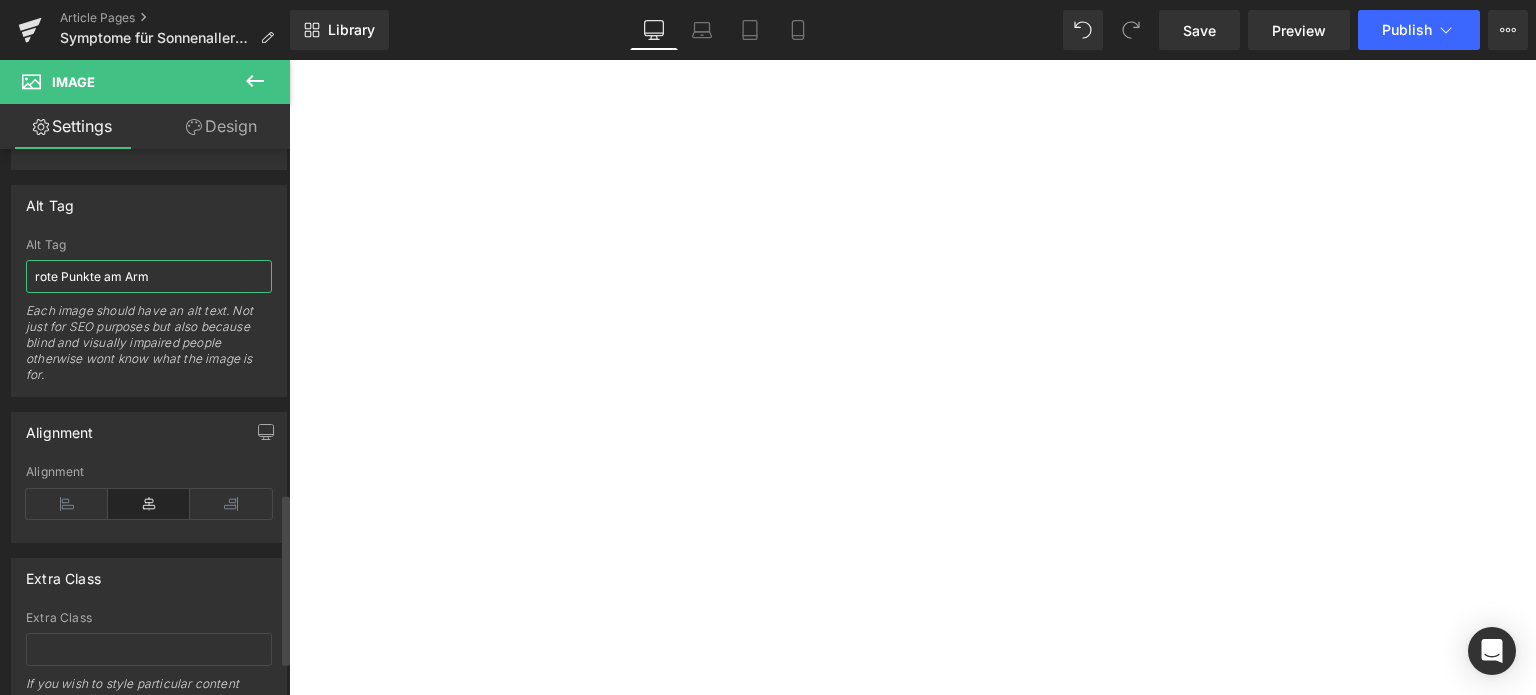 click on "rote Punkte am Arm" at bounding box center (149, 276) 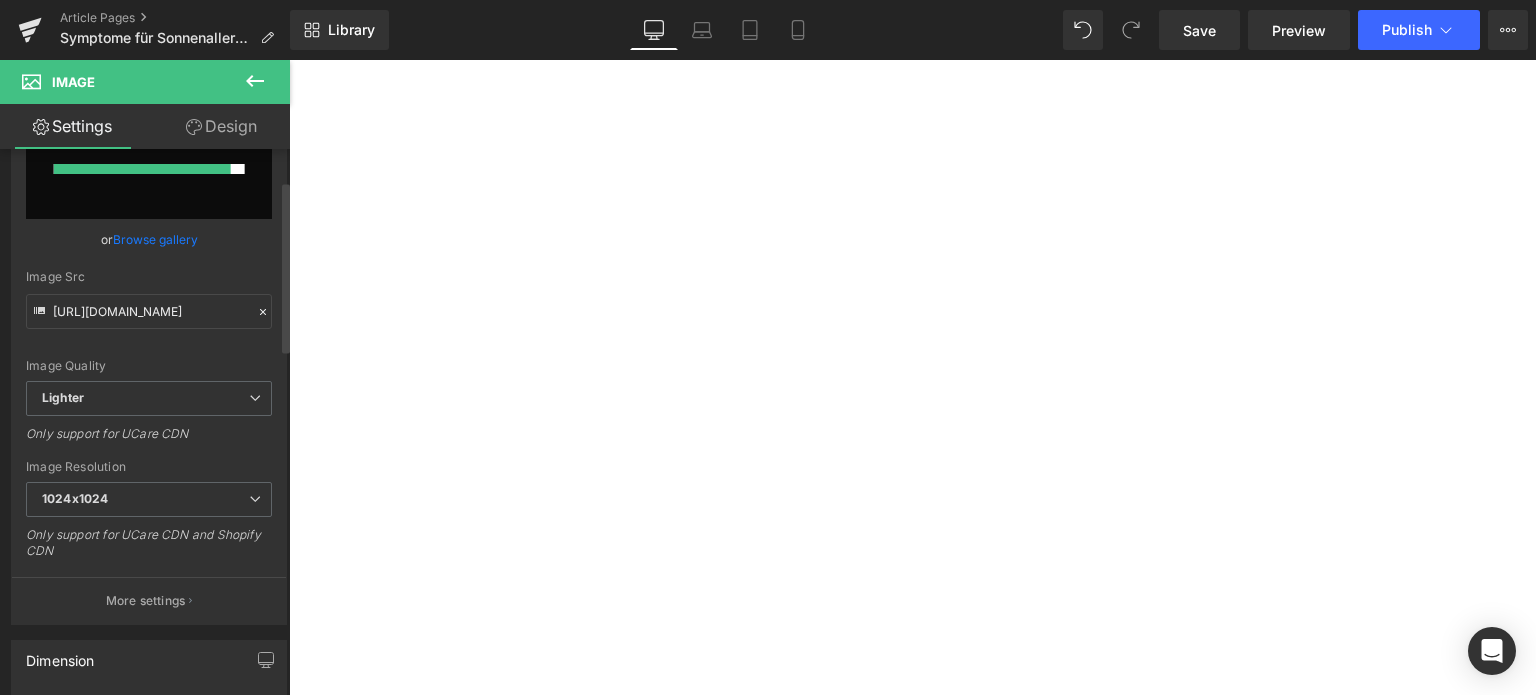 scroll, scrollTop: 0, scrollLeft: 0, axis: both 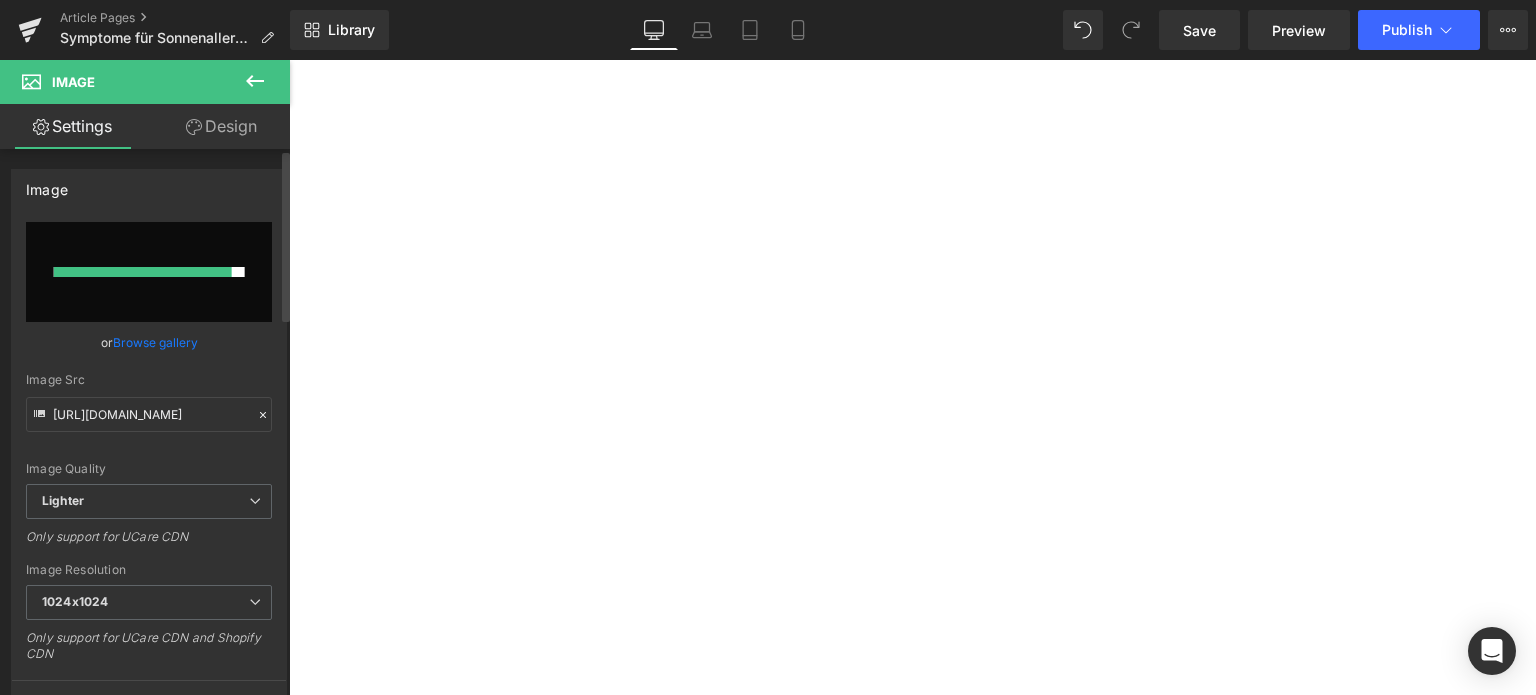 type on "symptome für sonnenallergie" 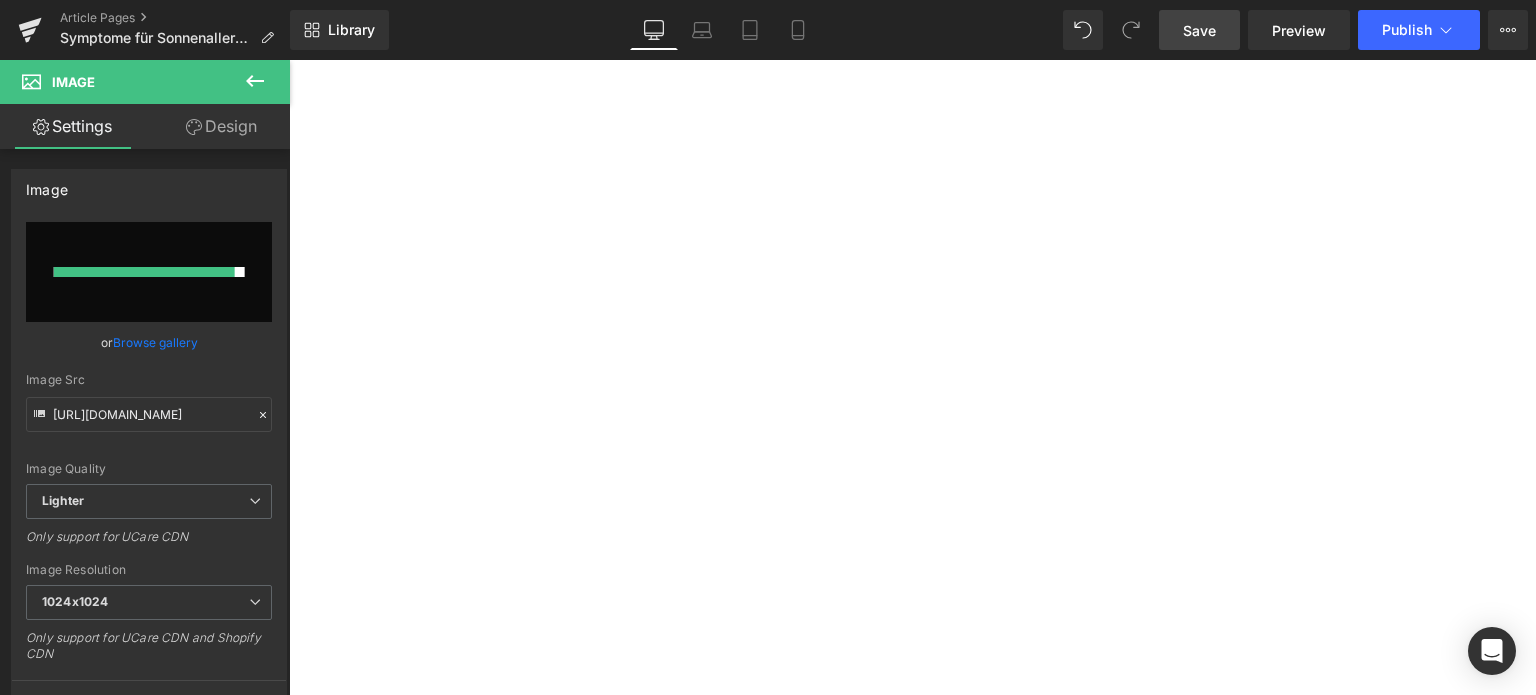 click on "Save" at bounding box center (1199, 30) 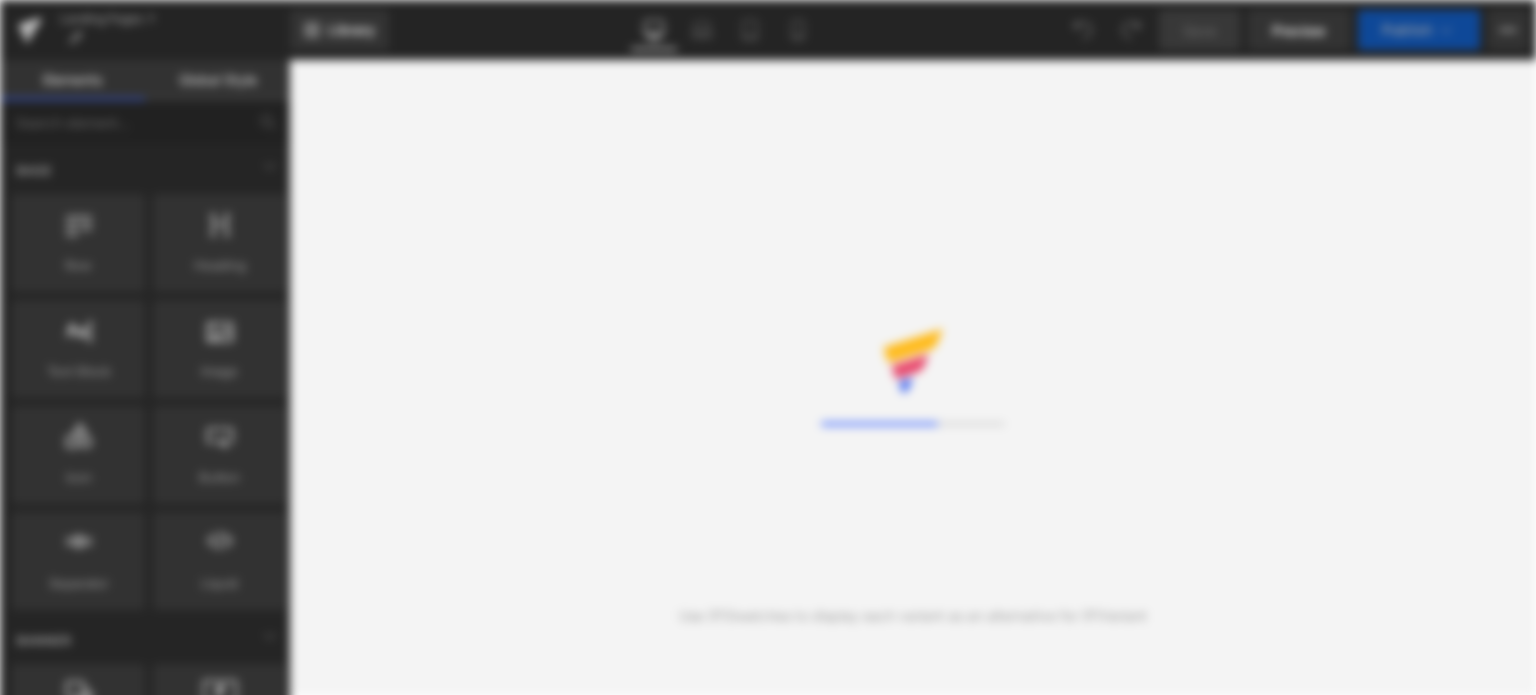 scroll, scrollTop: 0, scrollLeft: 0, axis: both 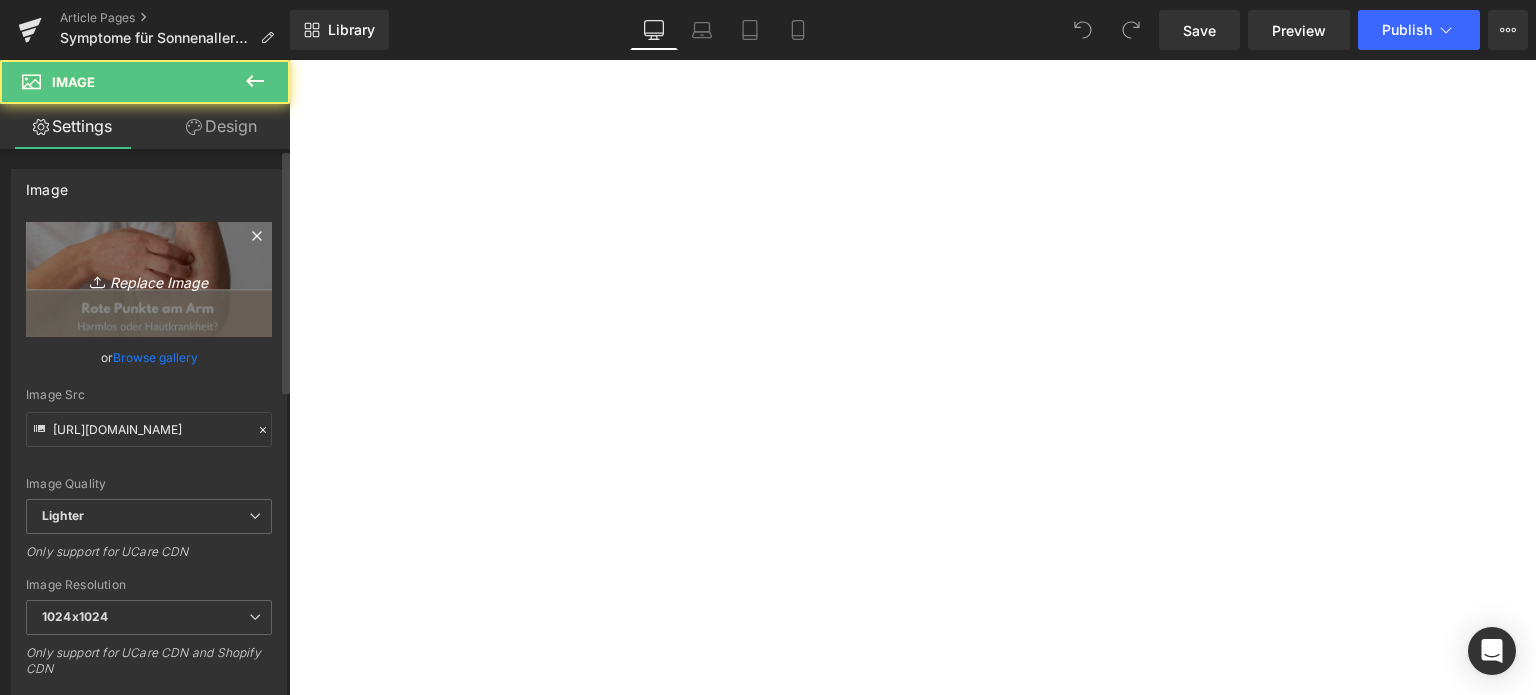 click on "Replace Image" at bounding box center [149, 279] 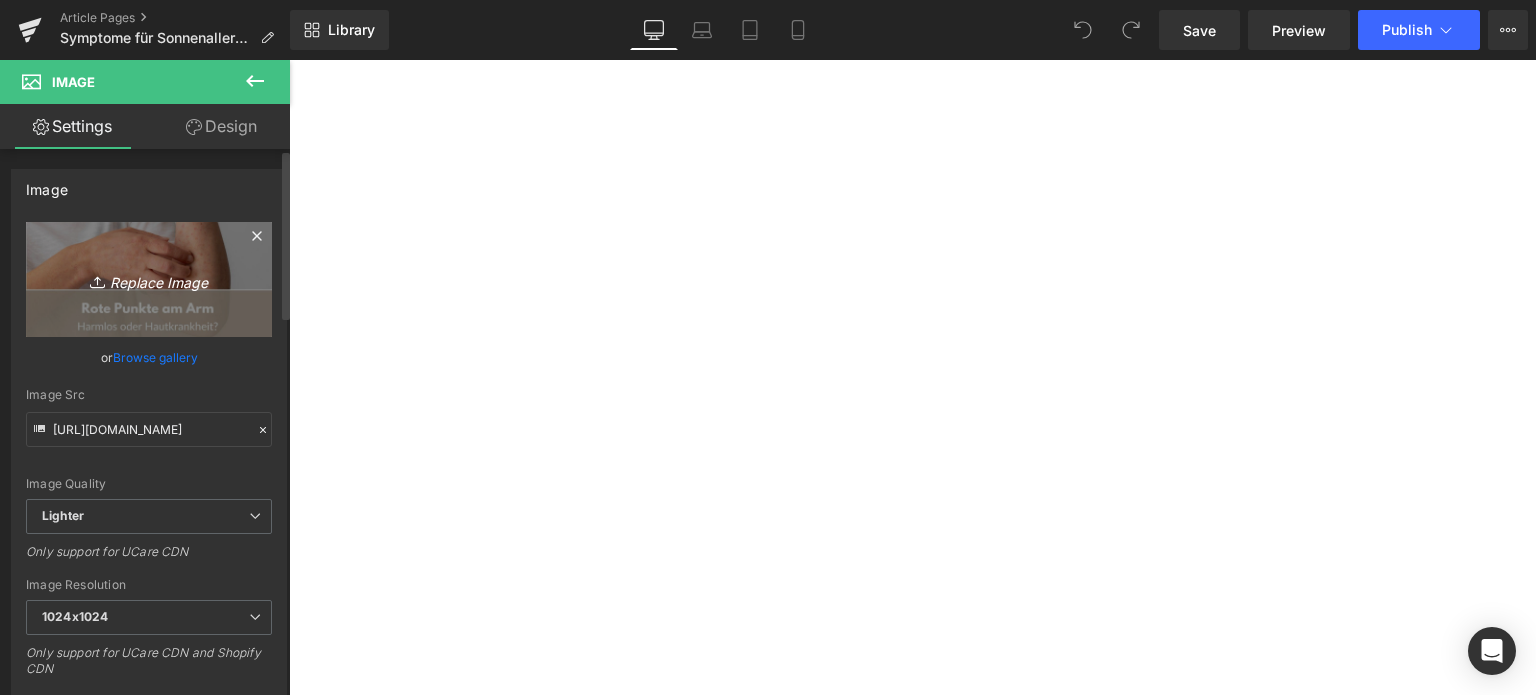 type on "C:\fakepath\symptome-für-sonnenallergie.jpg" 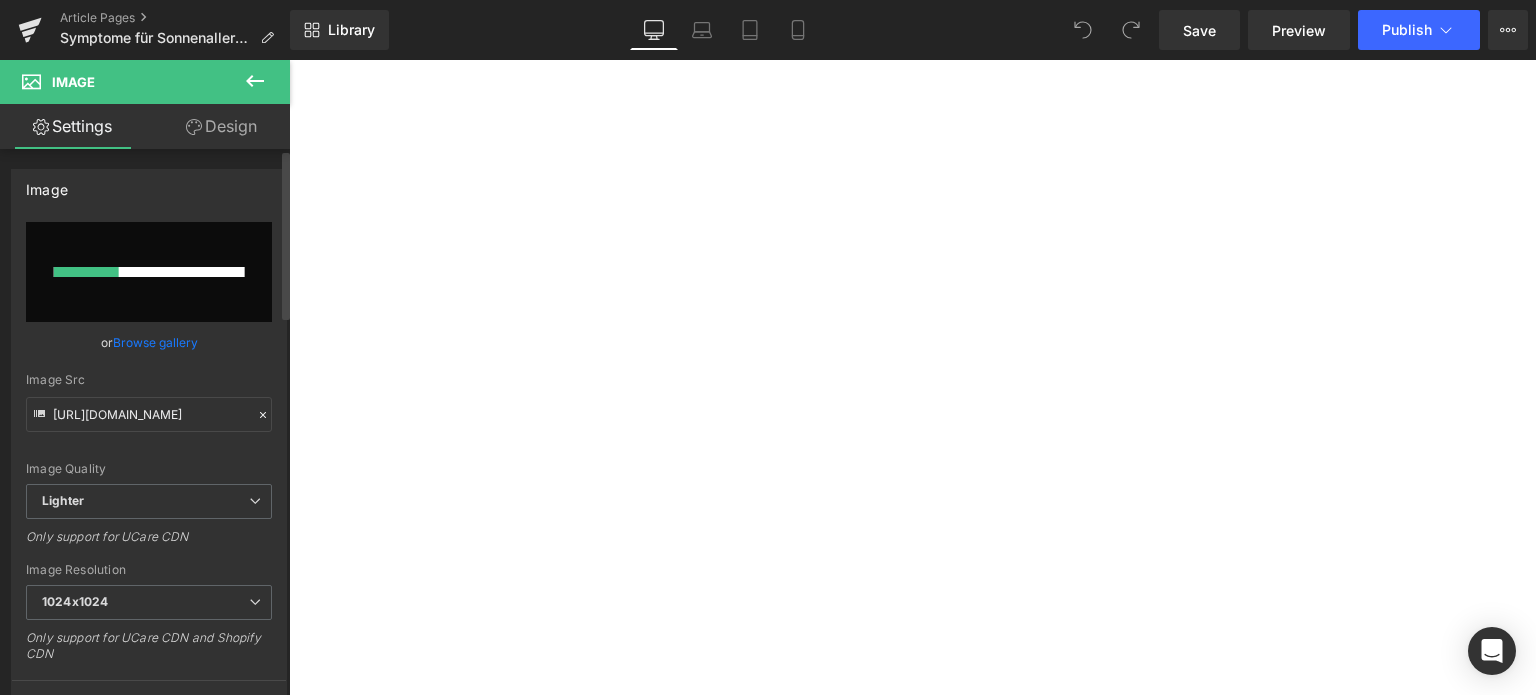 type 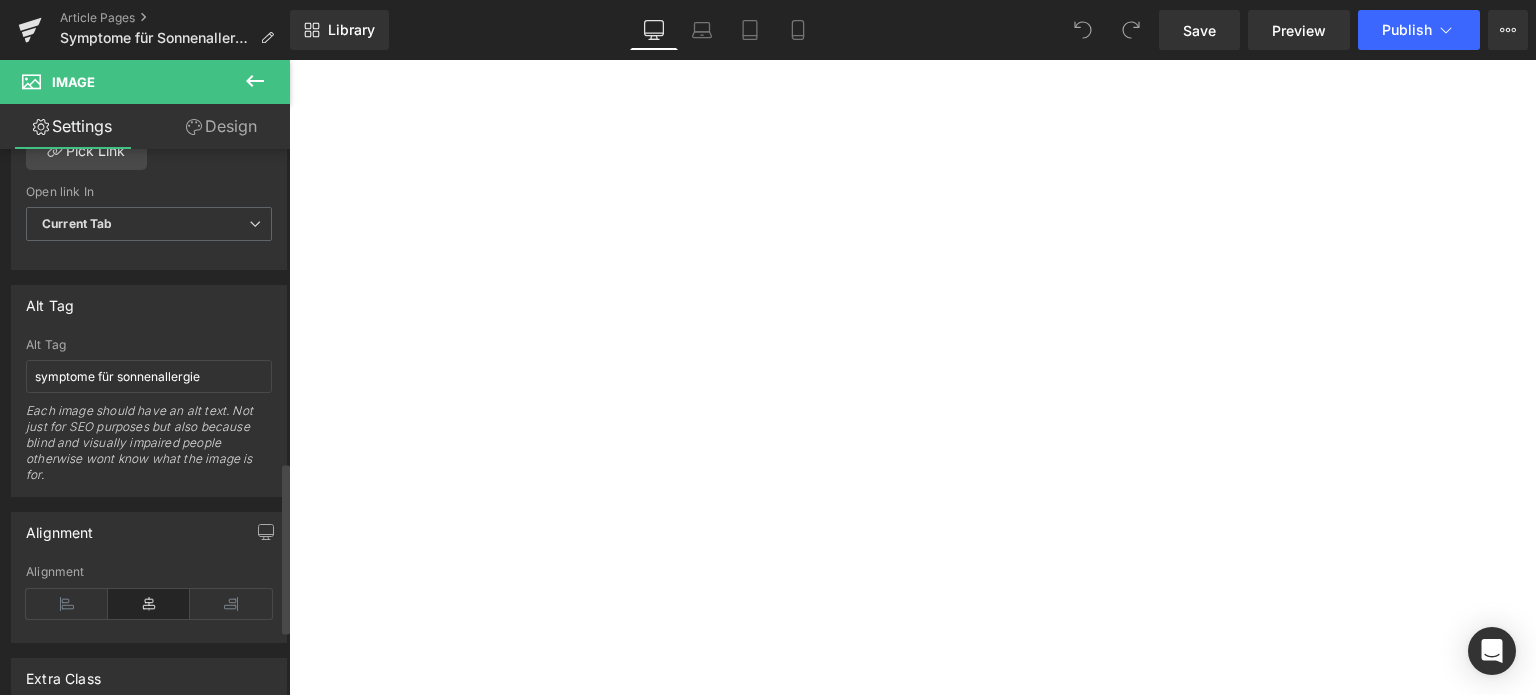 scroll, scrollTop: 1015, scrollLeft: 0, axis: vertical 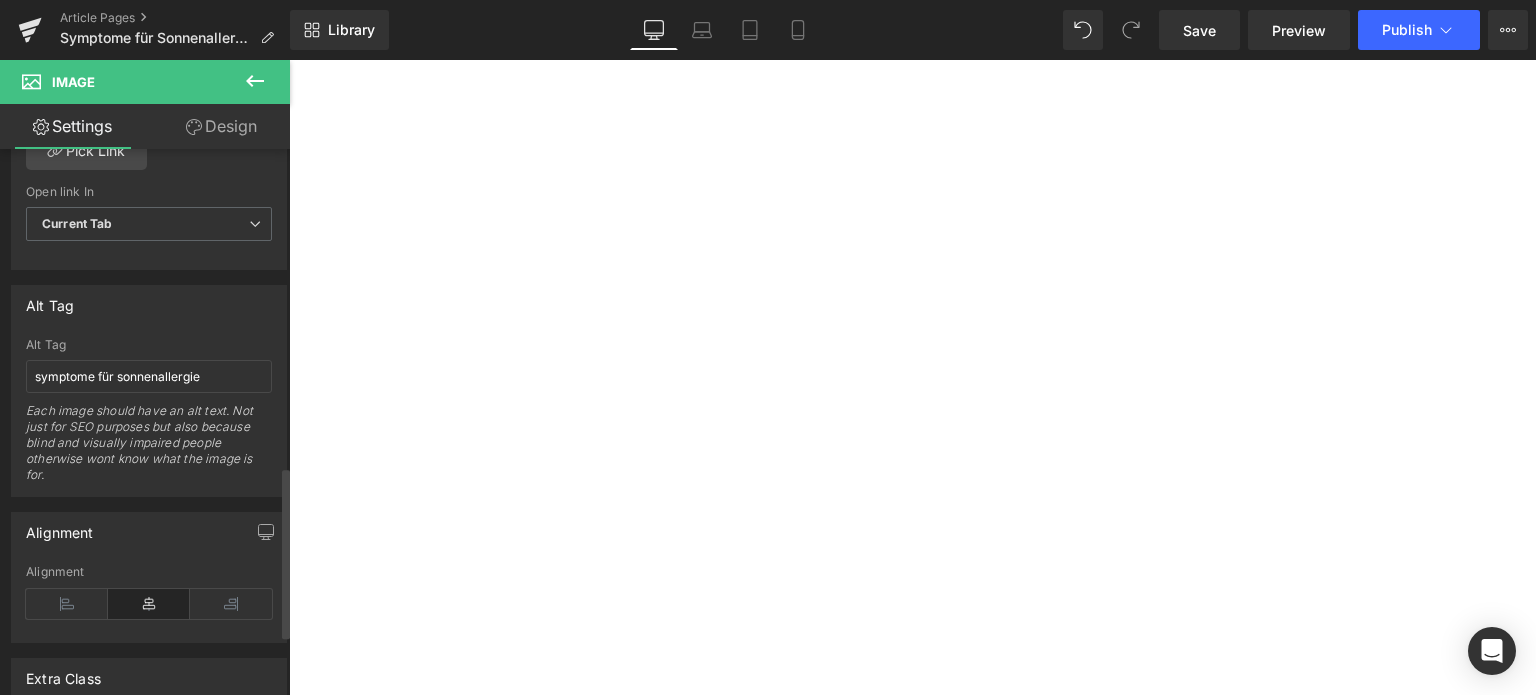 type on "[URL][DOMAIN_NAME]" 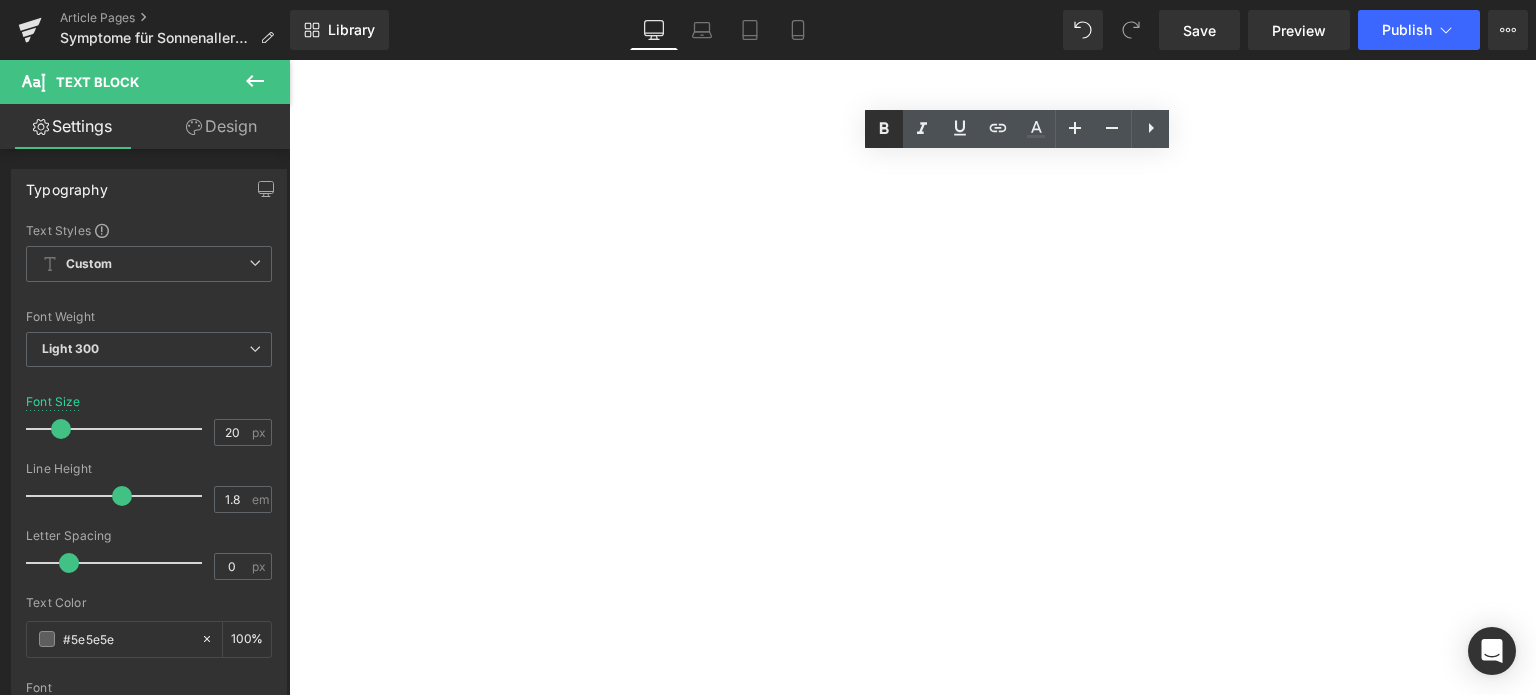 click at bounding box center [884, 129] 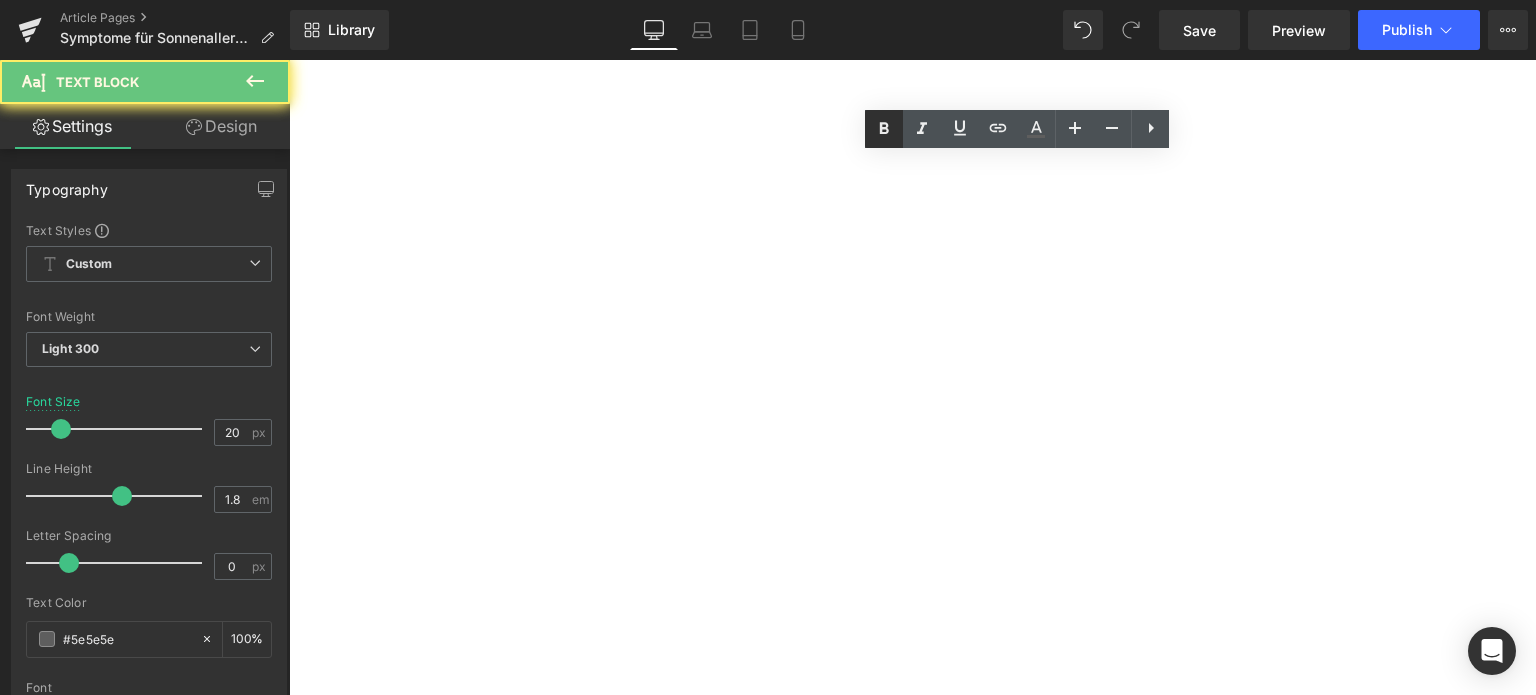 click 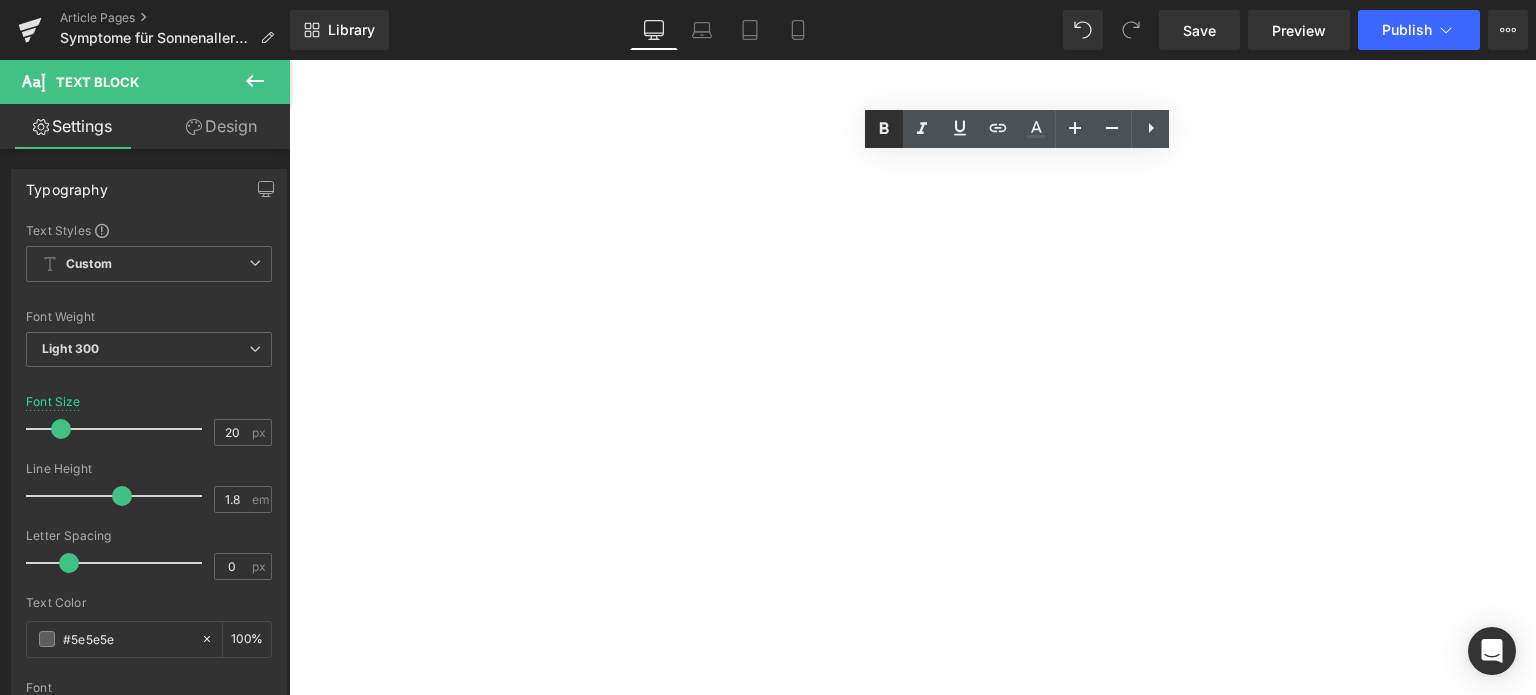 click 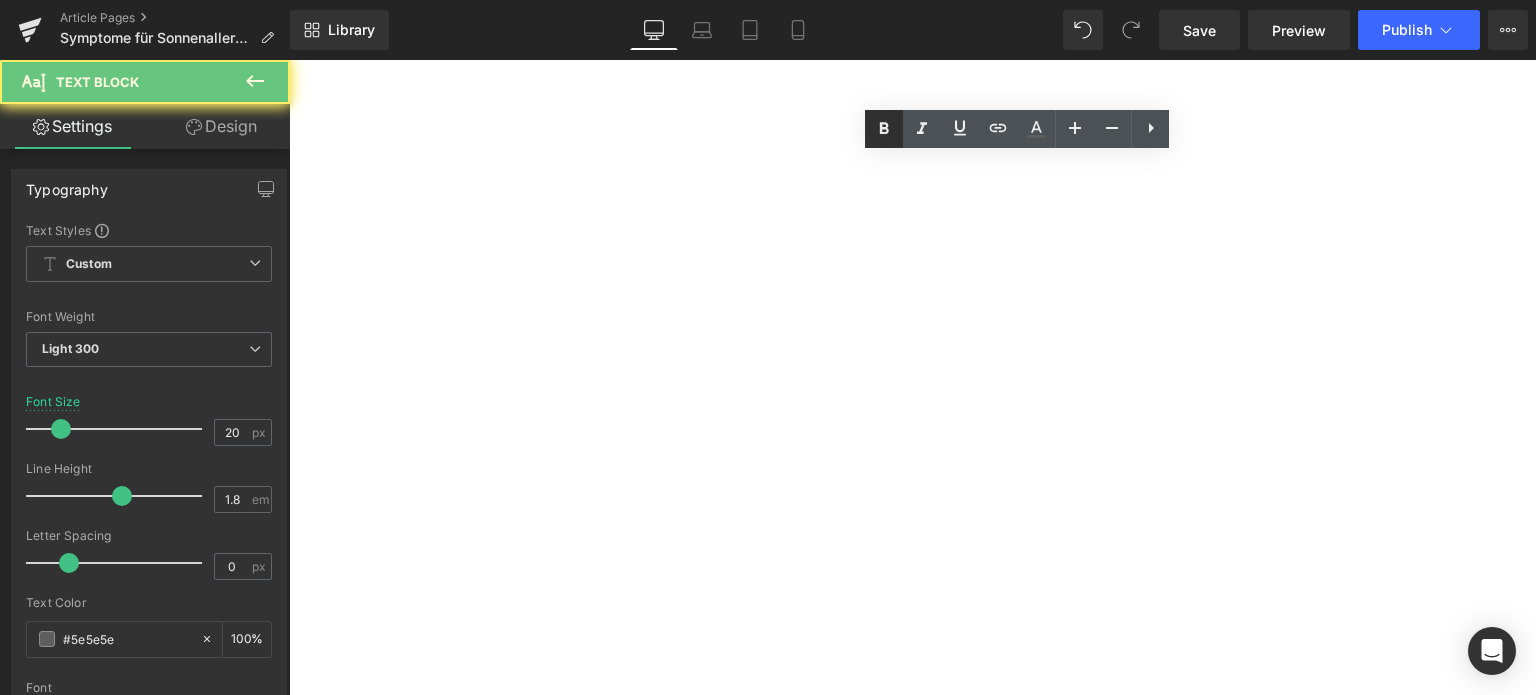 click 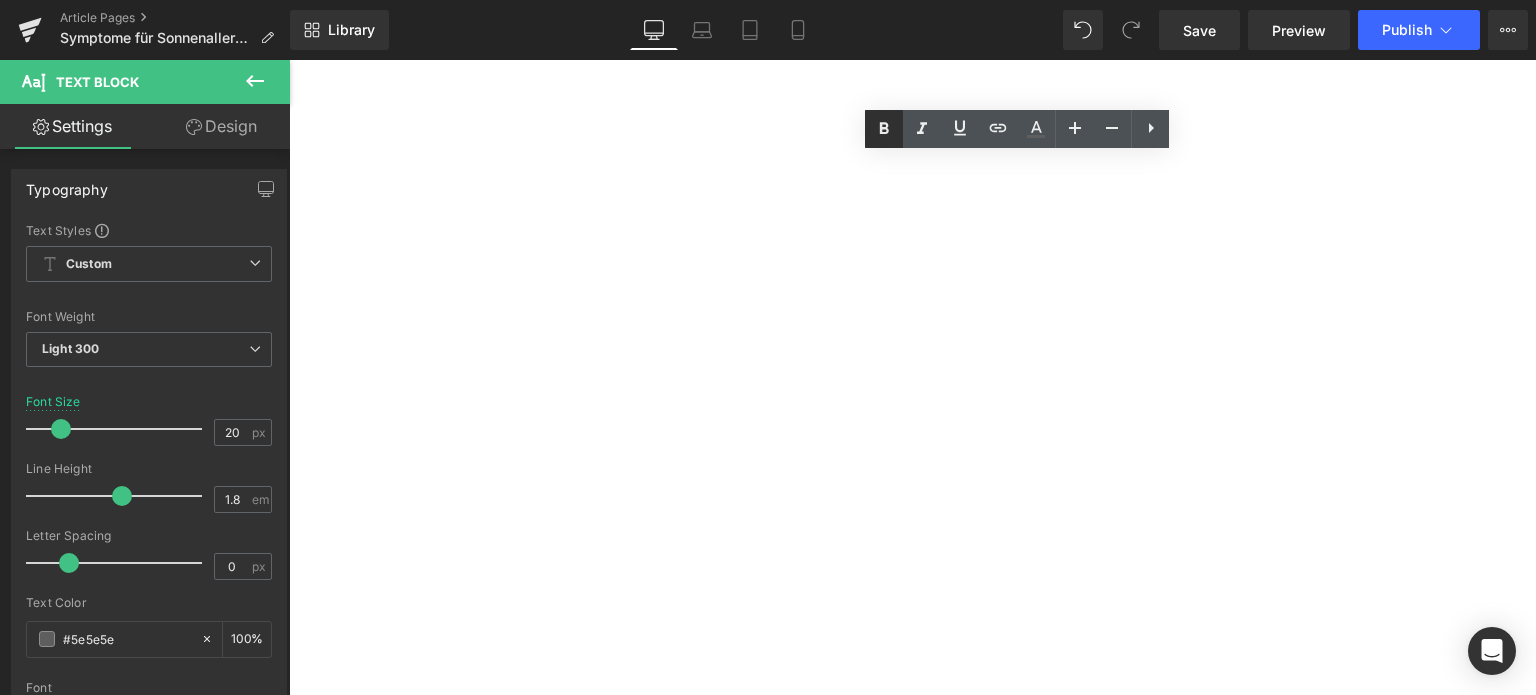 click 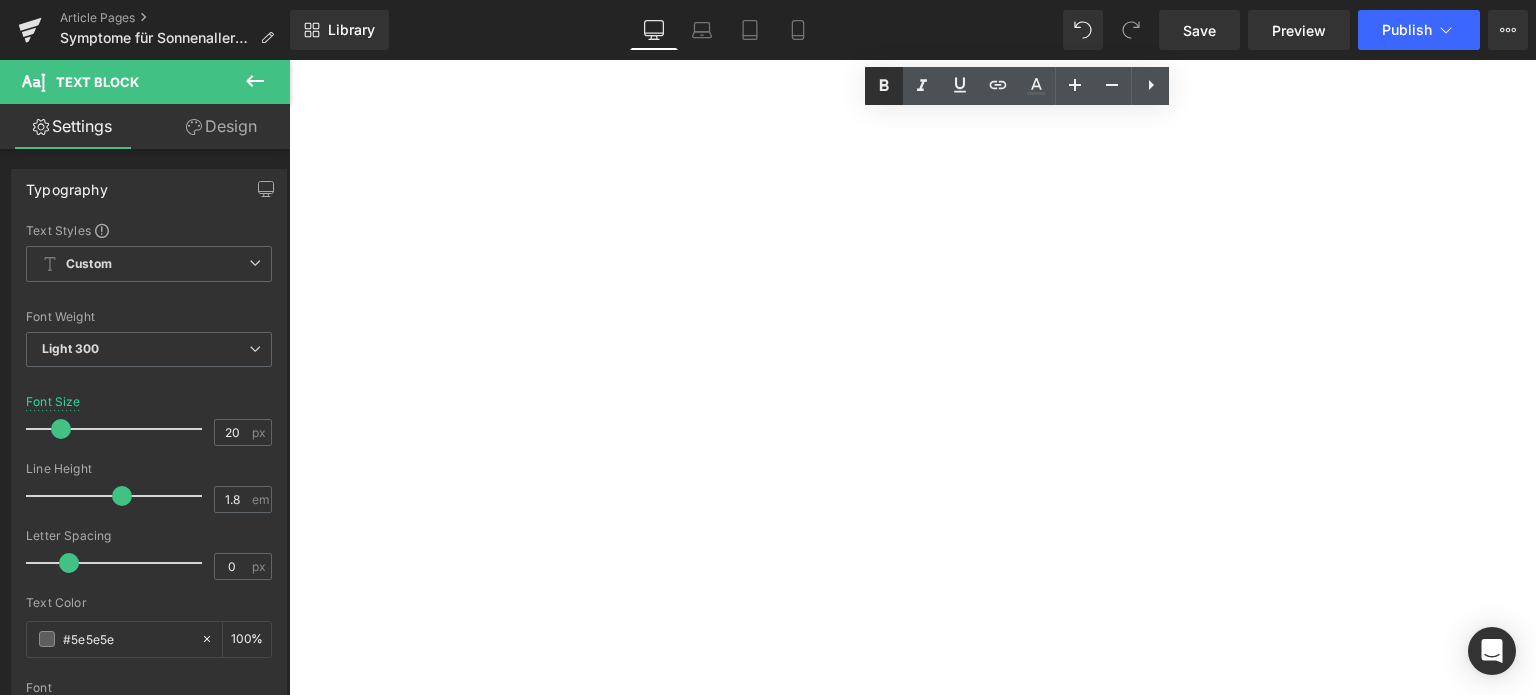 click 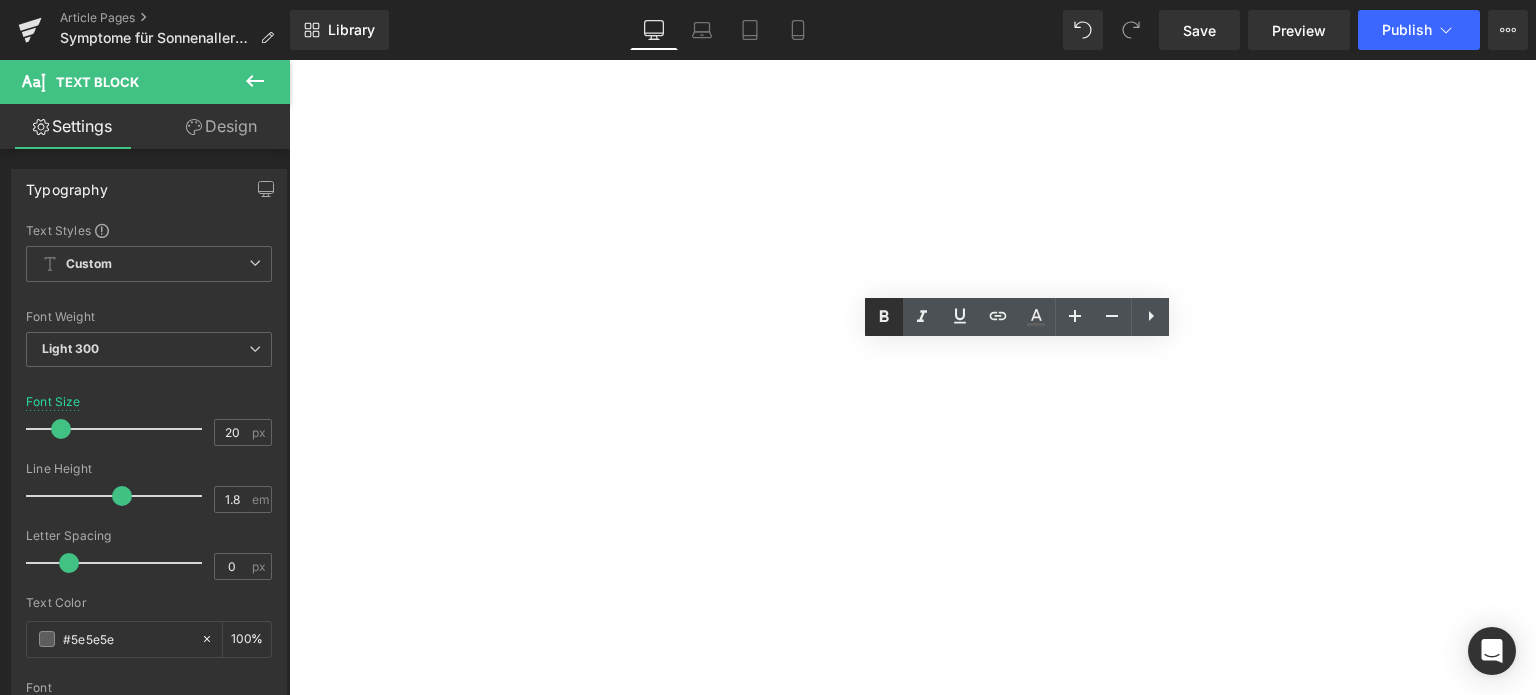click 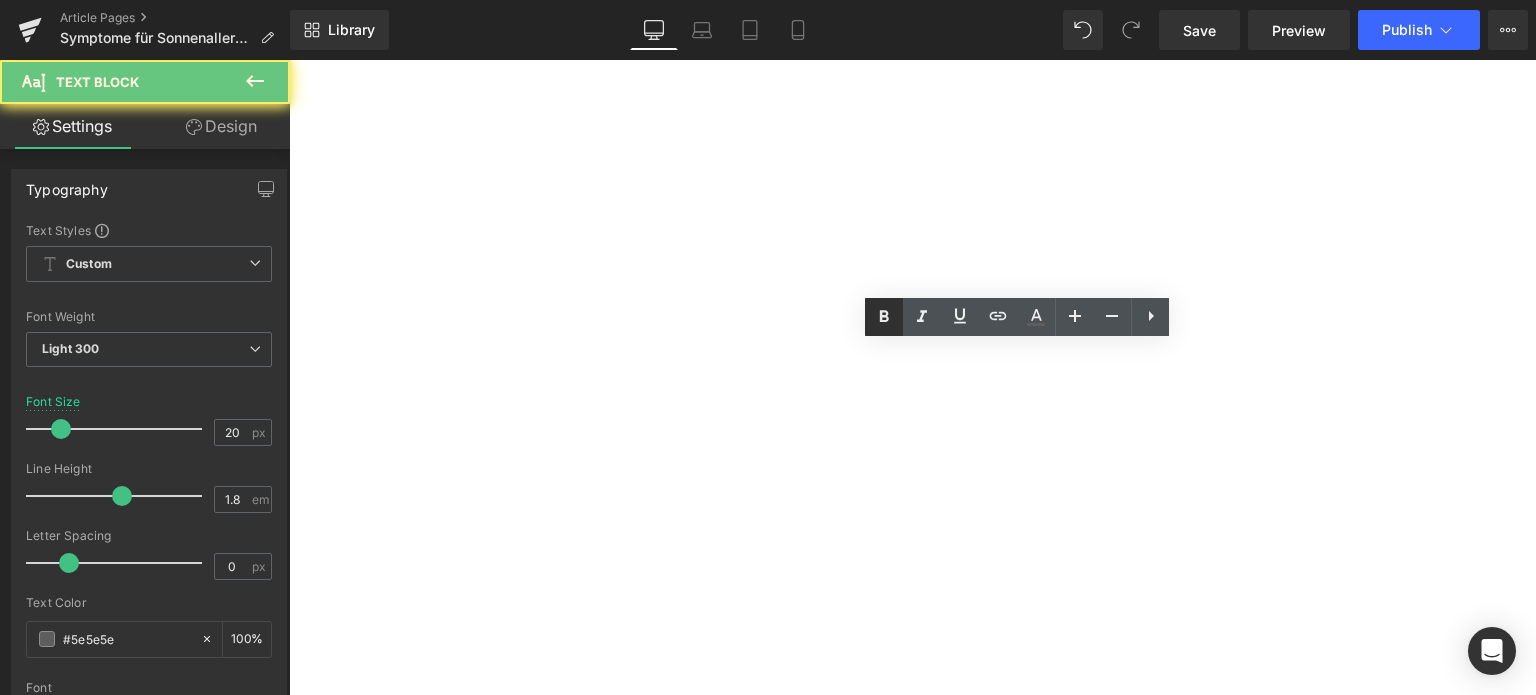 click 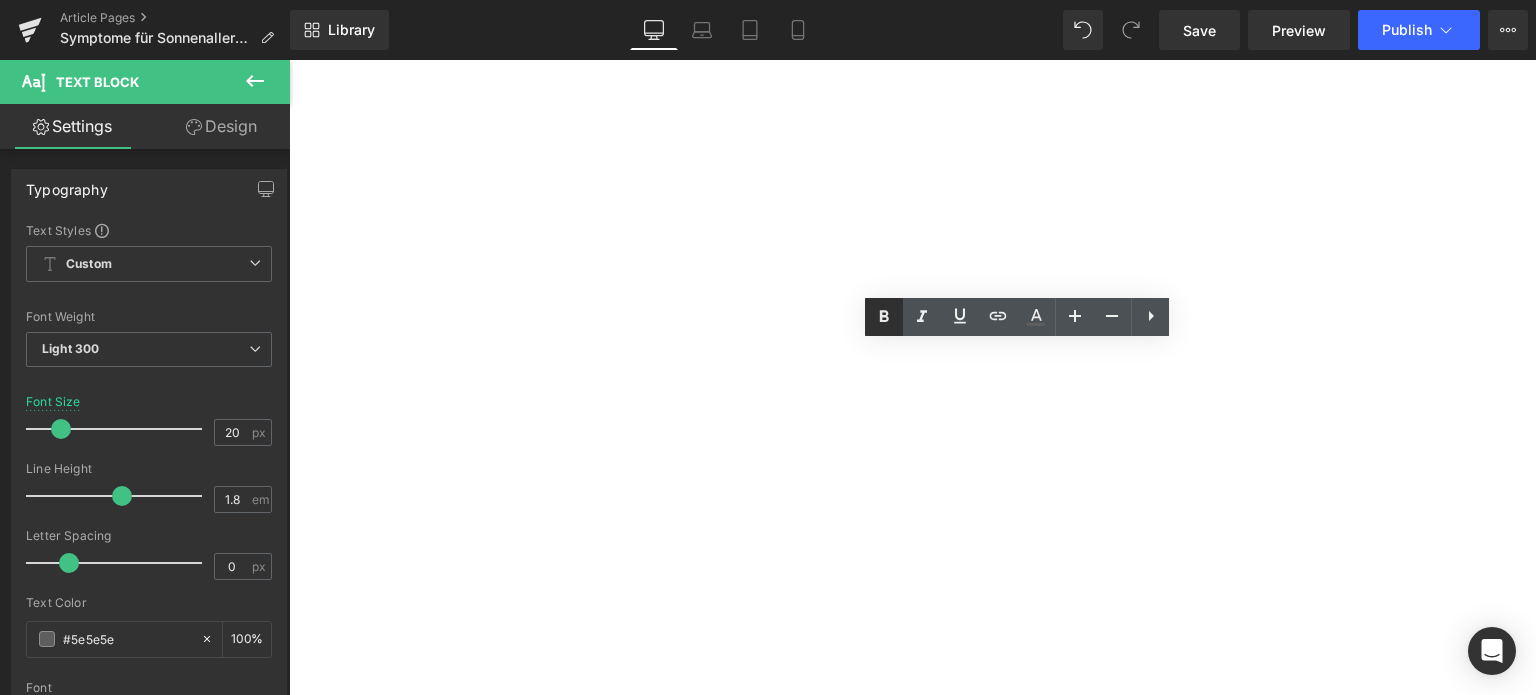 click 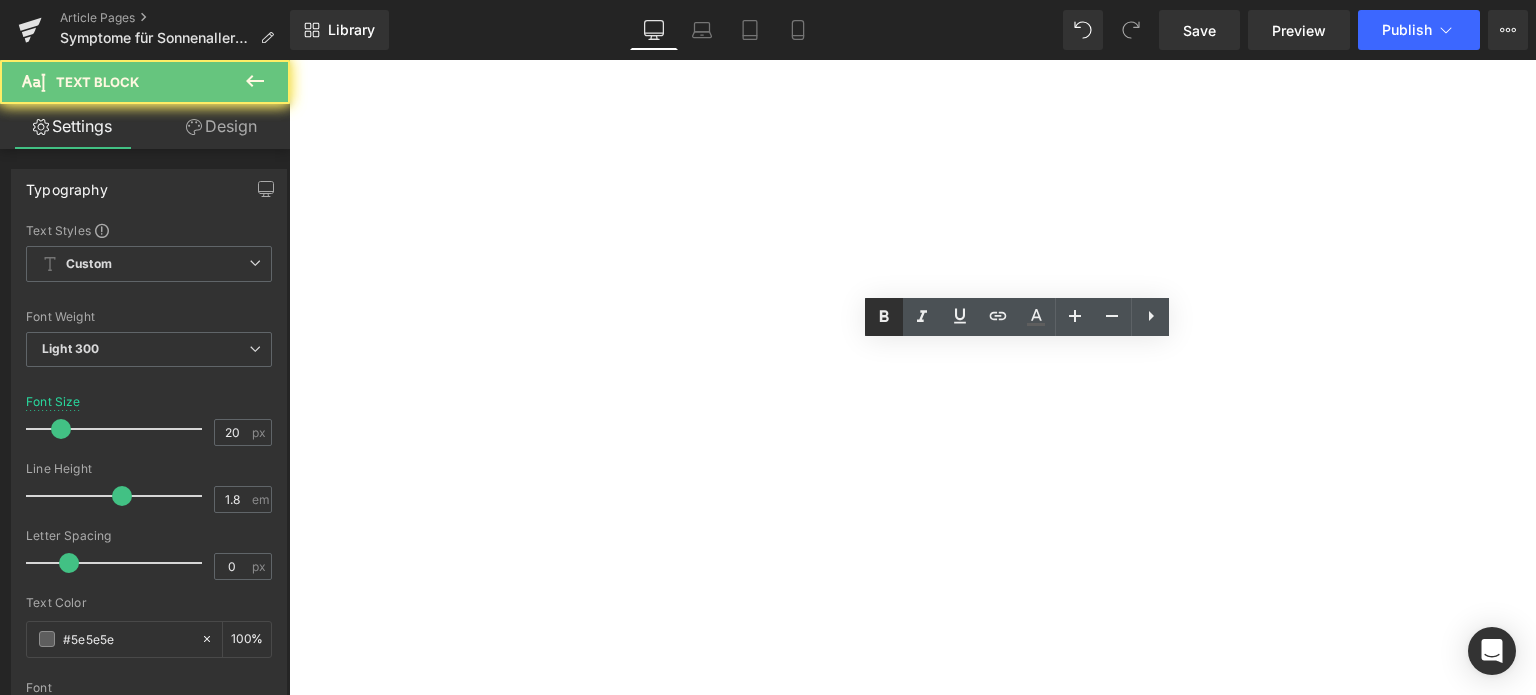 click at bounding box center [884, 317] 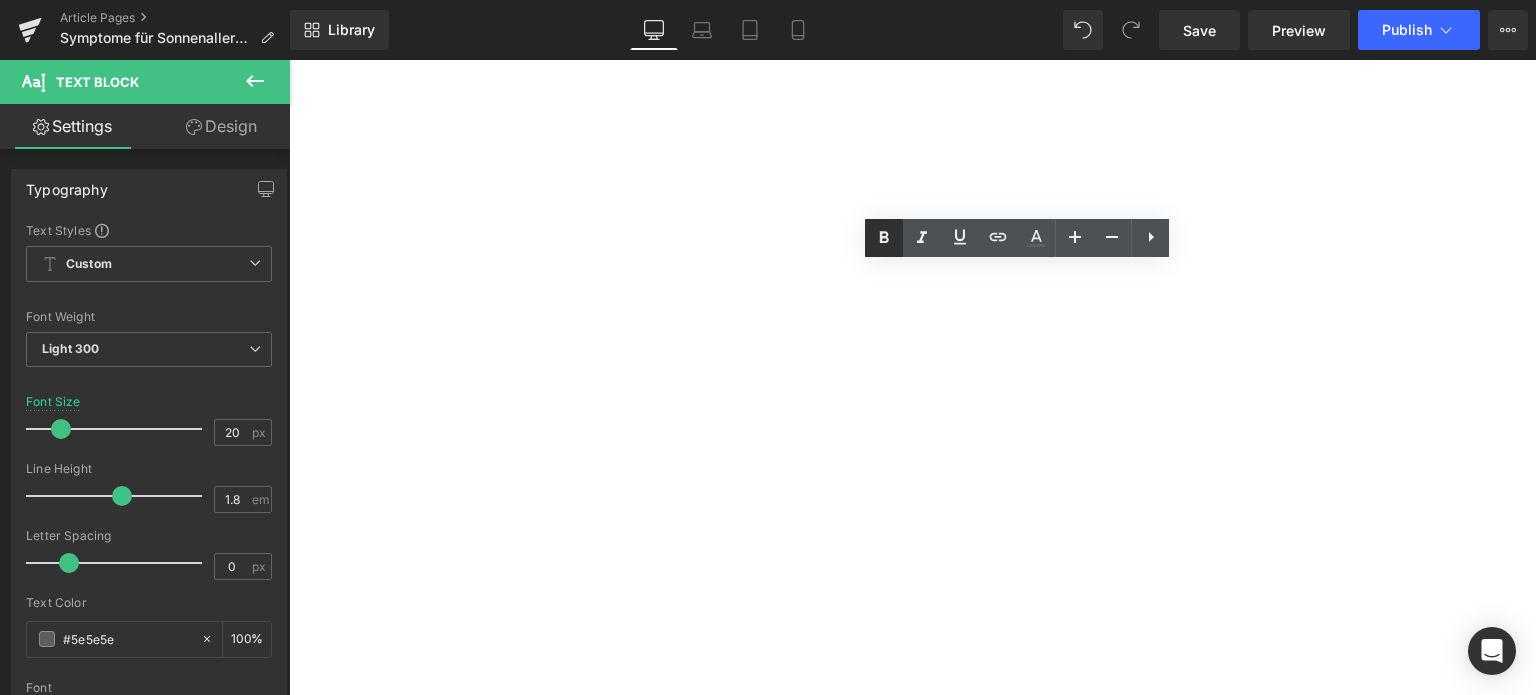 click 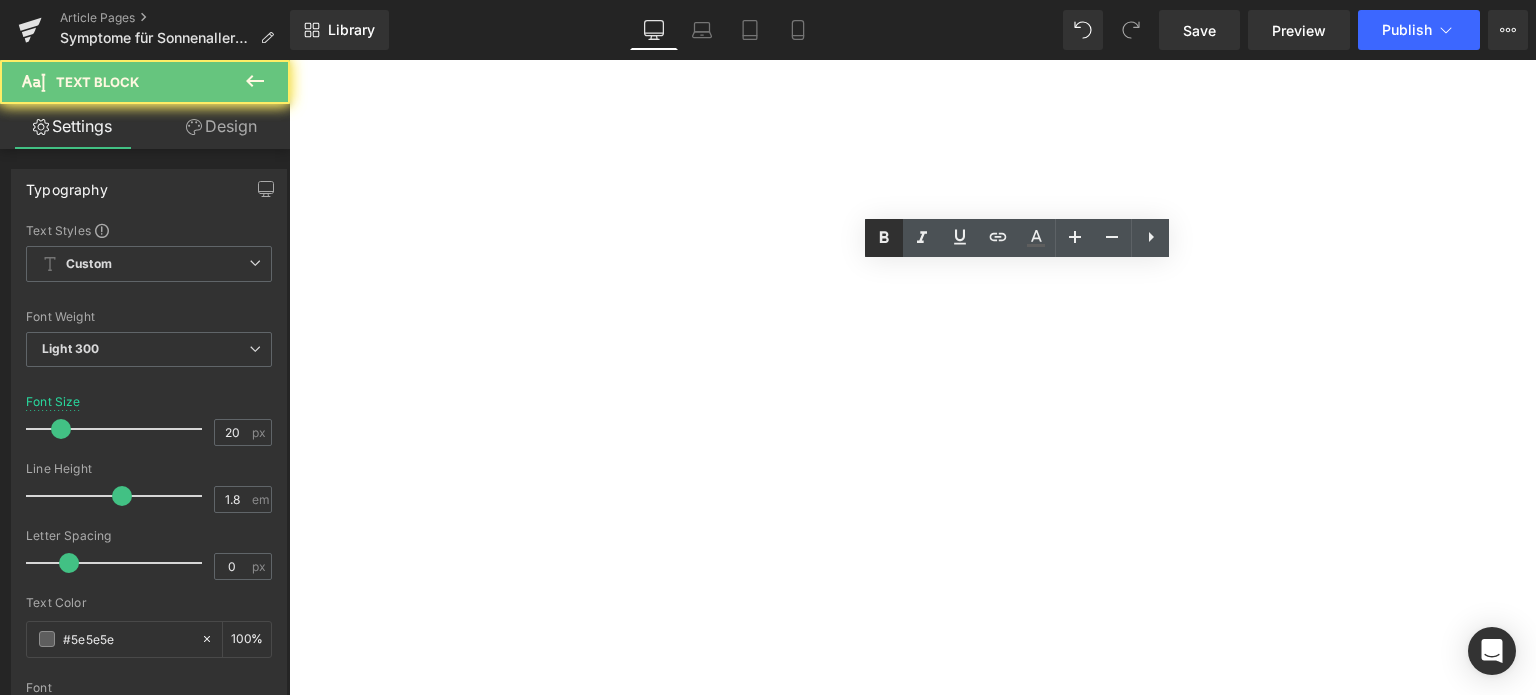 click 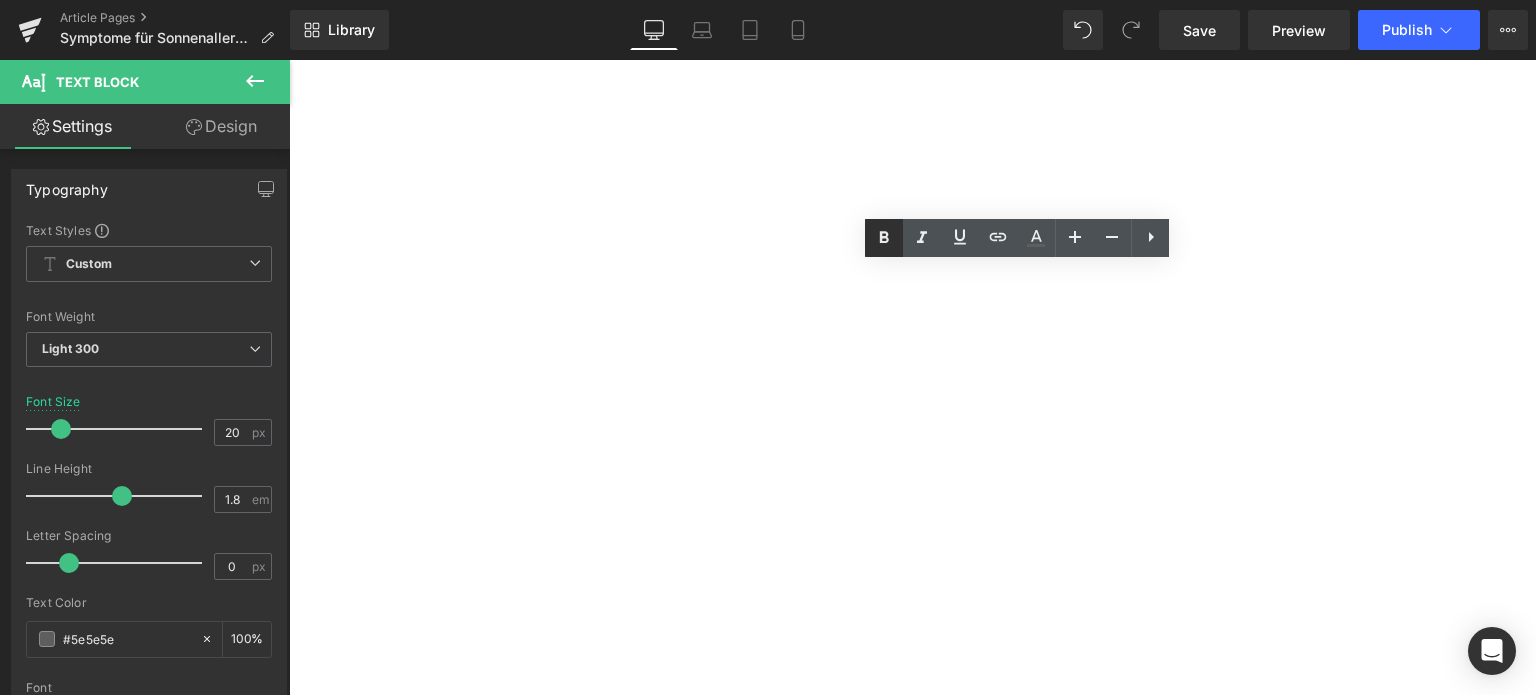 click 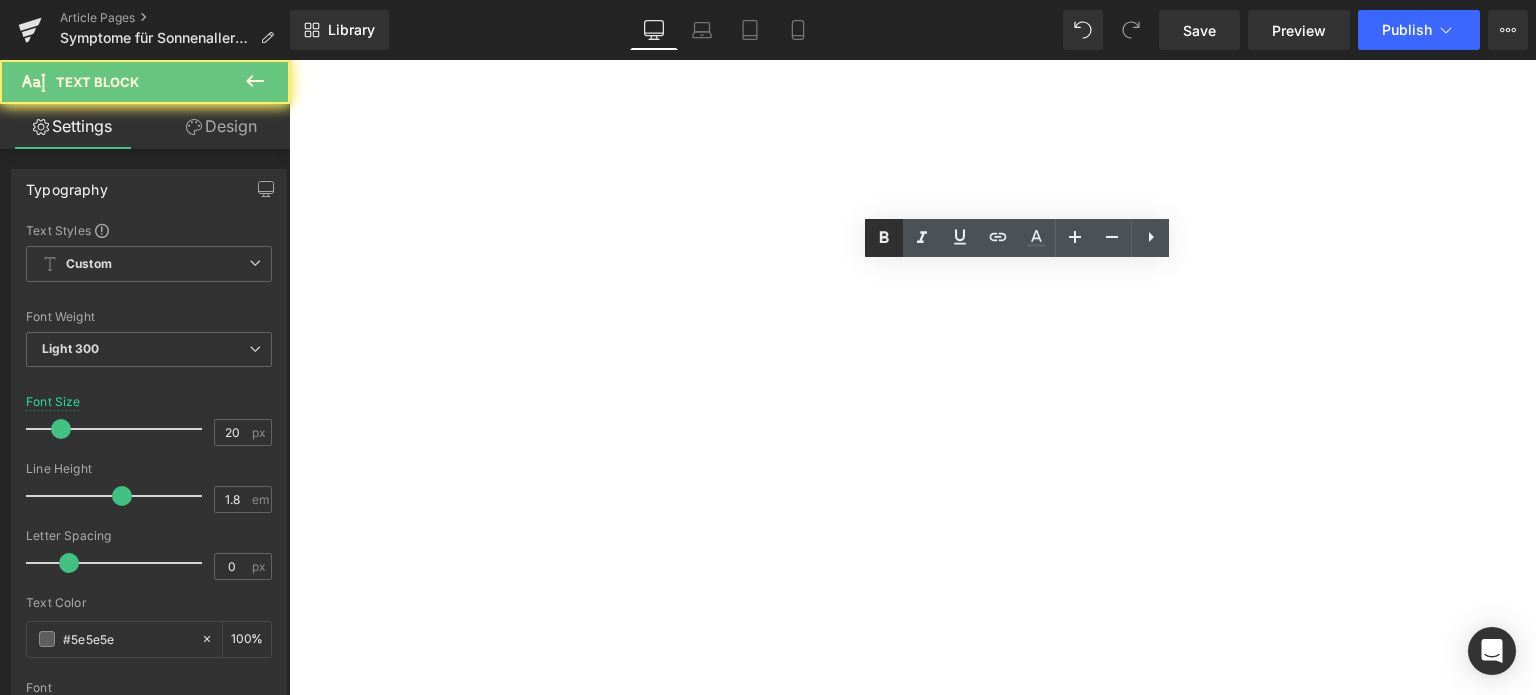 click 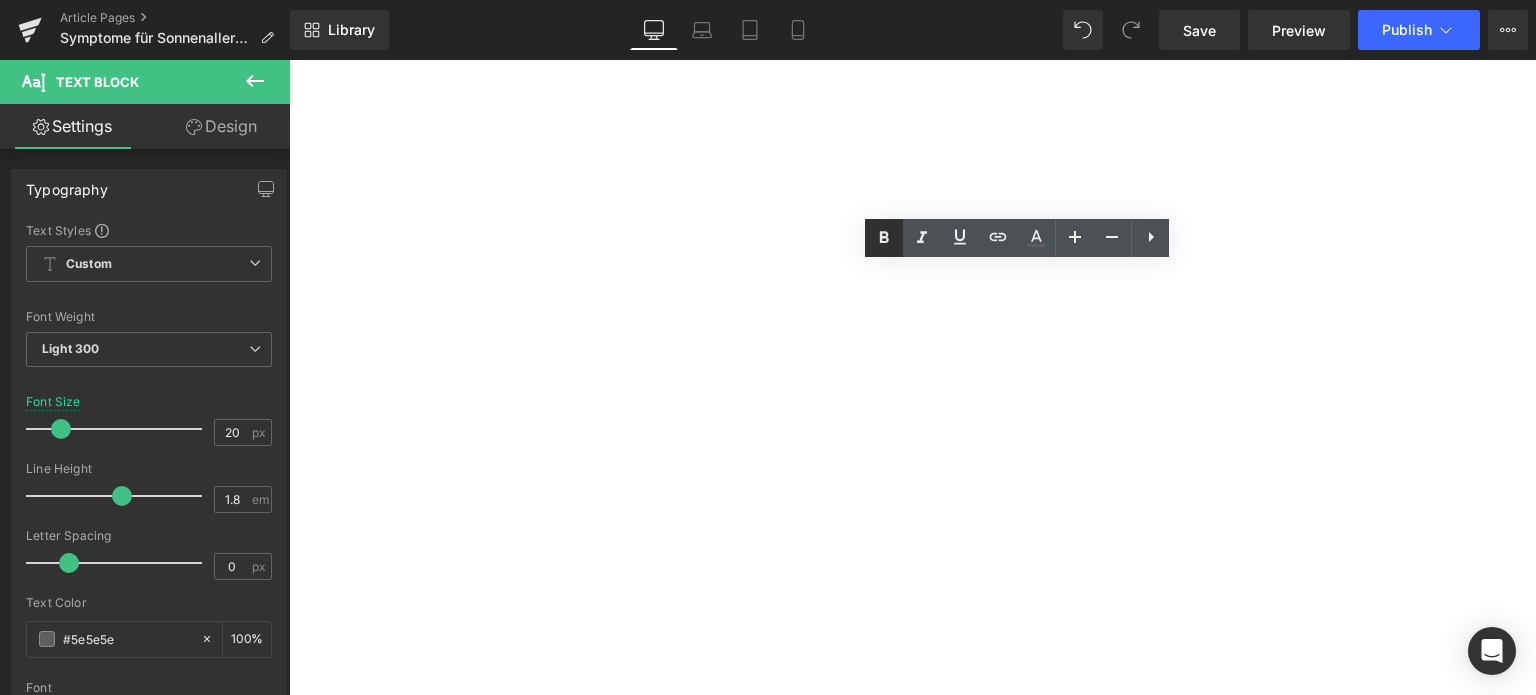 click at bounding box center (884, 238) 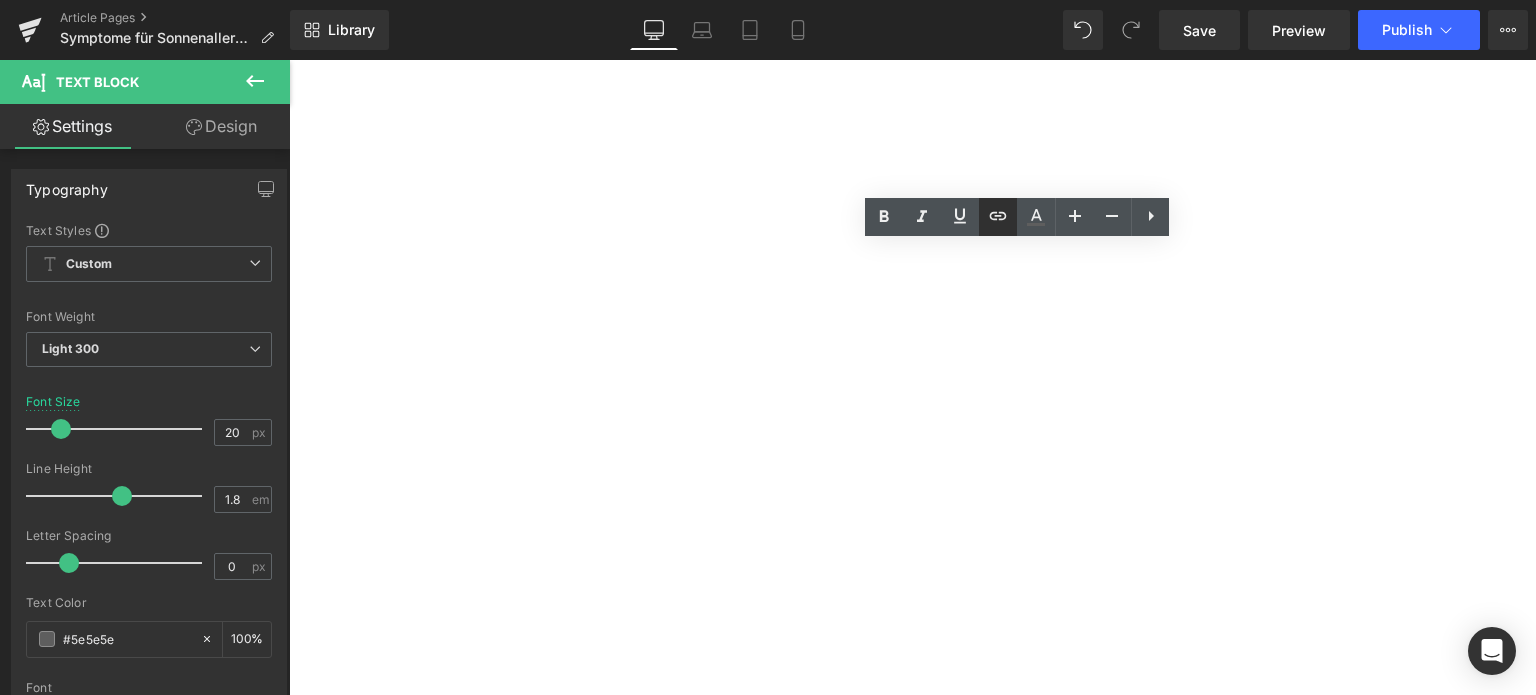 click 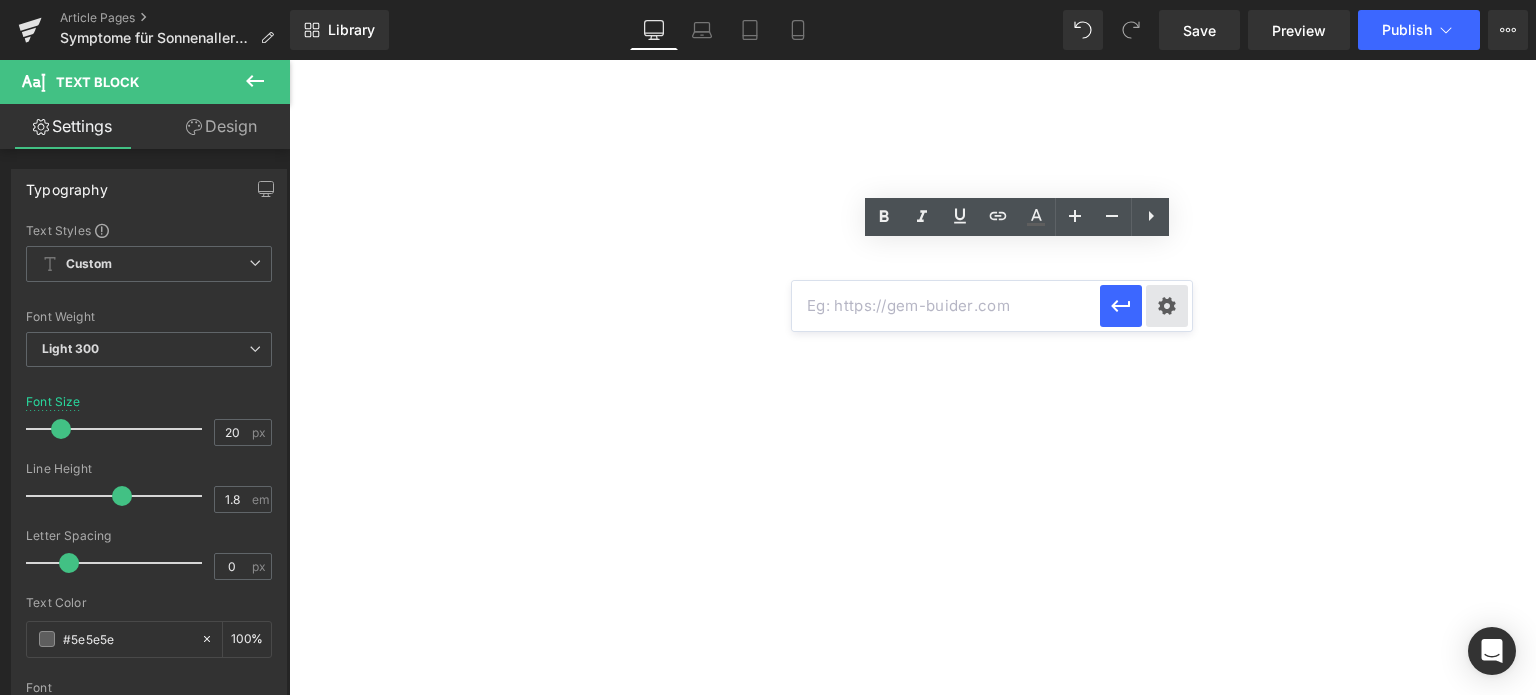 click on "Text Color Highlight Color #333333   Edit or remove link:   Edit   -   Unlink   -   Cancel" at bounding box center [768, 0] 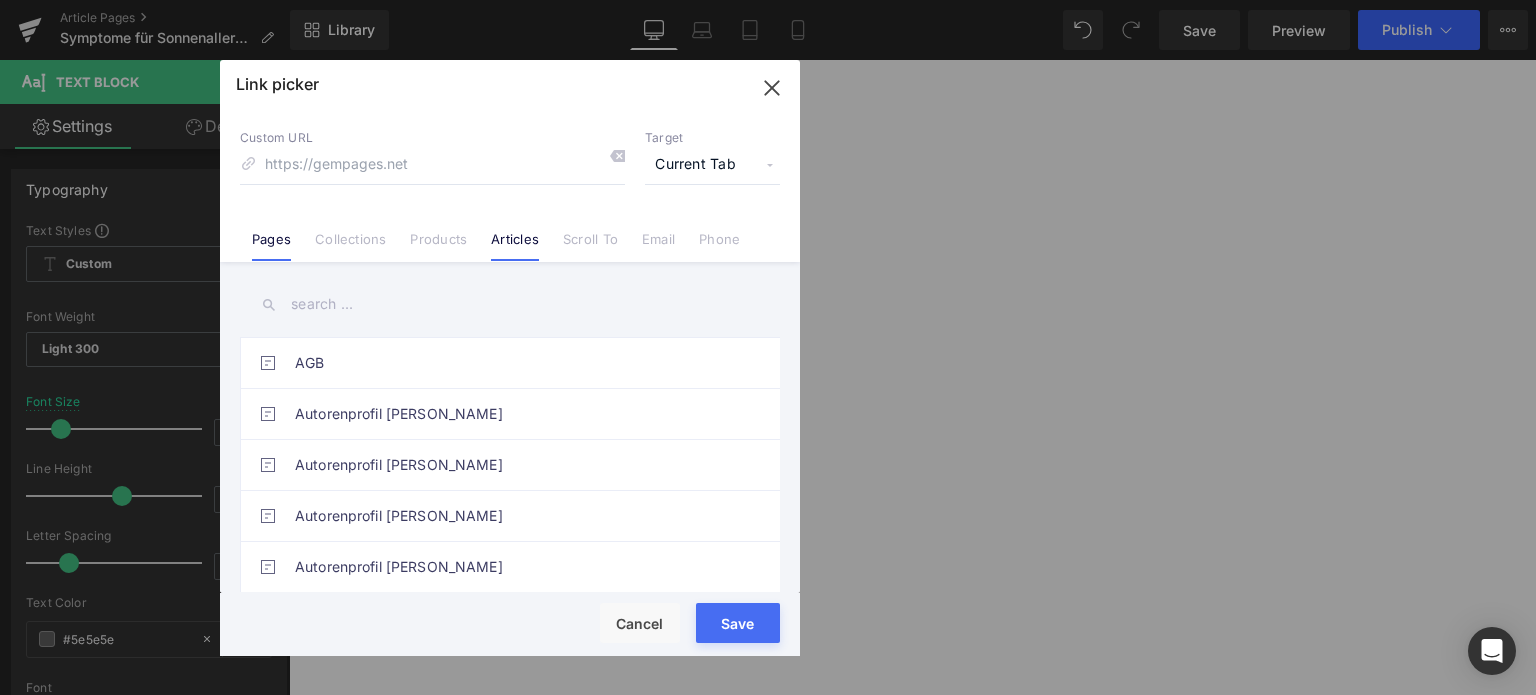 click on "Articles" at bounding box center (515, 246) 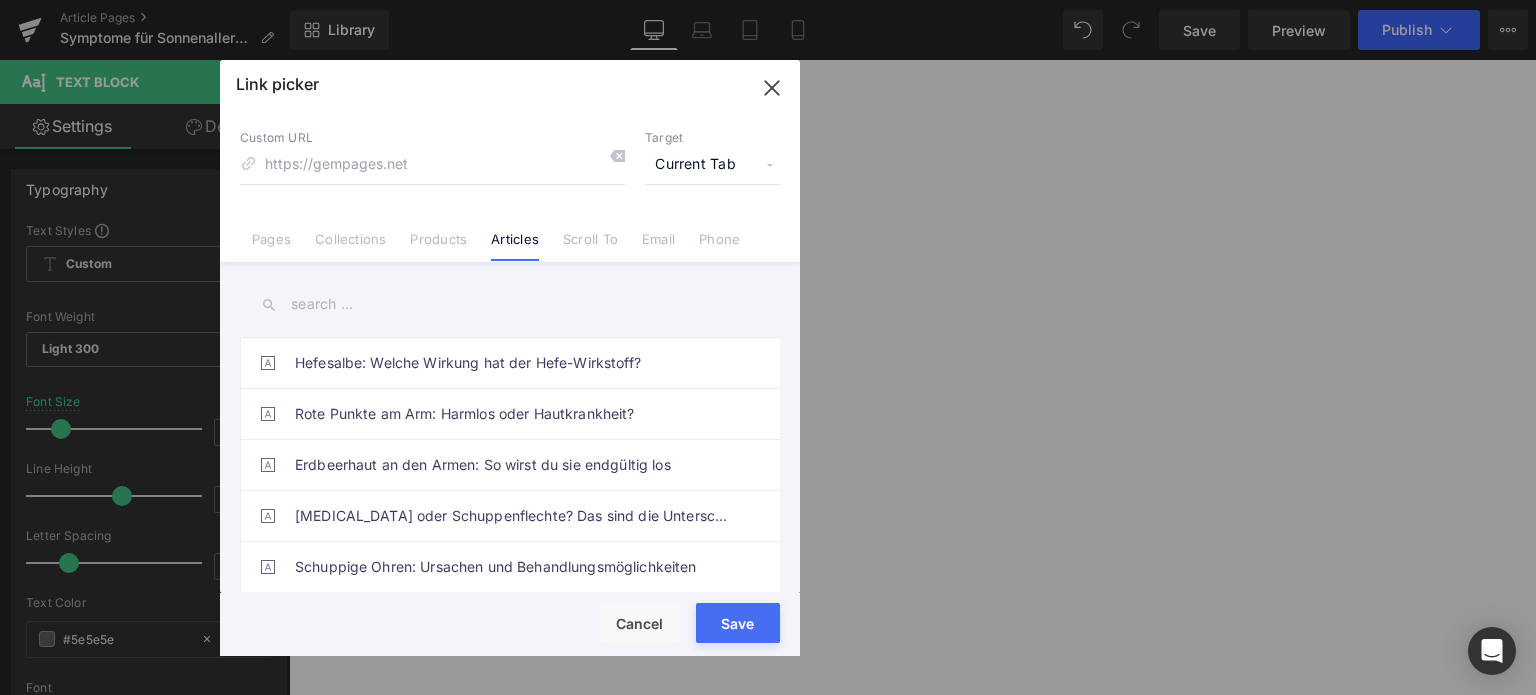 click at bounding box center [510, 304] 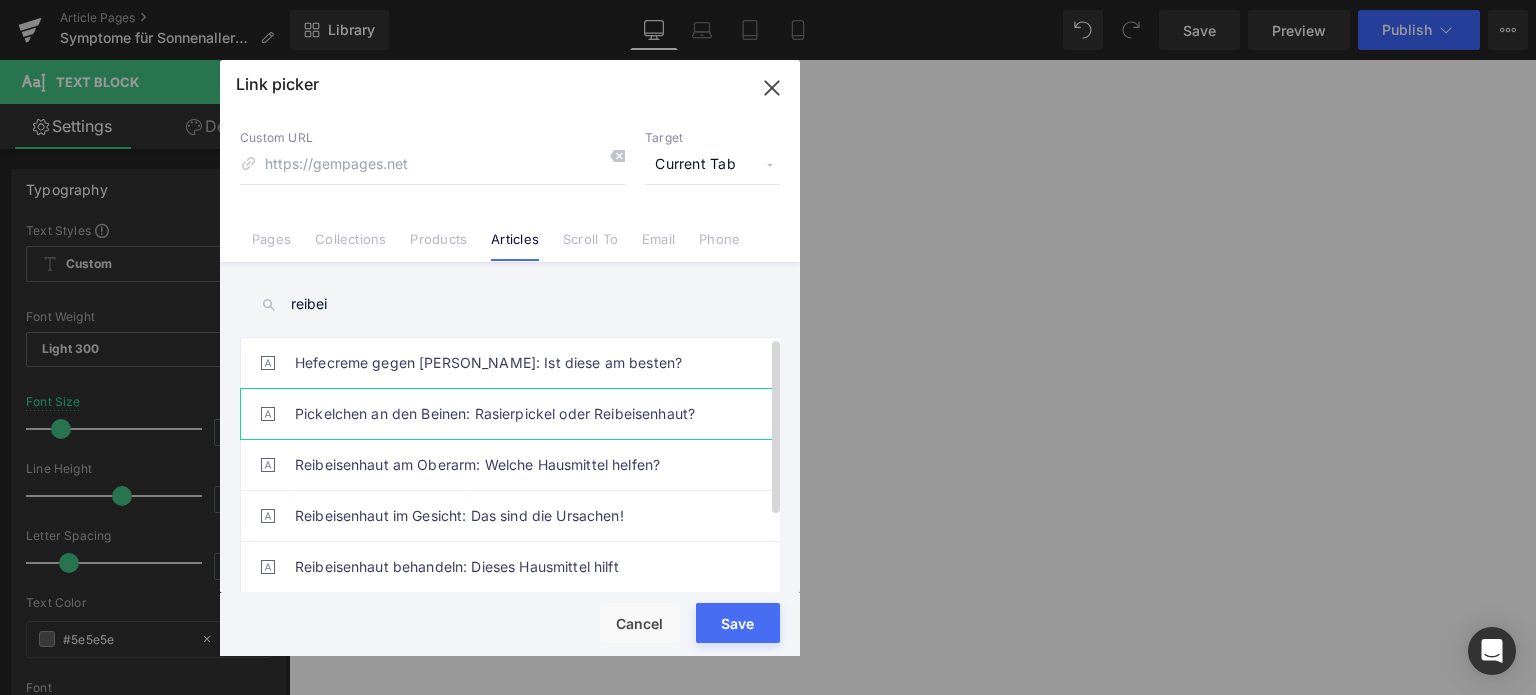 scroll, scrollTop: 100, scrollLeft: 0, axis: vertical 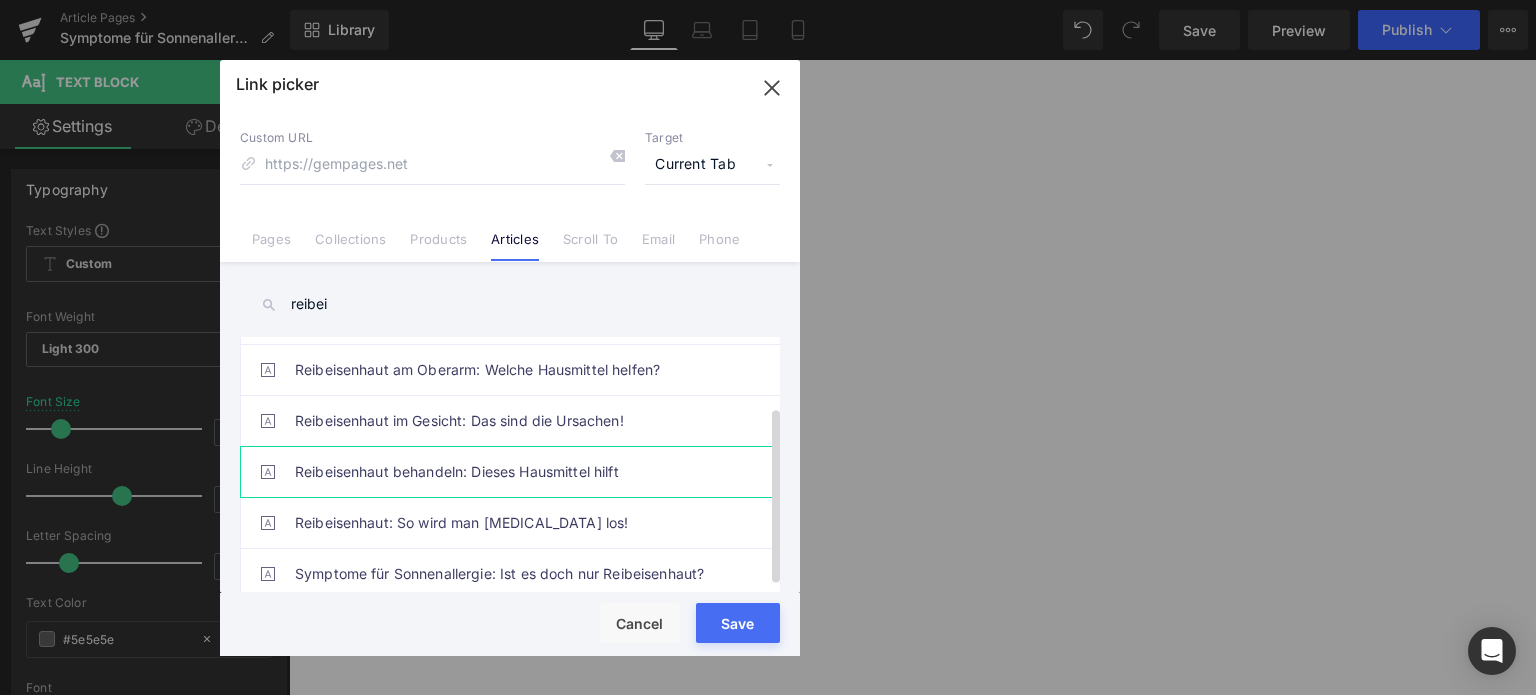type on "reibei" 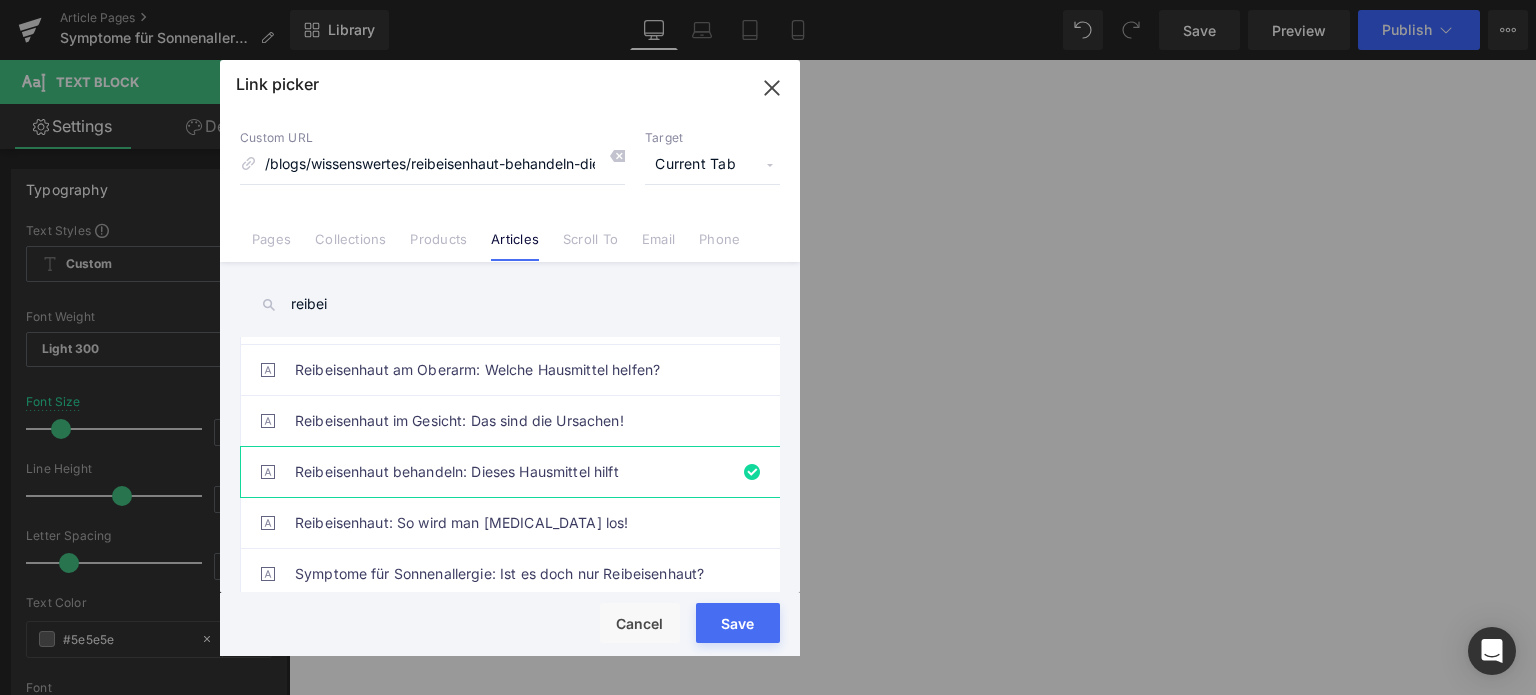 click on "Save" at bounding box center (738, 623) 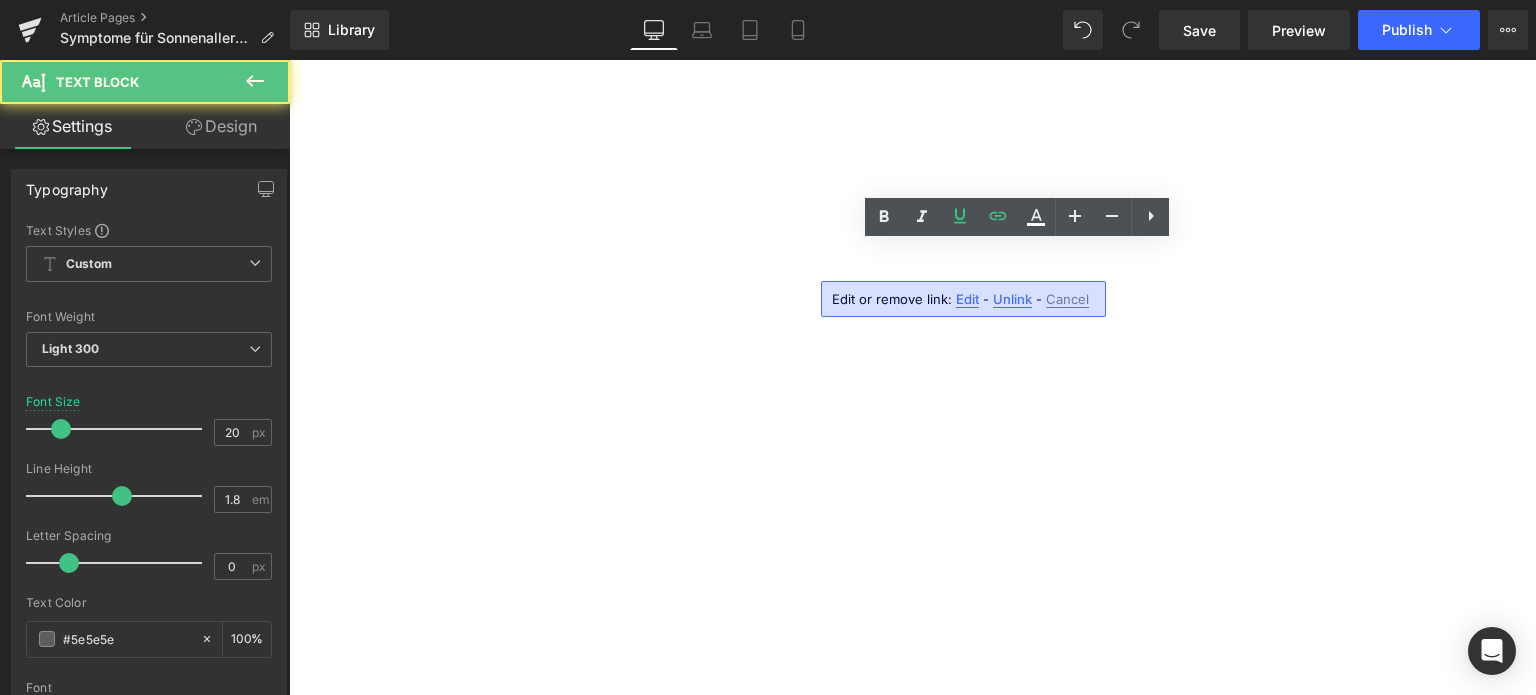 click on "Edit or remove link:   Edit   -   Unlink   -   Cancel" at bounding box center [963, 299] 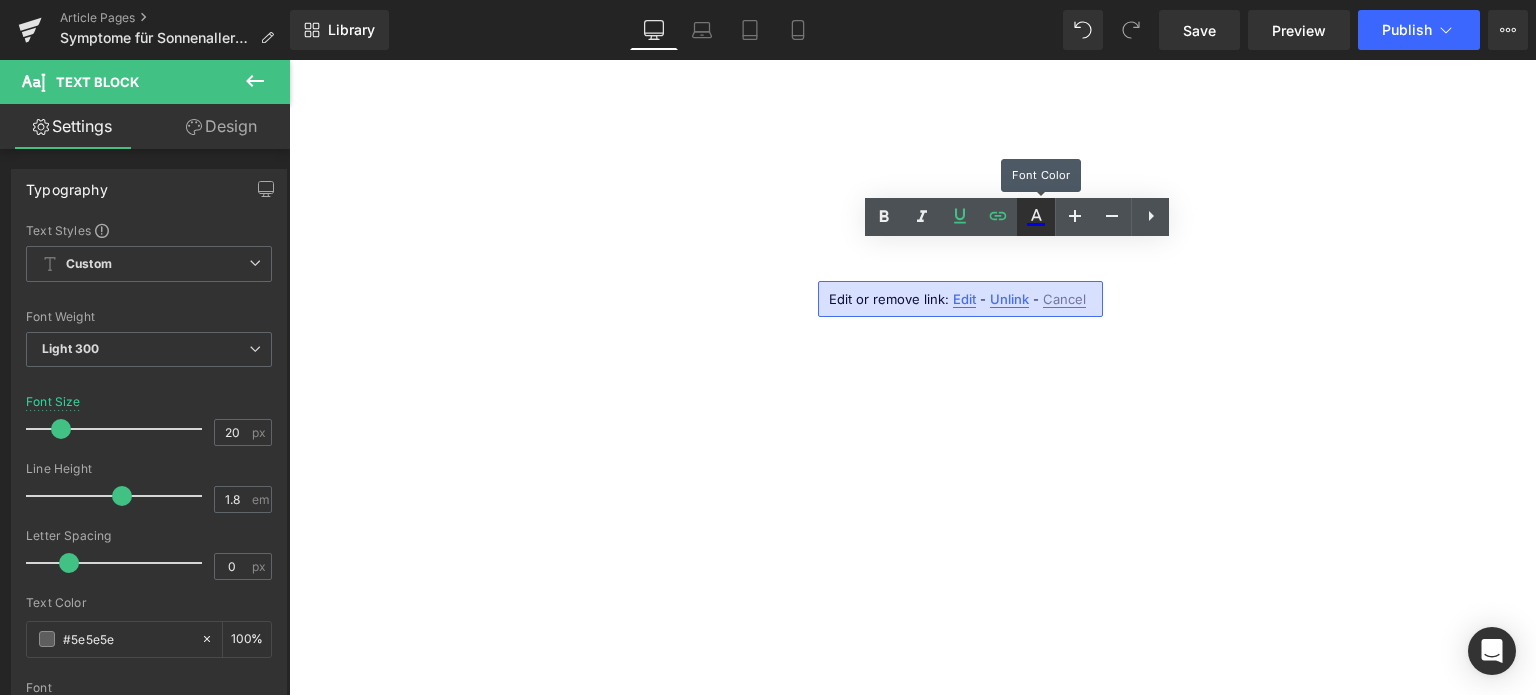 click 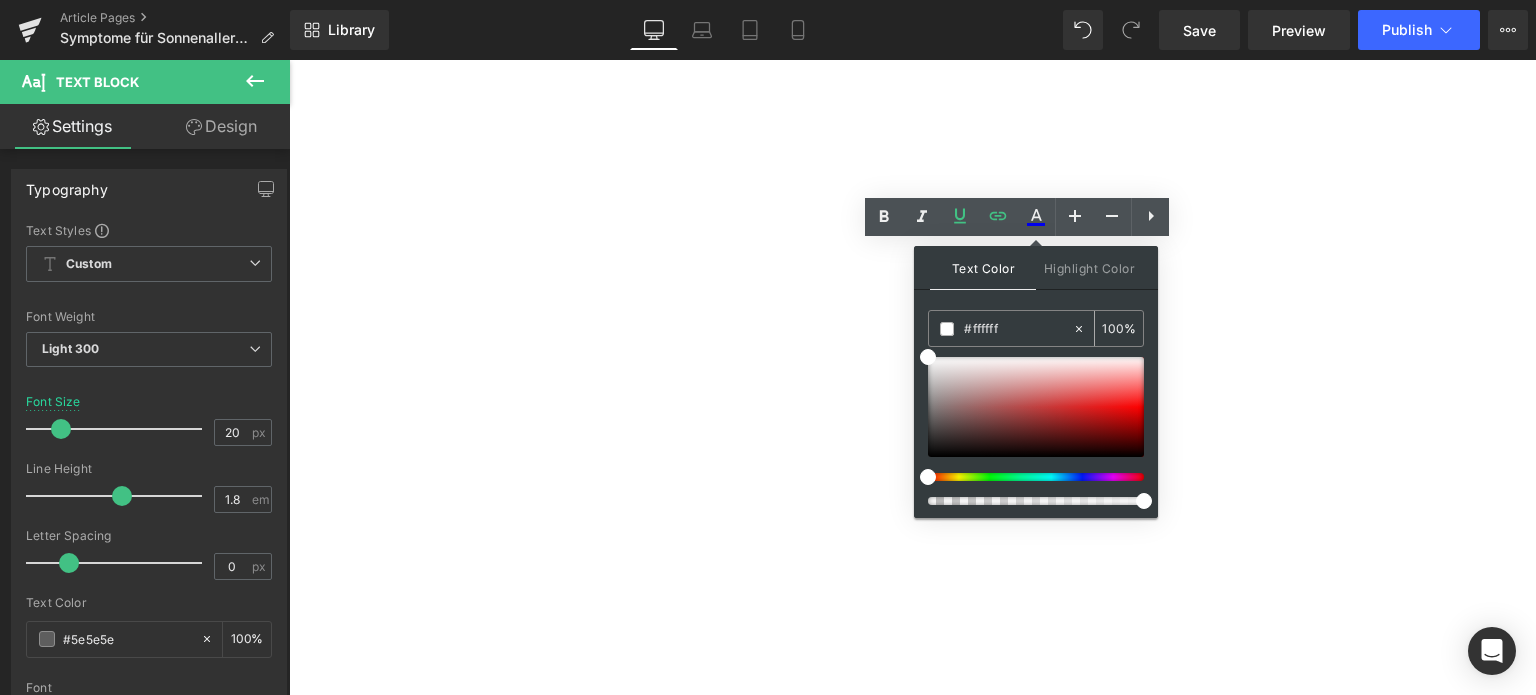 click on "#ffffff" at bounding box center [1018, 329] 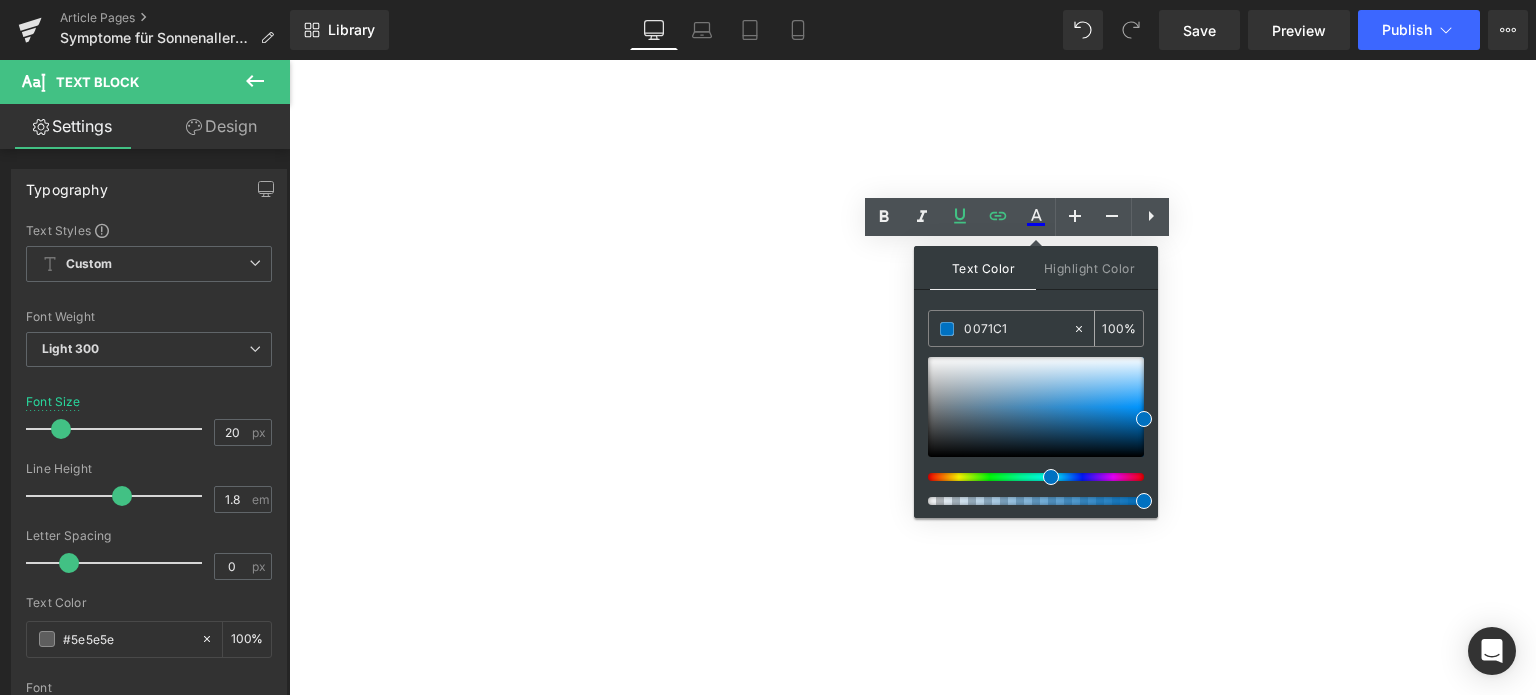 type on "#0071c1" 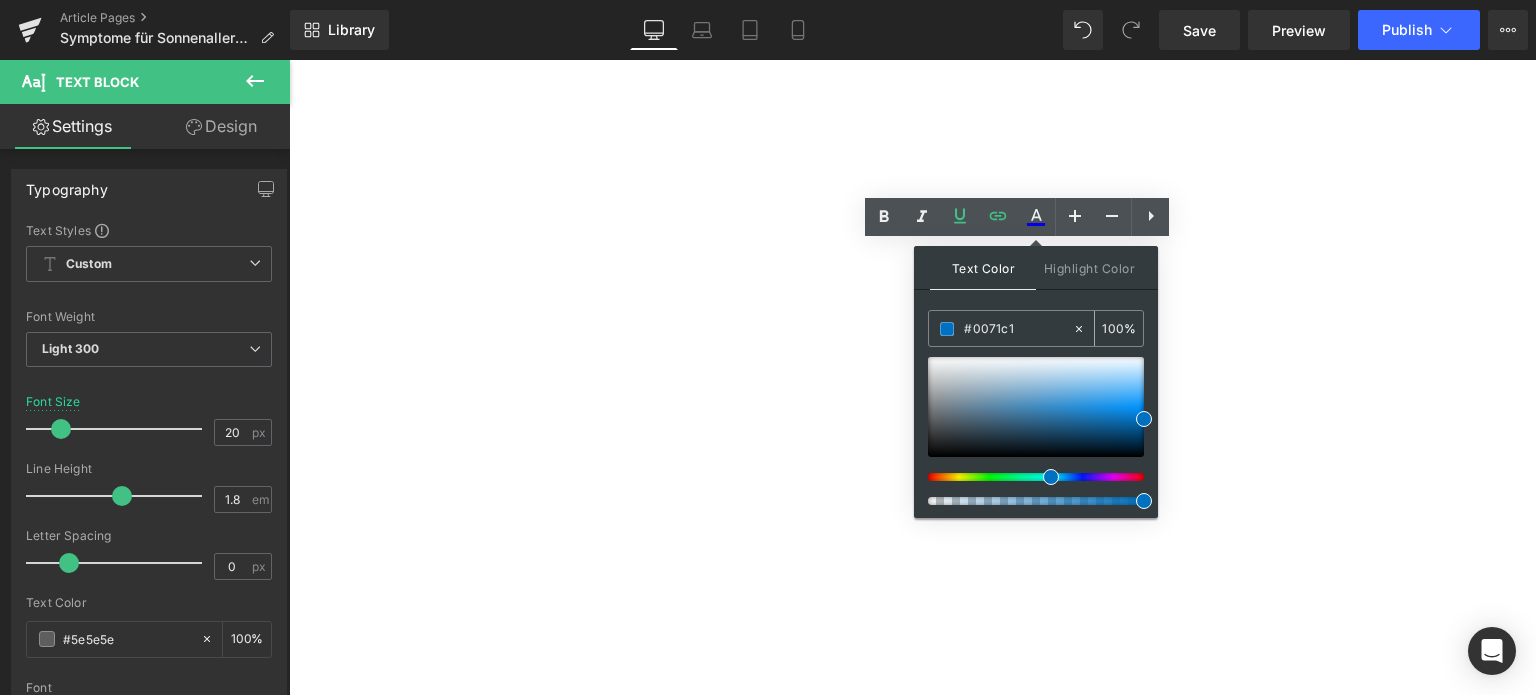 click at bounding box center (947, 329) 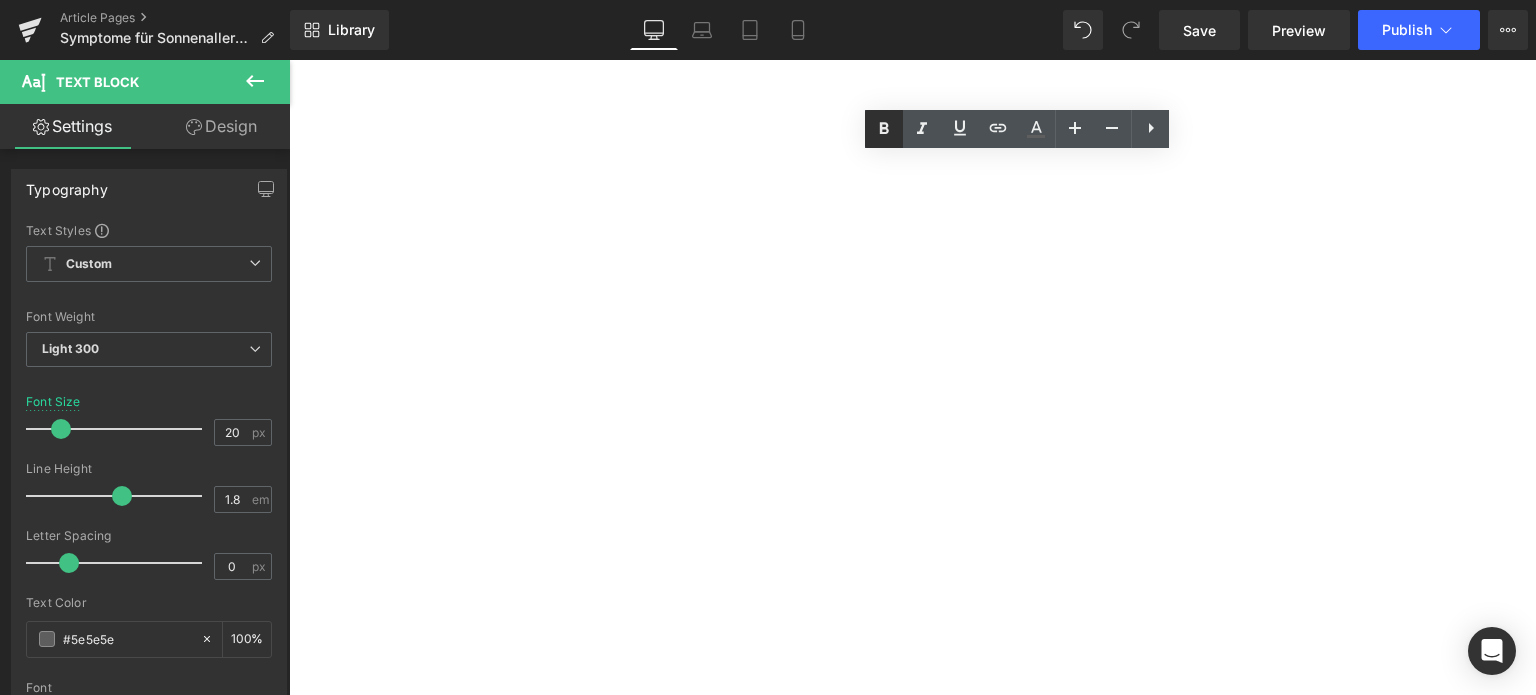 click 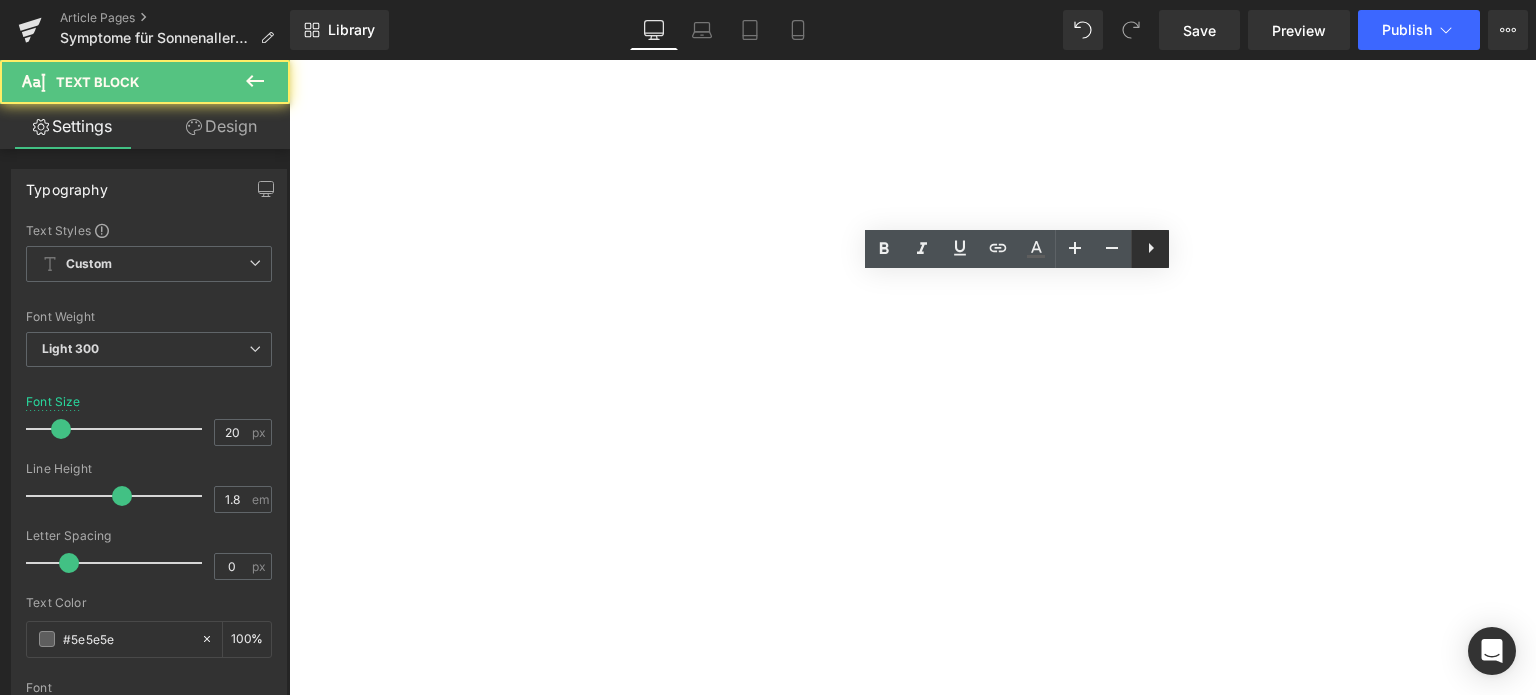 click 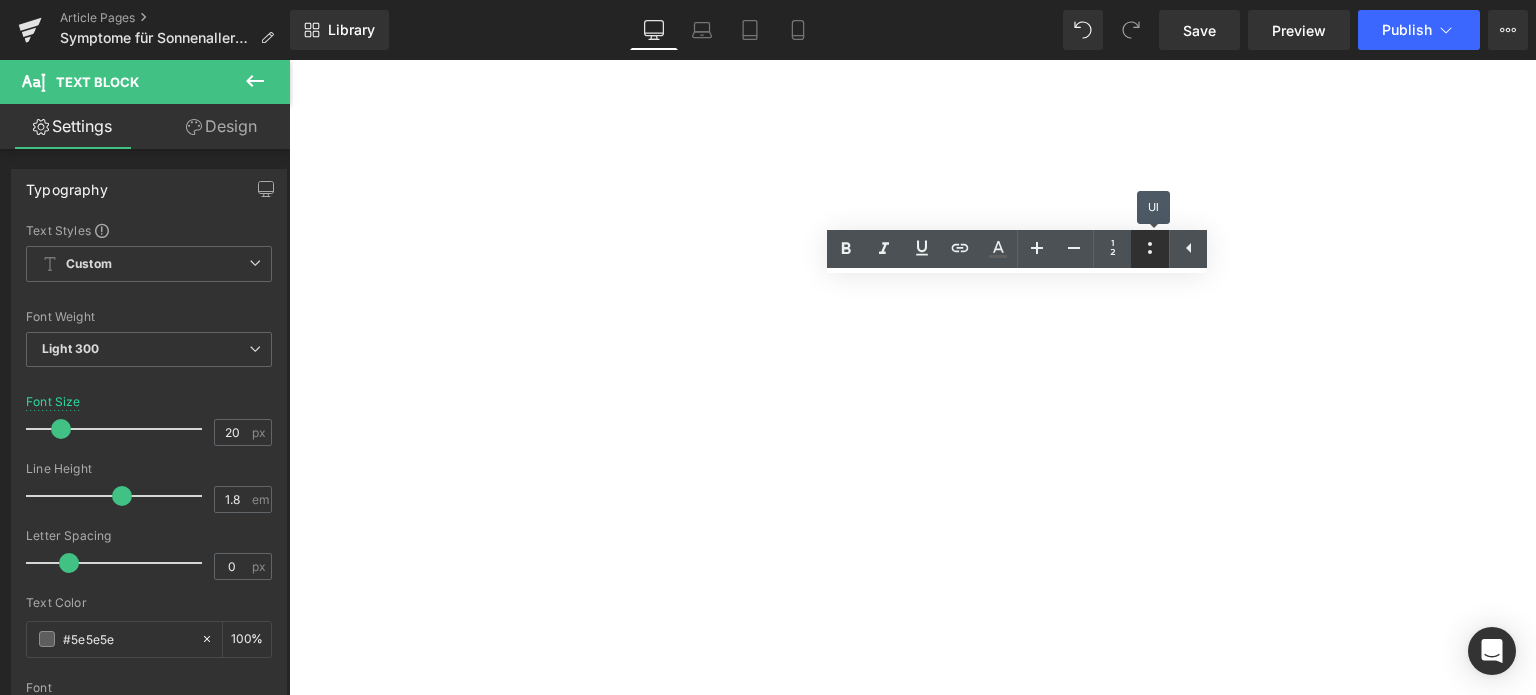 click at bounding box center [1150, 249] 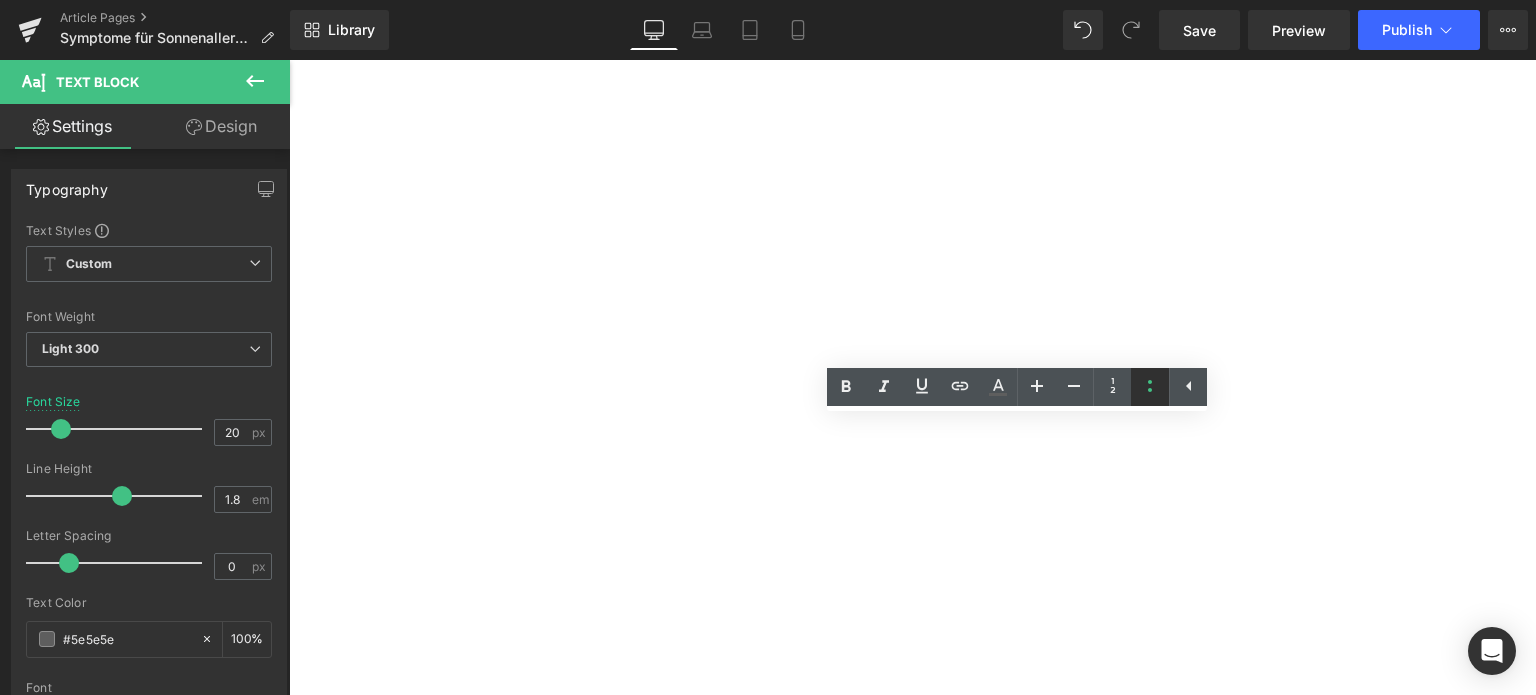 click 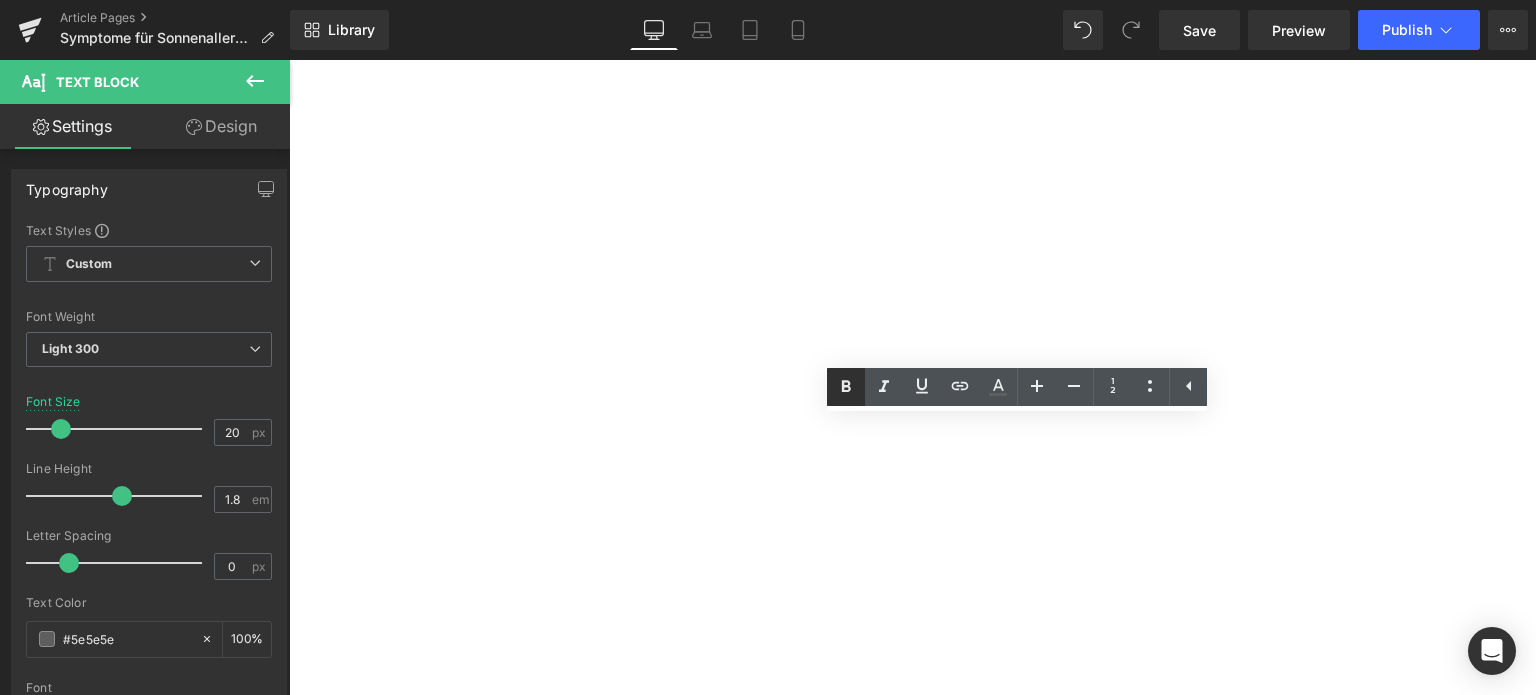 click 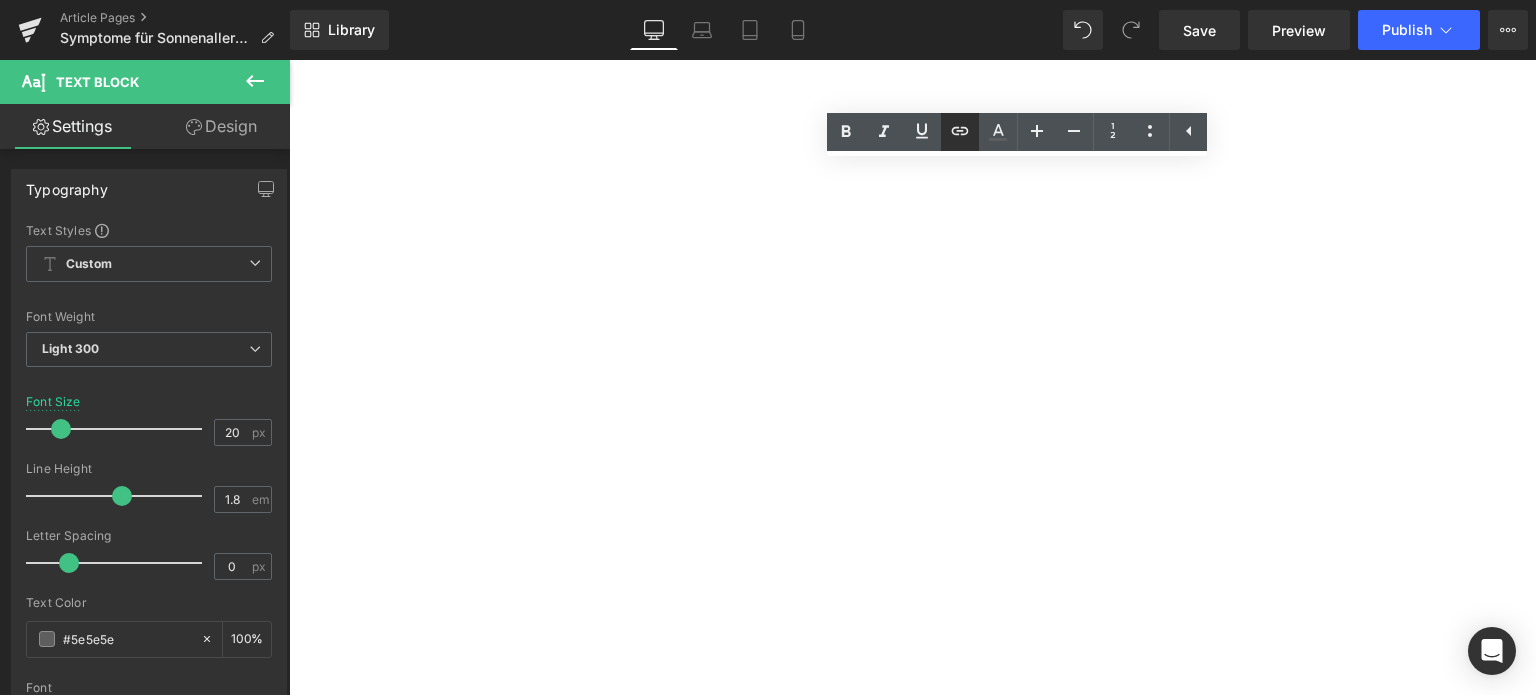 click 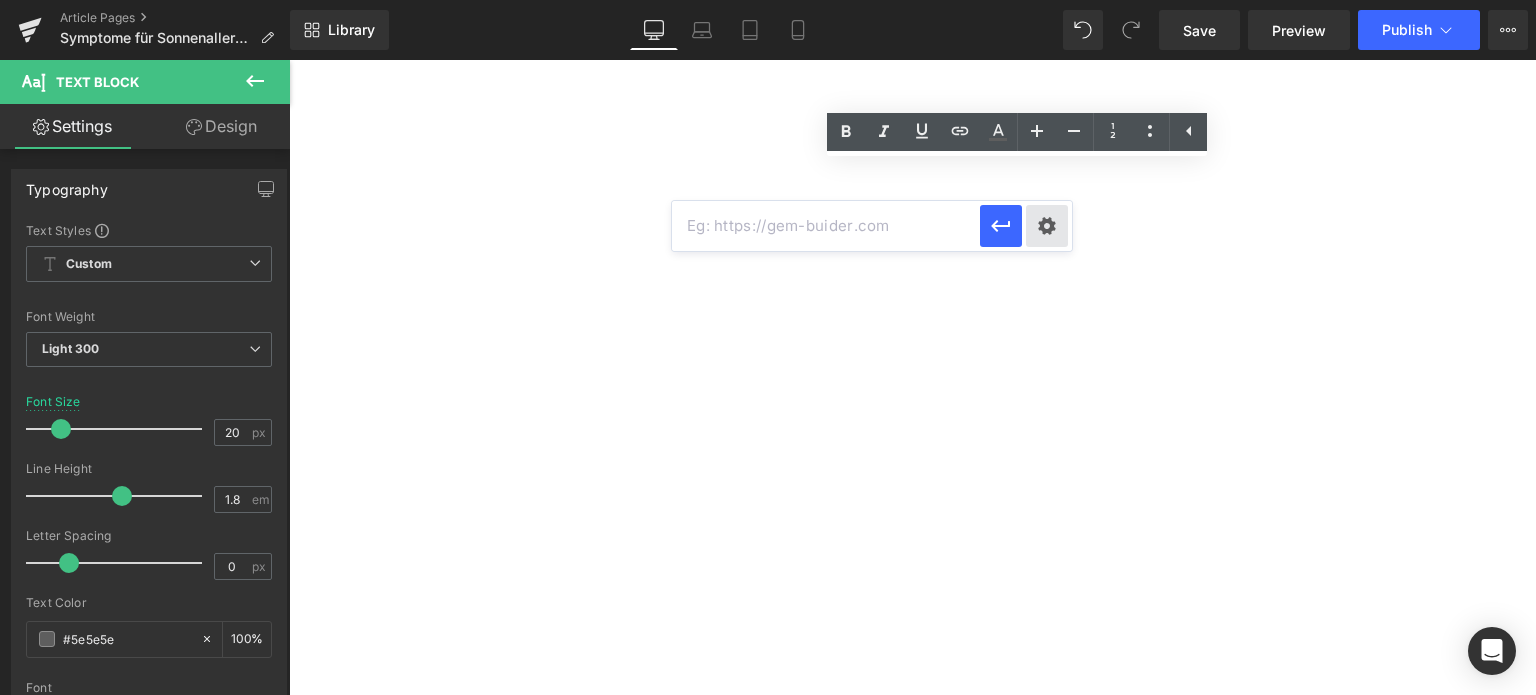 click on "Text Color Highlight Color rgba(0, 113, 193, 1) #0071c1 100 % transparent transparent 0 %   Edit or remove link:   Edit   -   Unlink   -   Cancel" at bounding box center [768, 0] 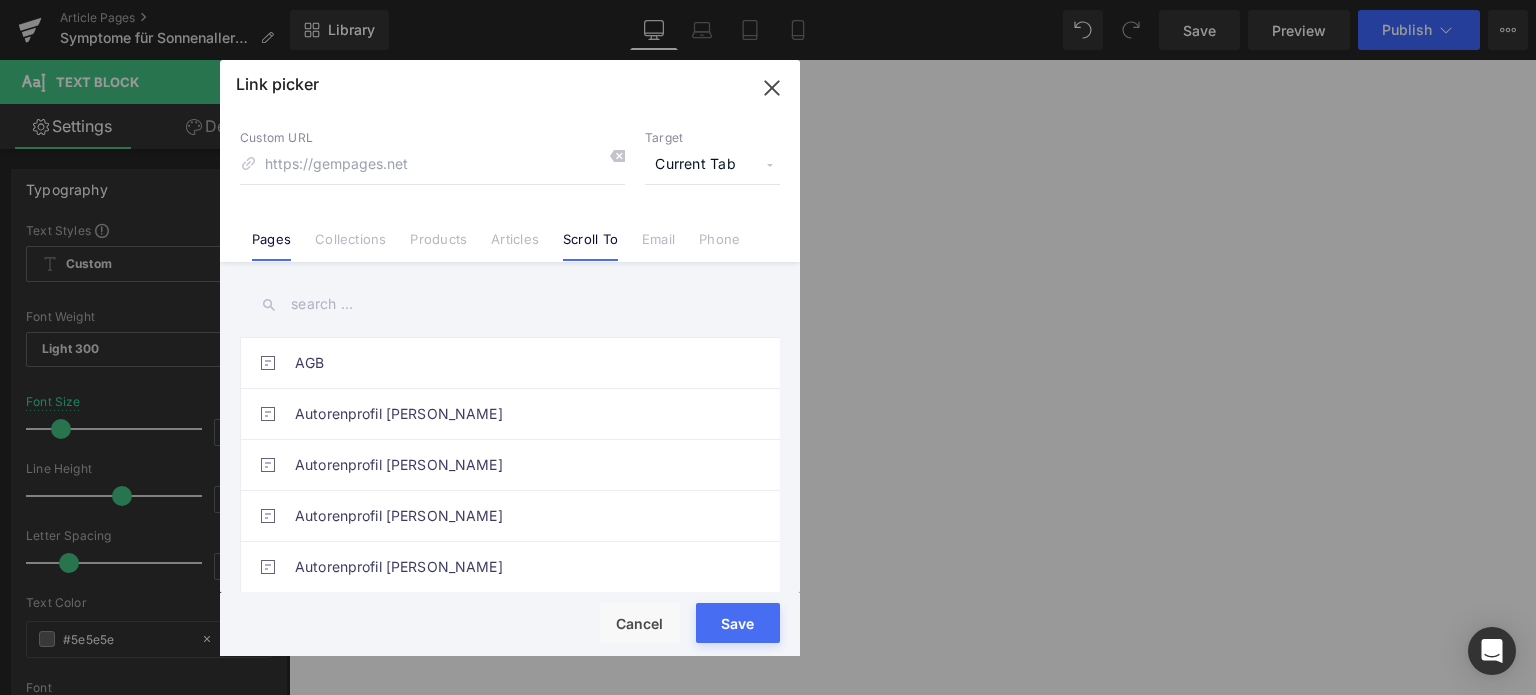 click on "Scroll To" at bounding box center (590, 246) 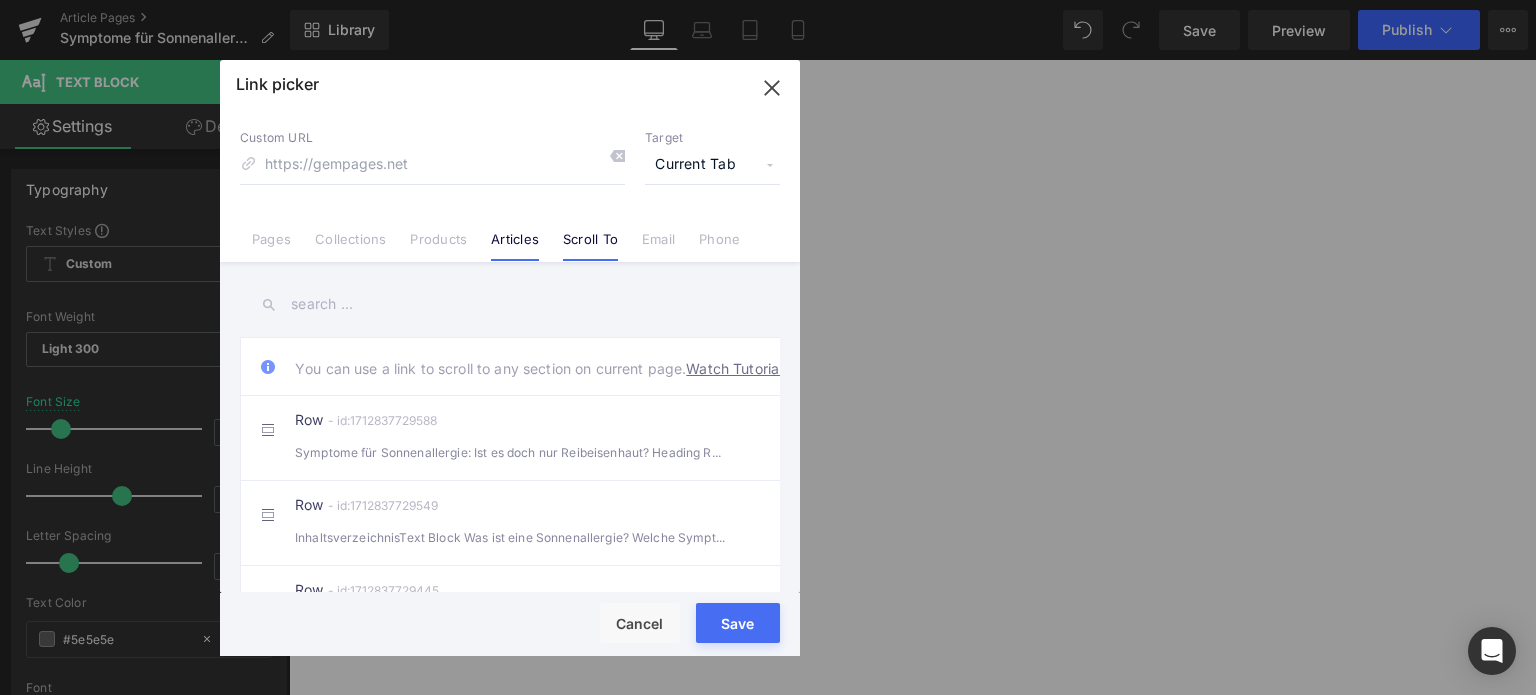 click on "Articles" at bounding box center (515, 246) 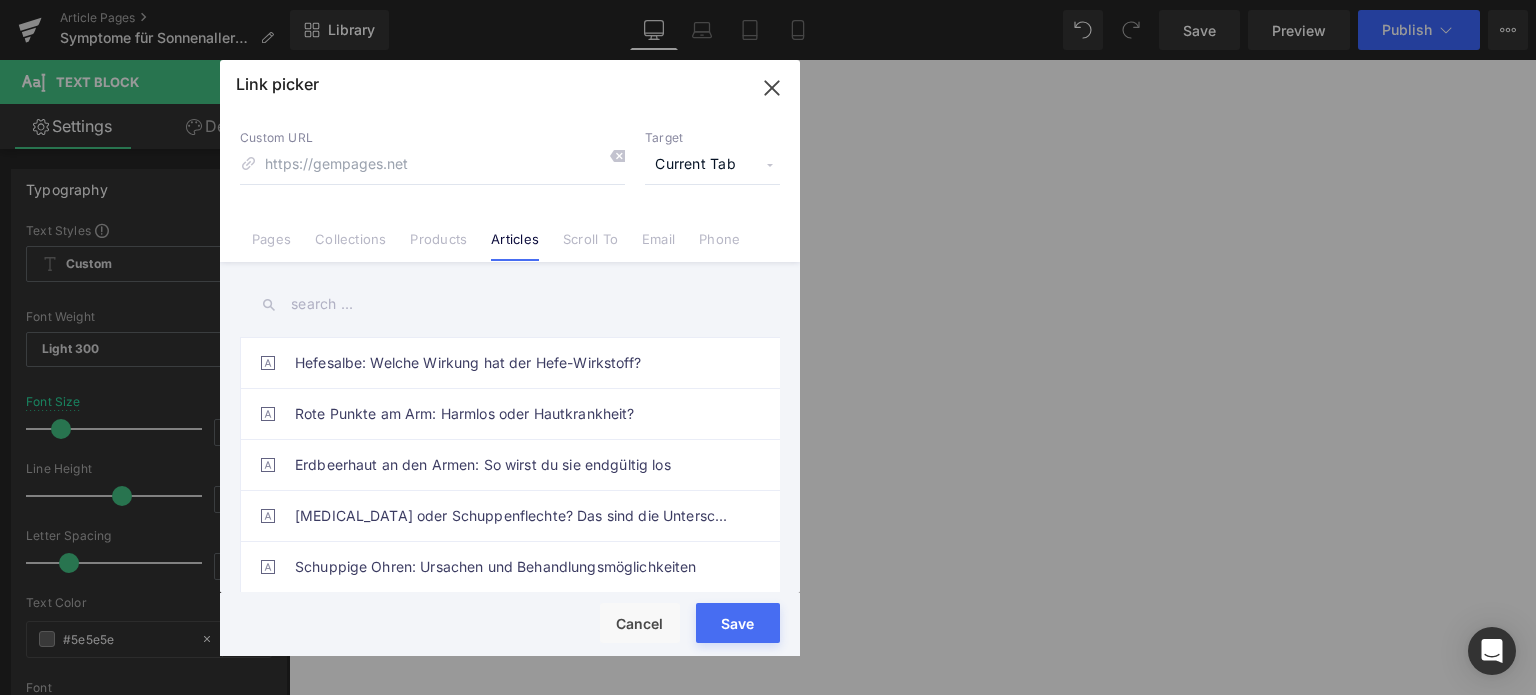 click at bounding box center [510, 304] 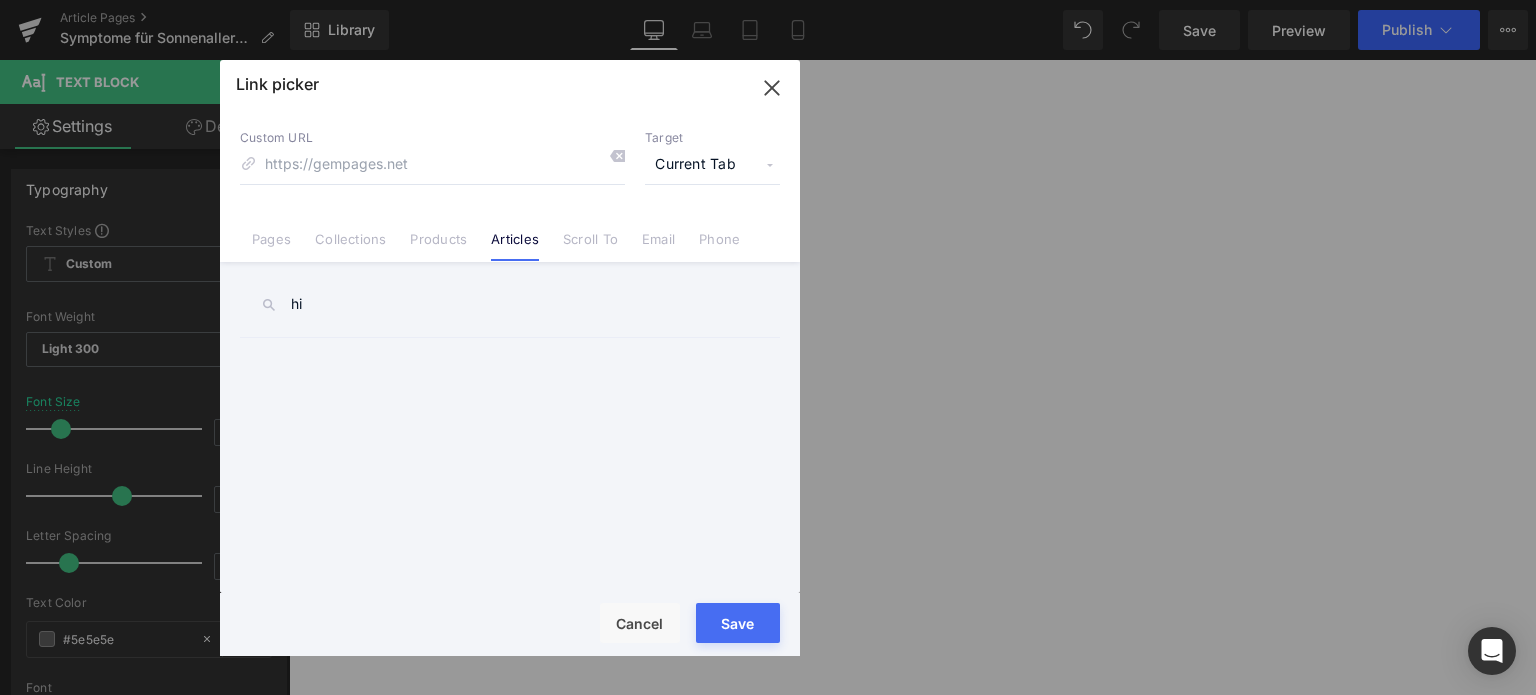 type on "h" 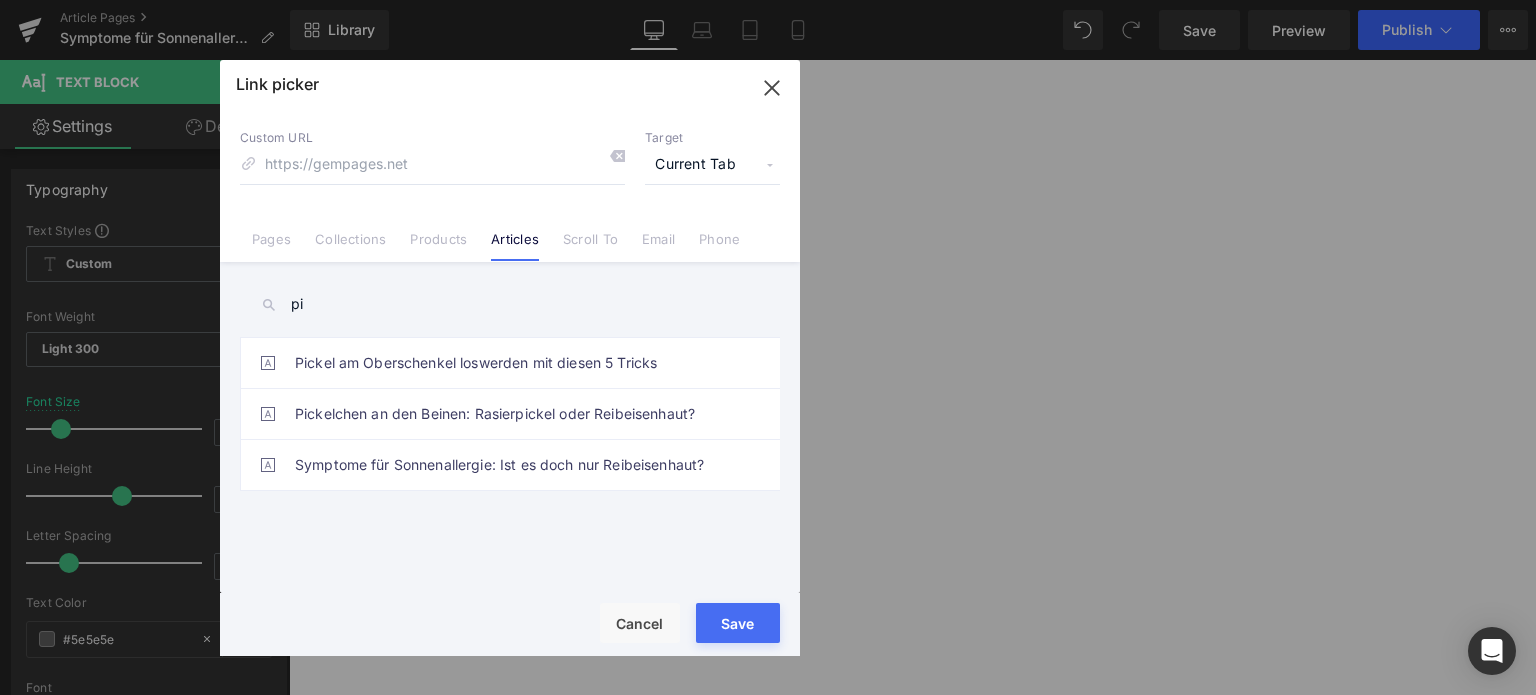 type on "p" 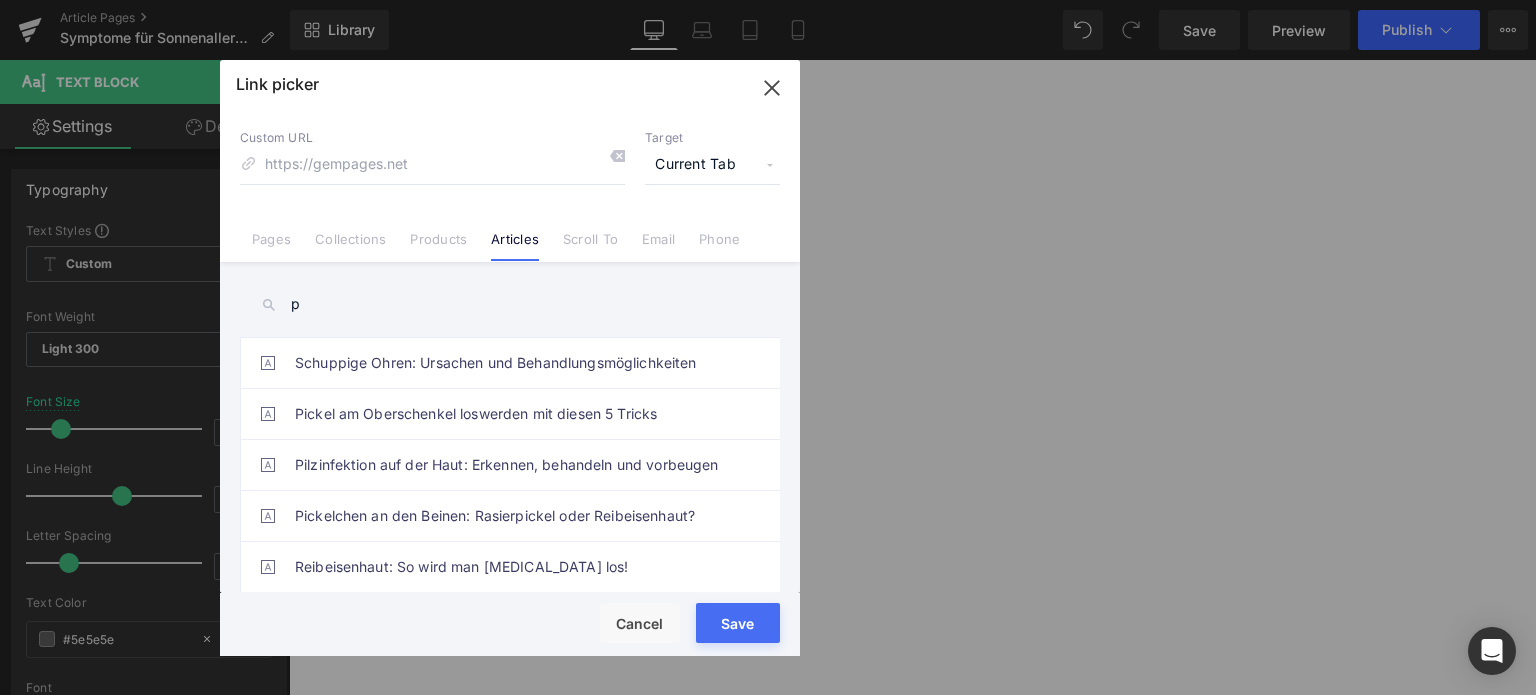 type 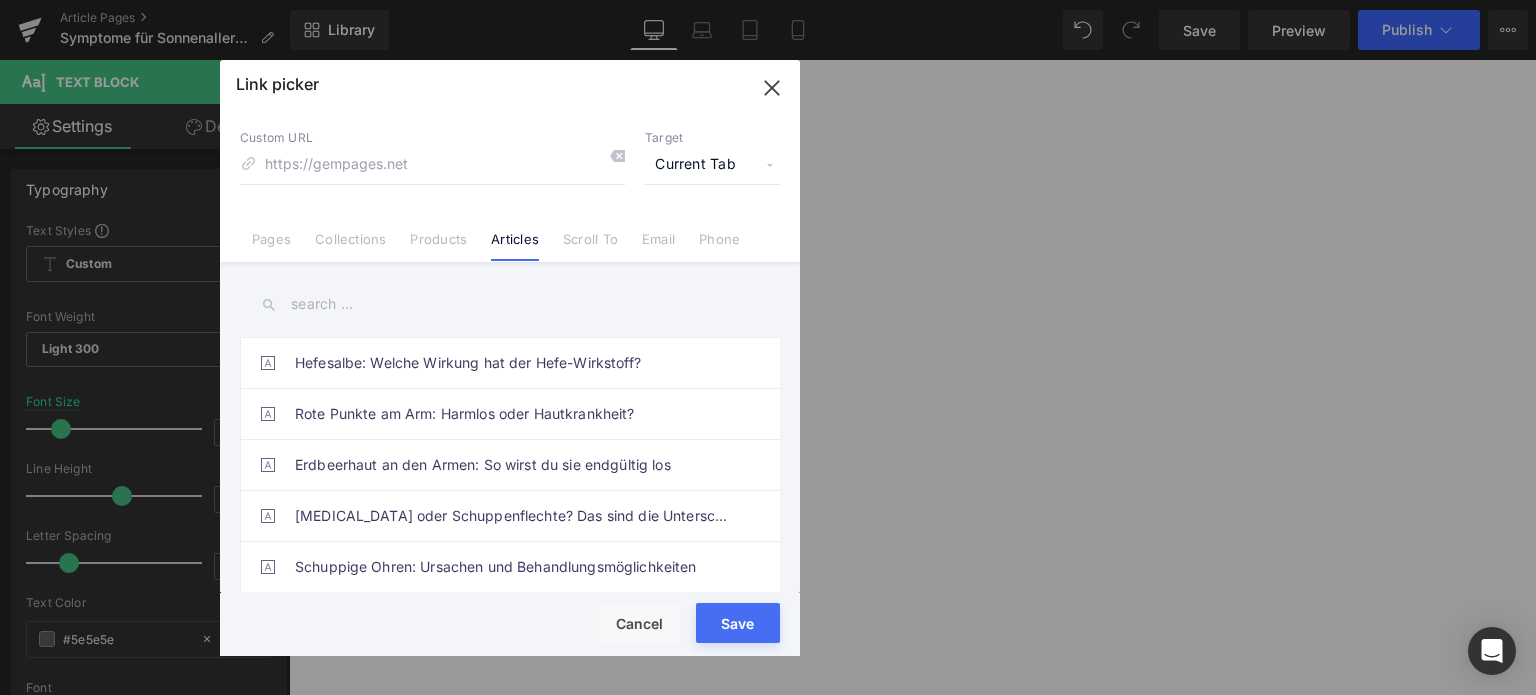 click 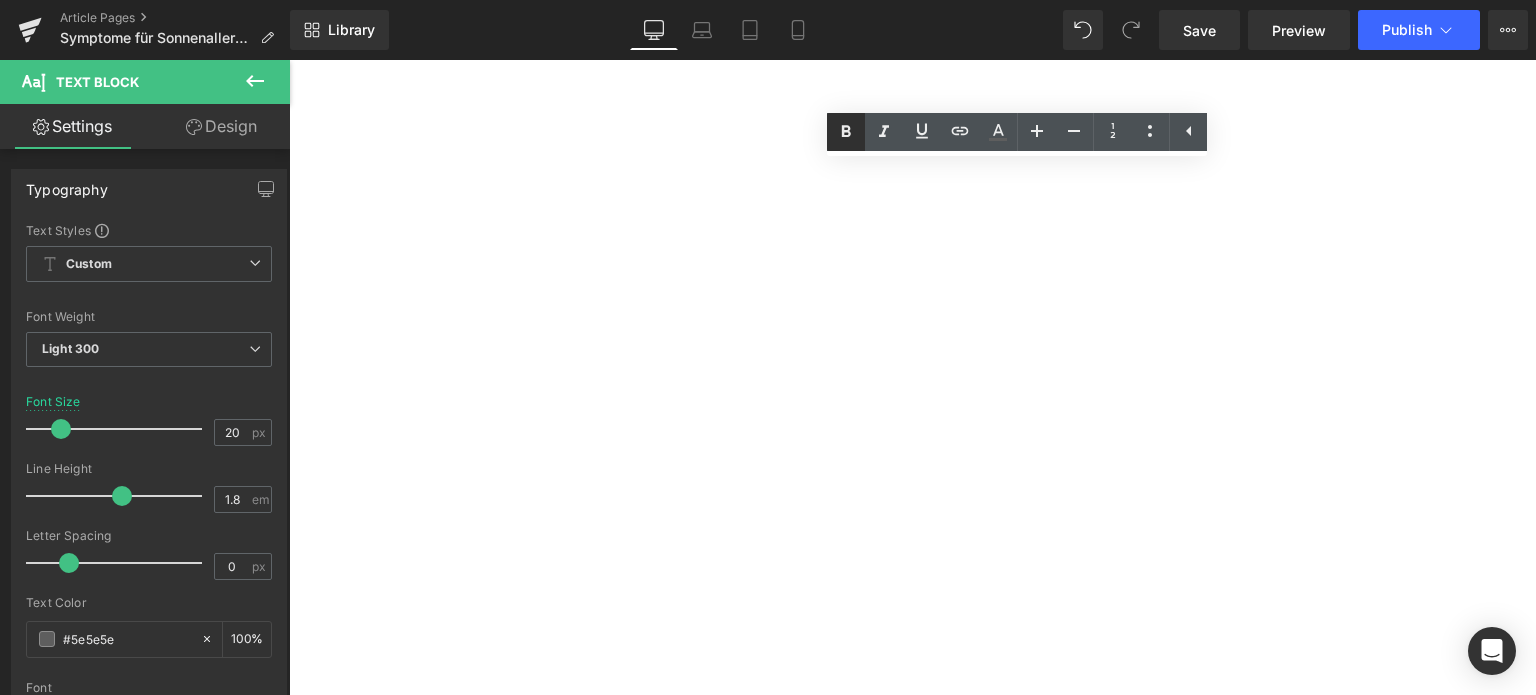 click at bounding box center (846, 132) 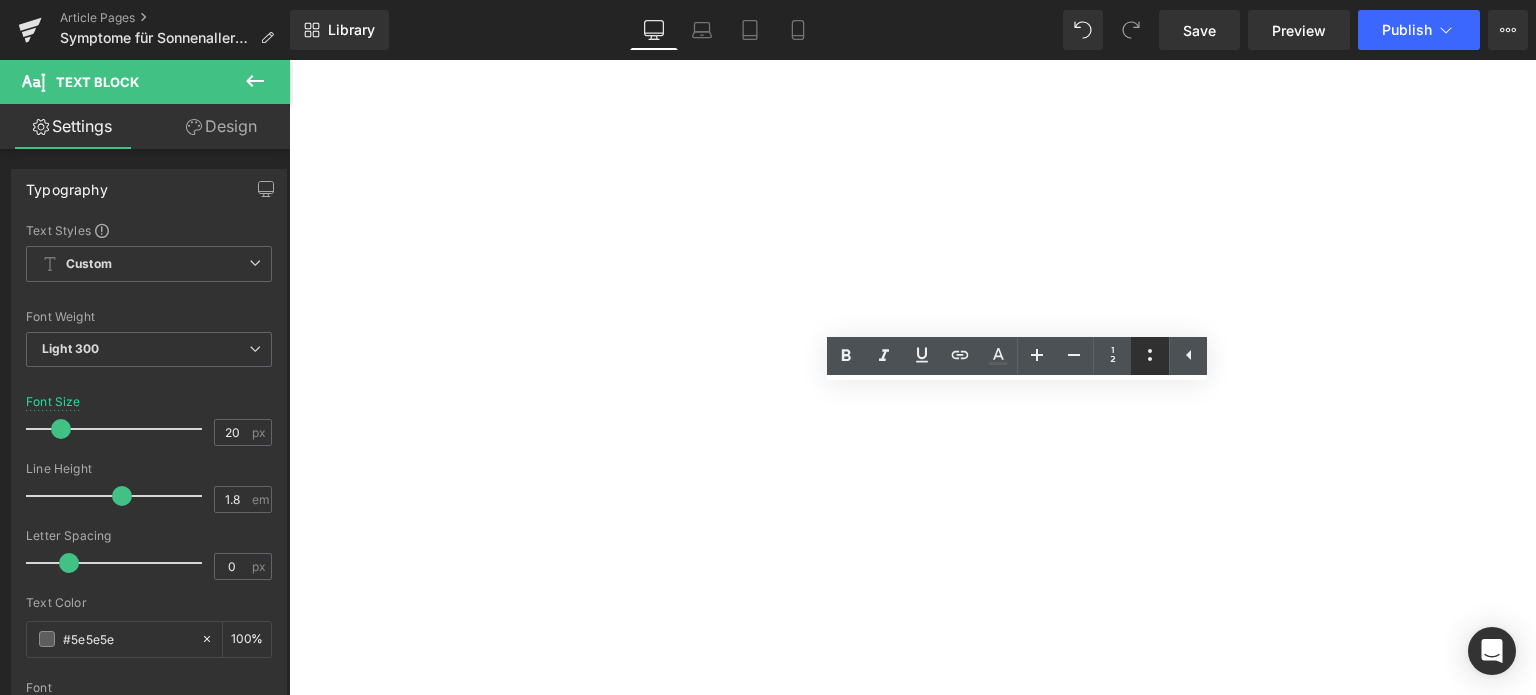 click 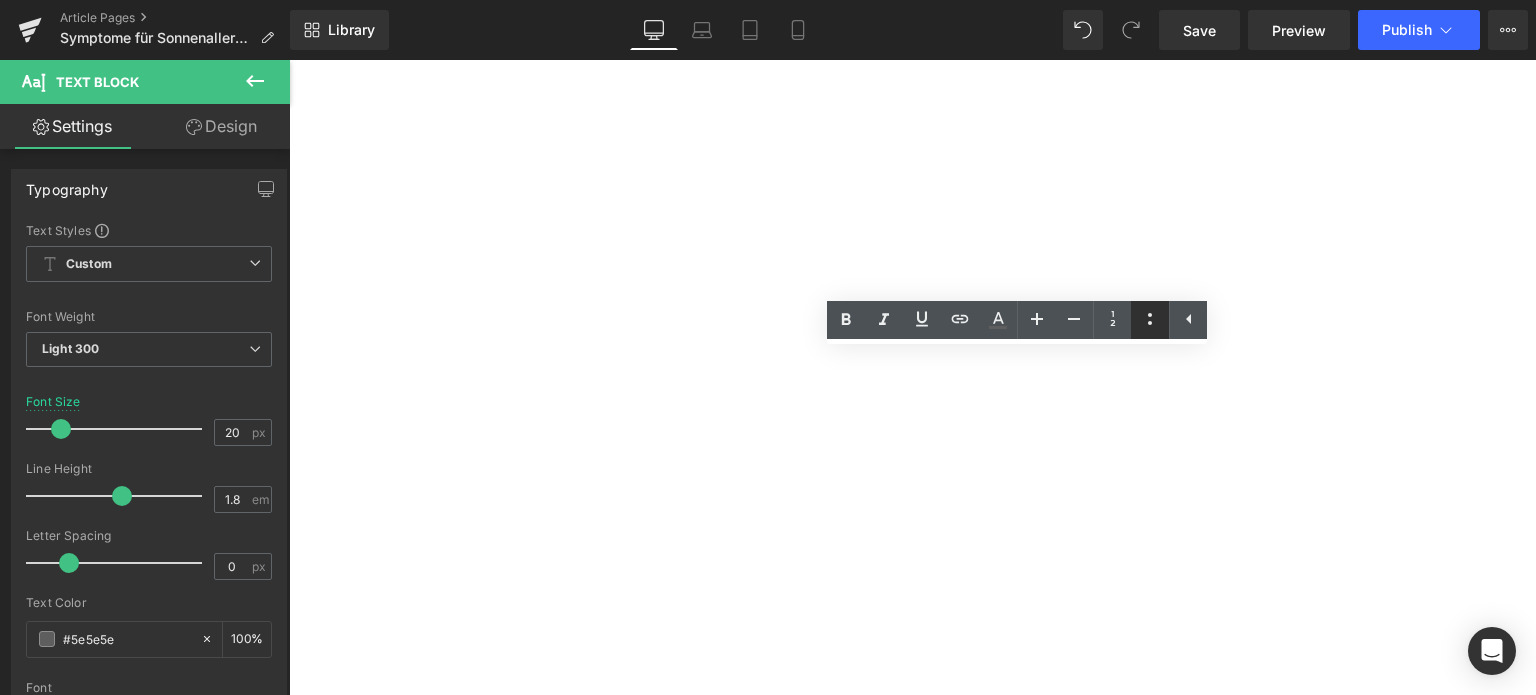 click 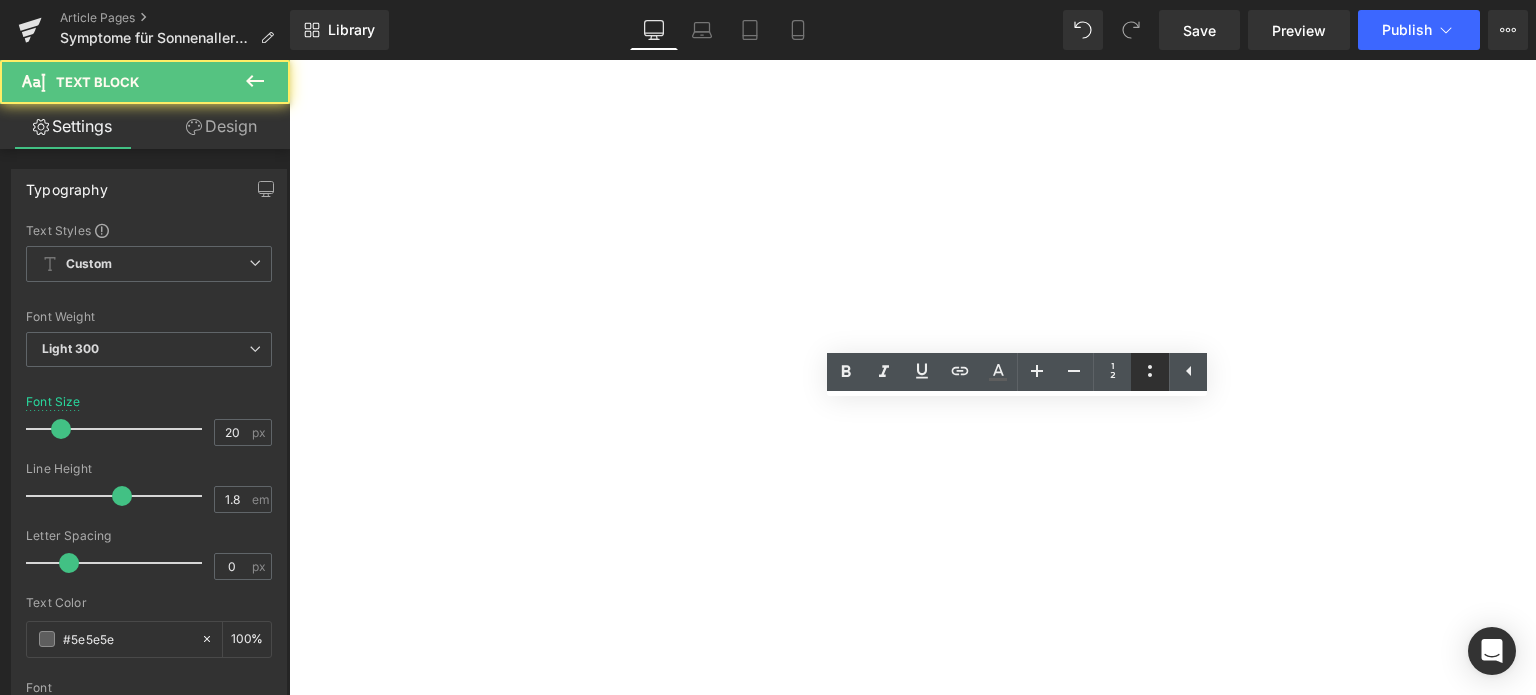 click 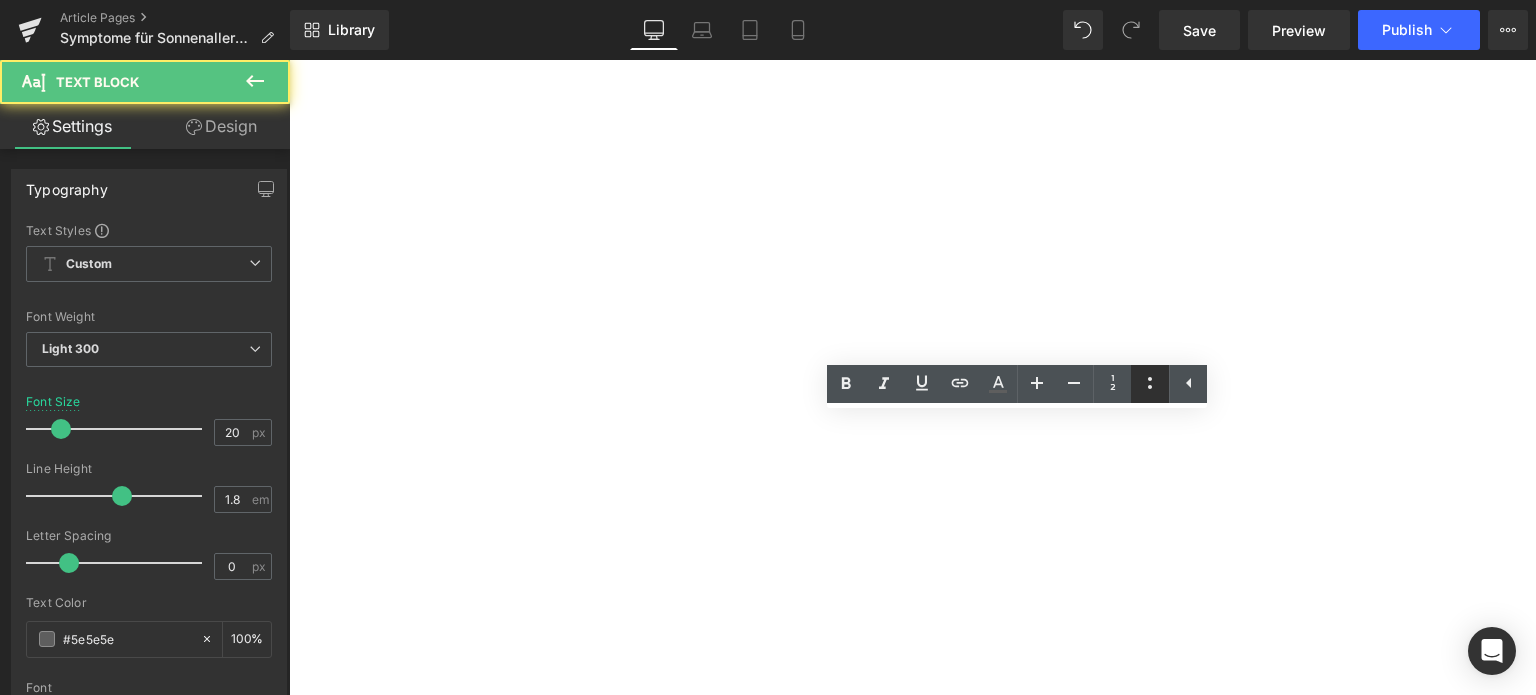 click 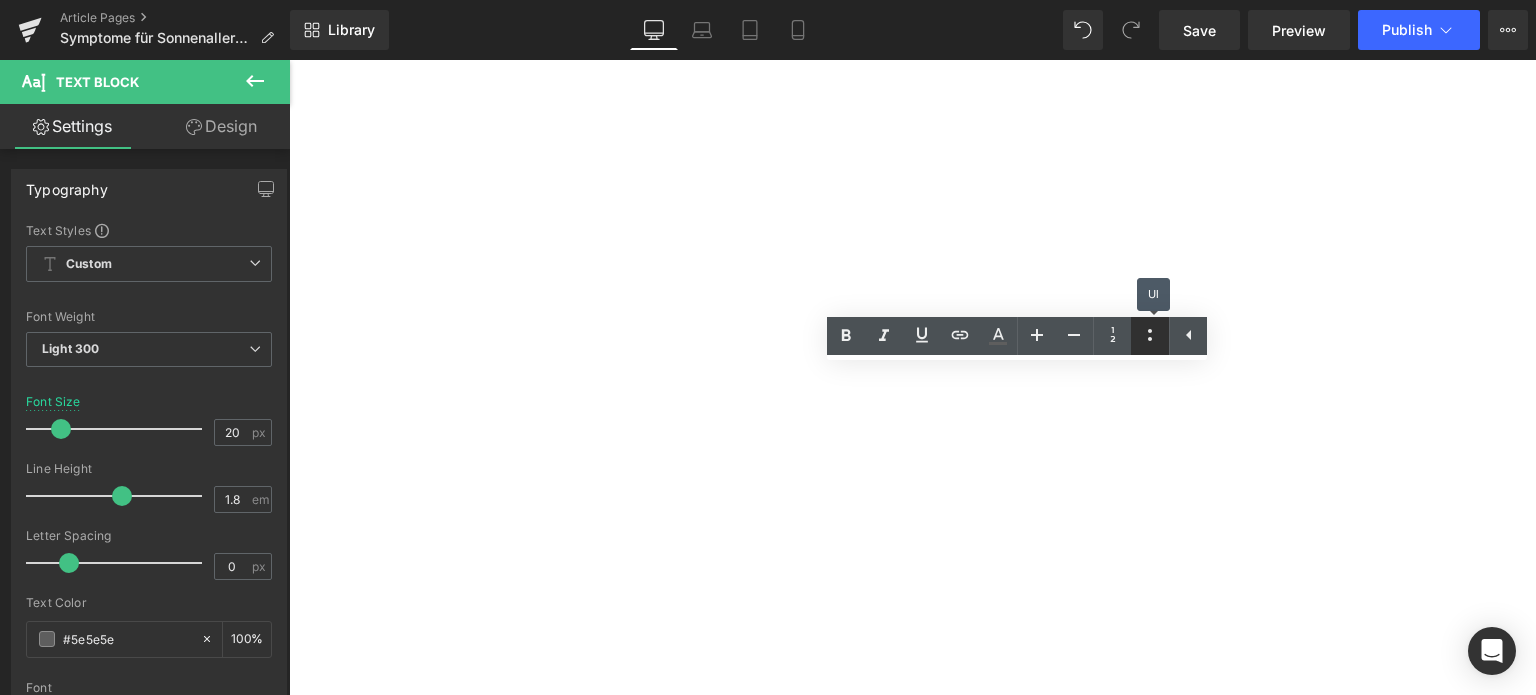click 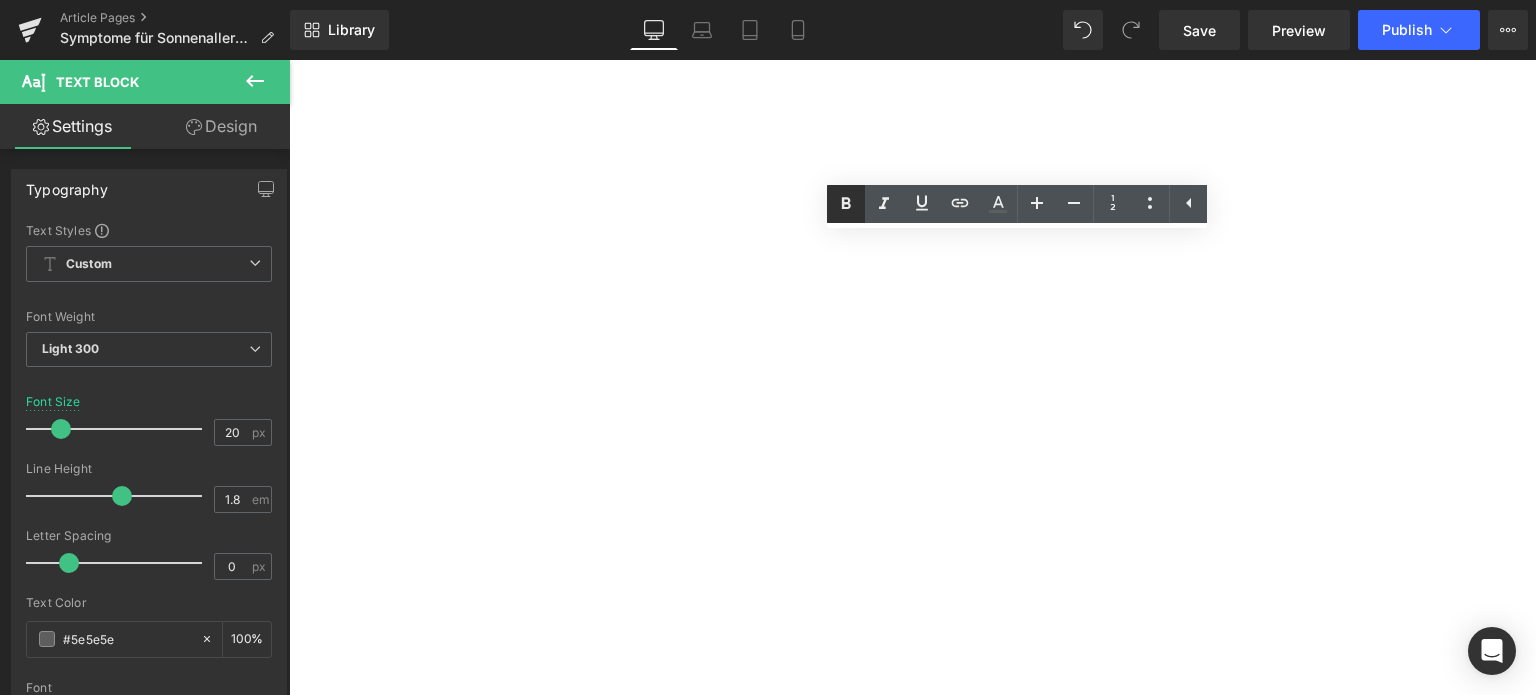 click 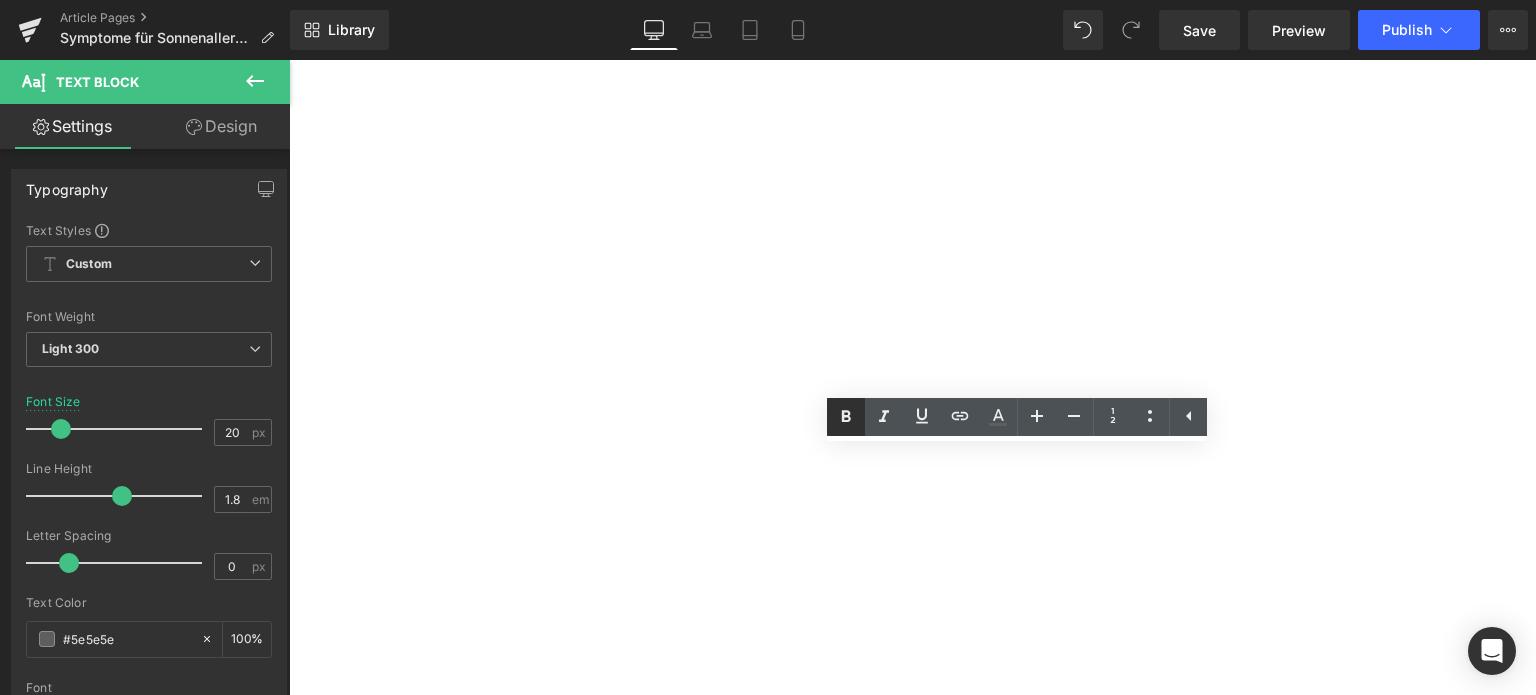 click 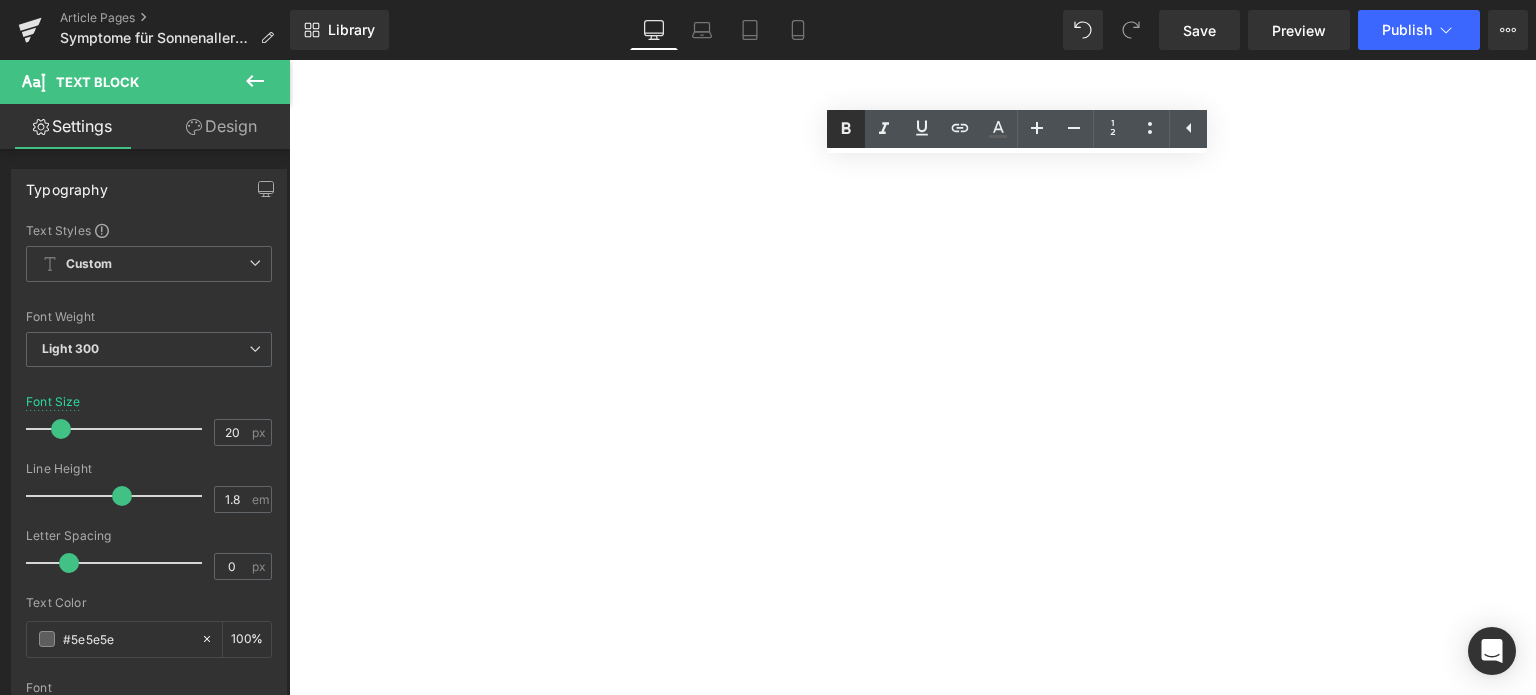 click 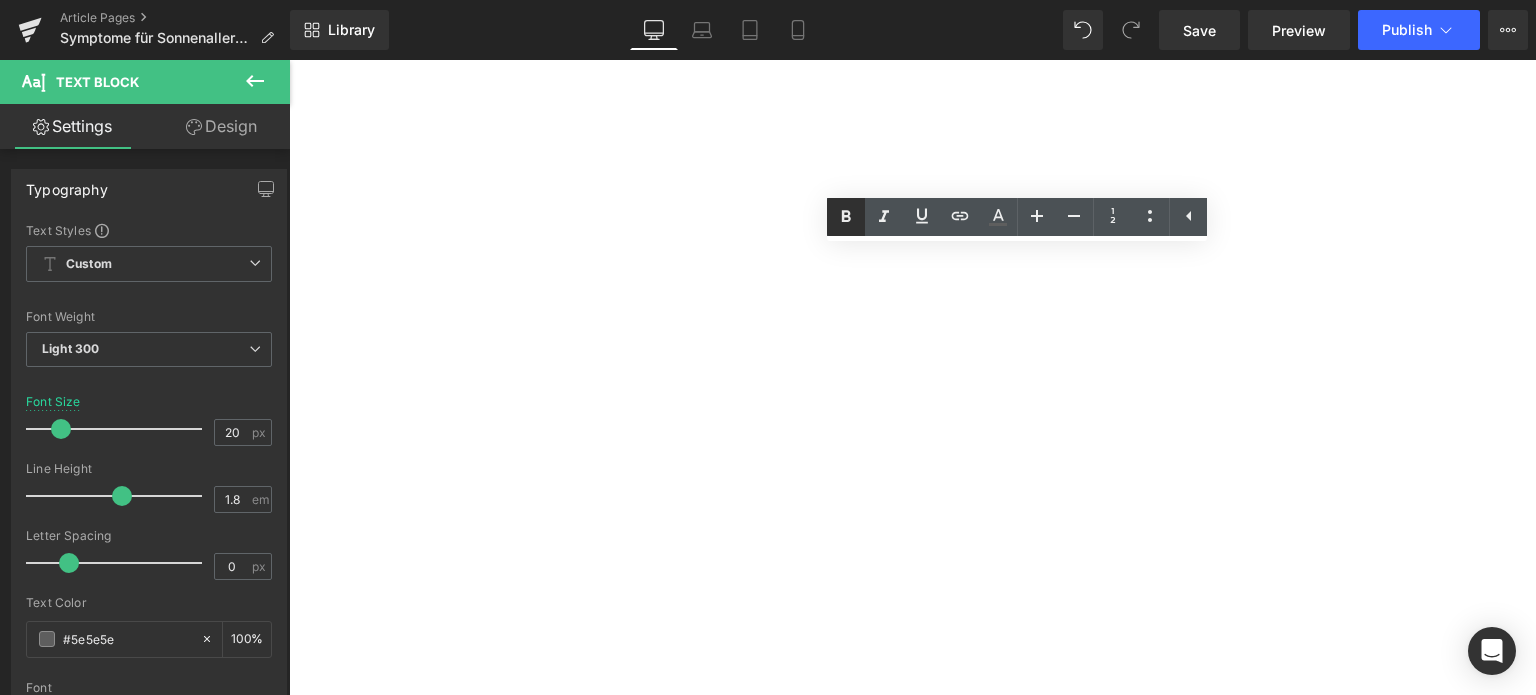 click 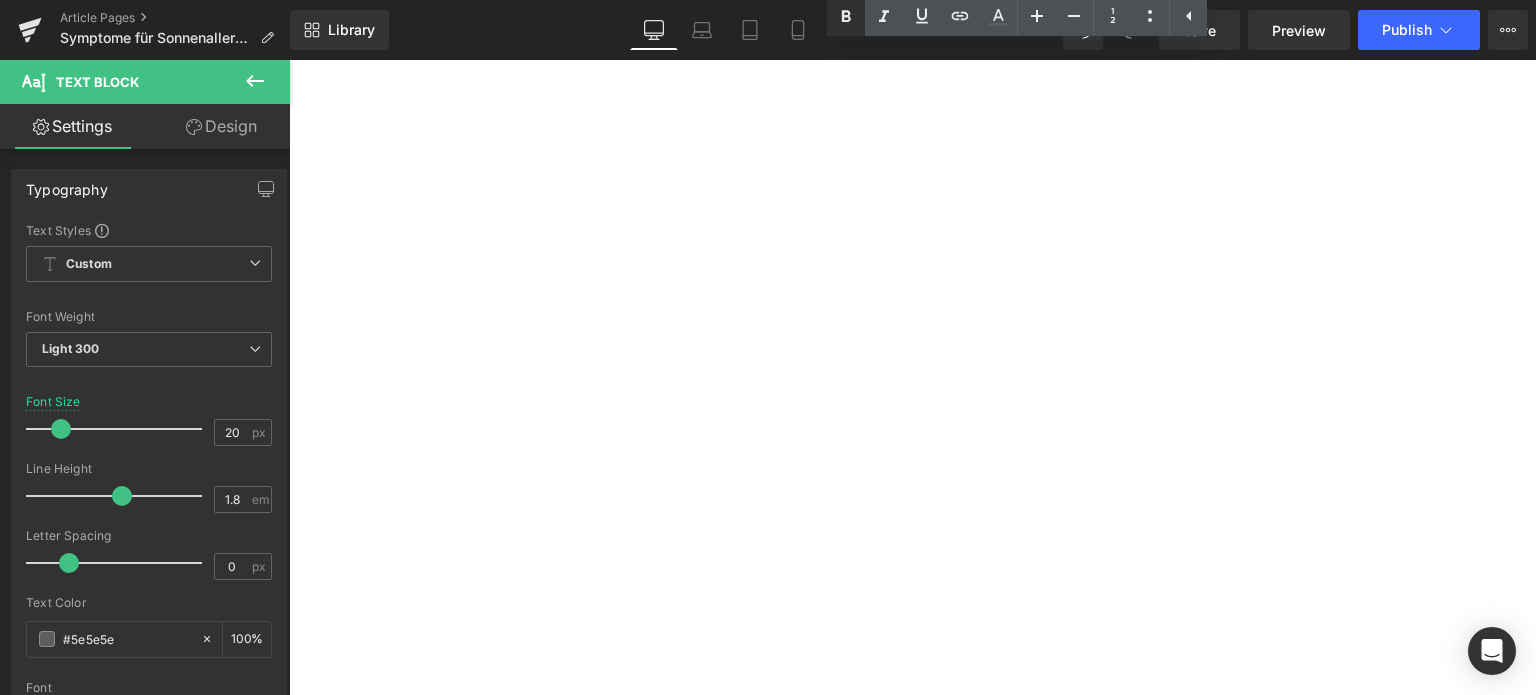 click at bounding box center [846, 17] 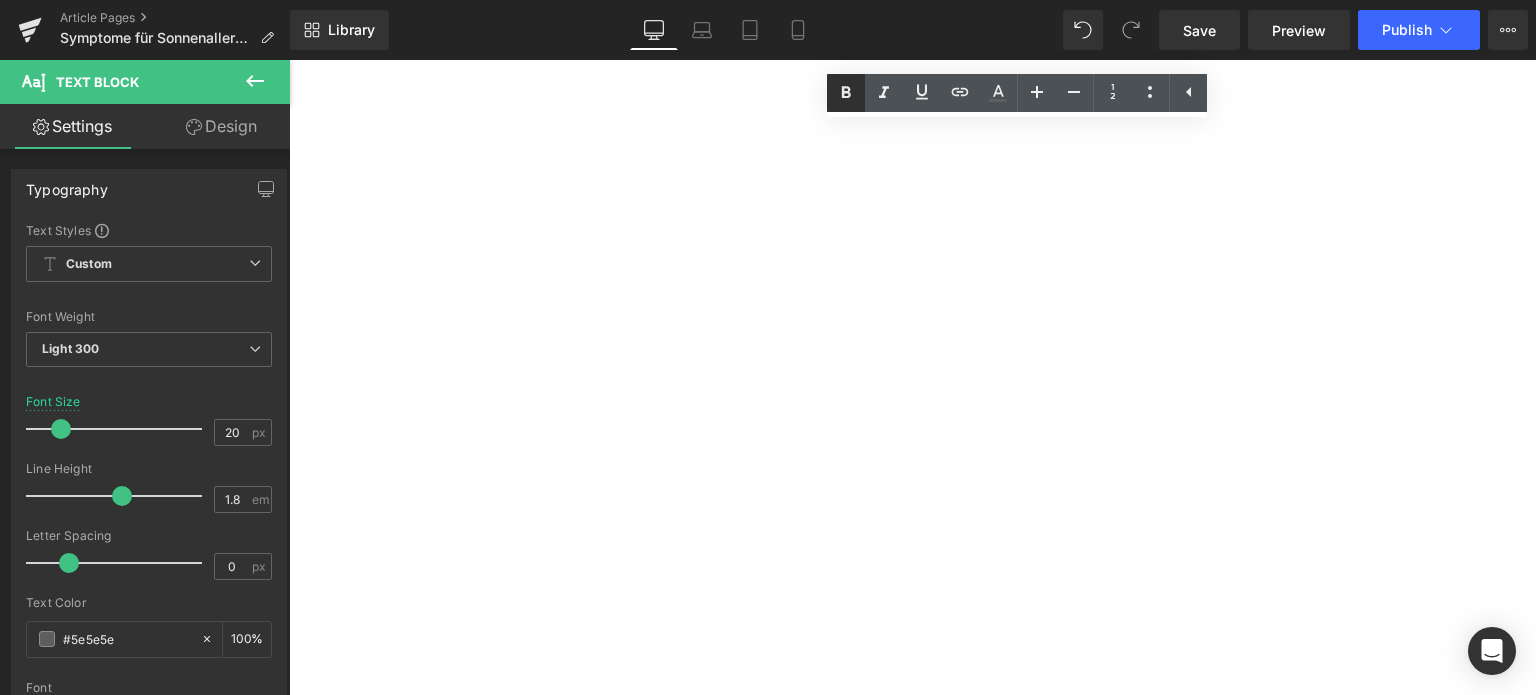 click 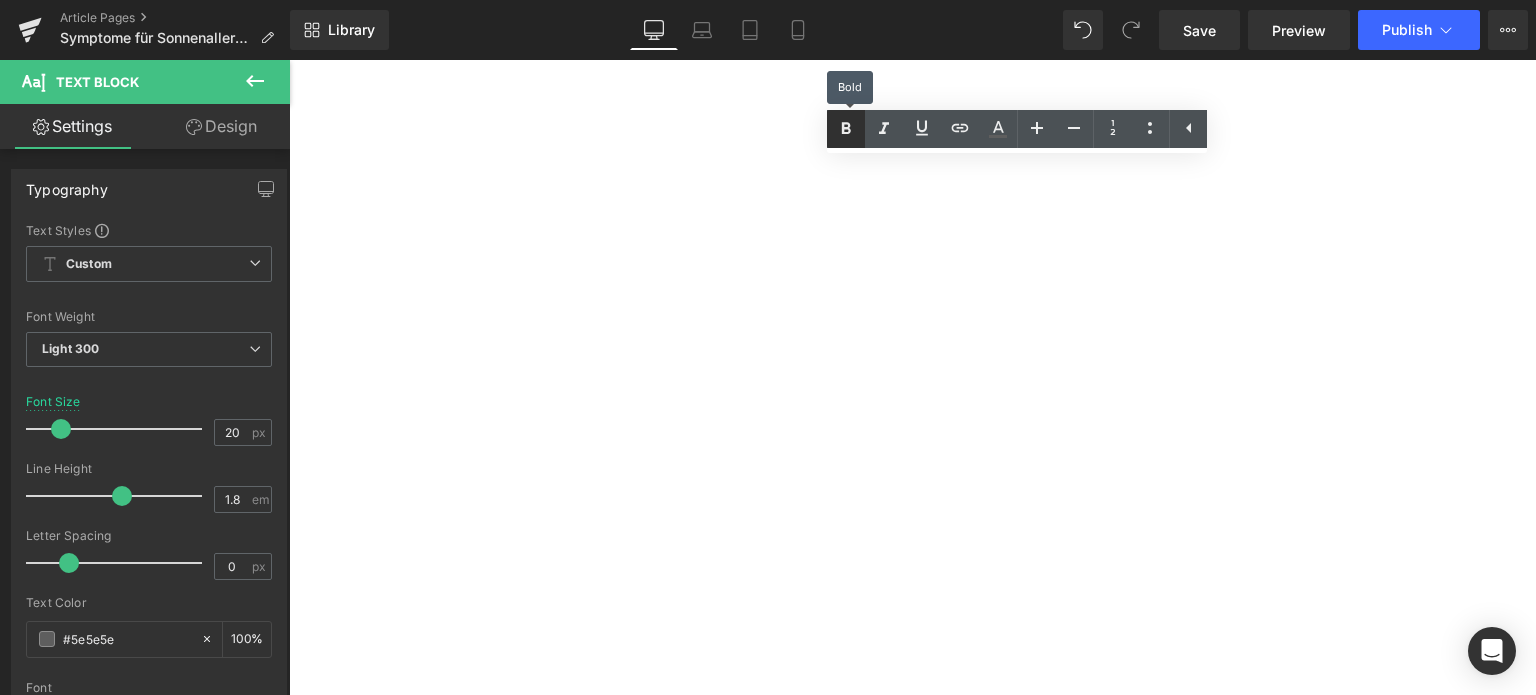 click 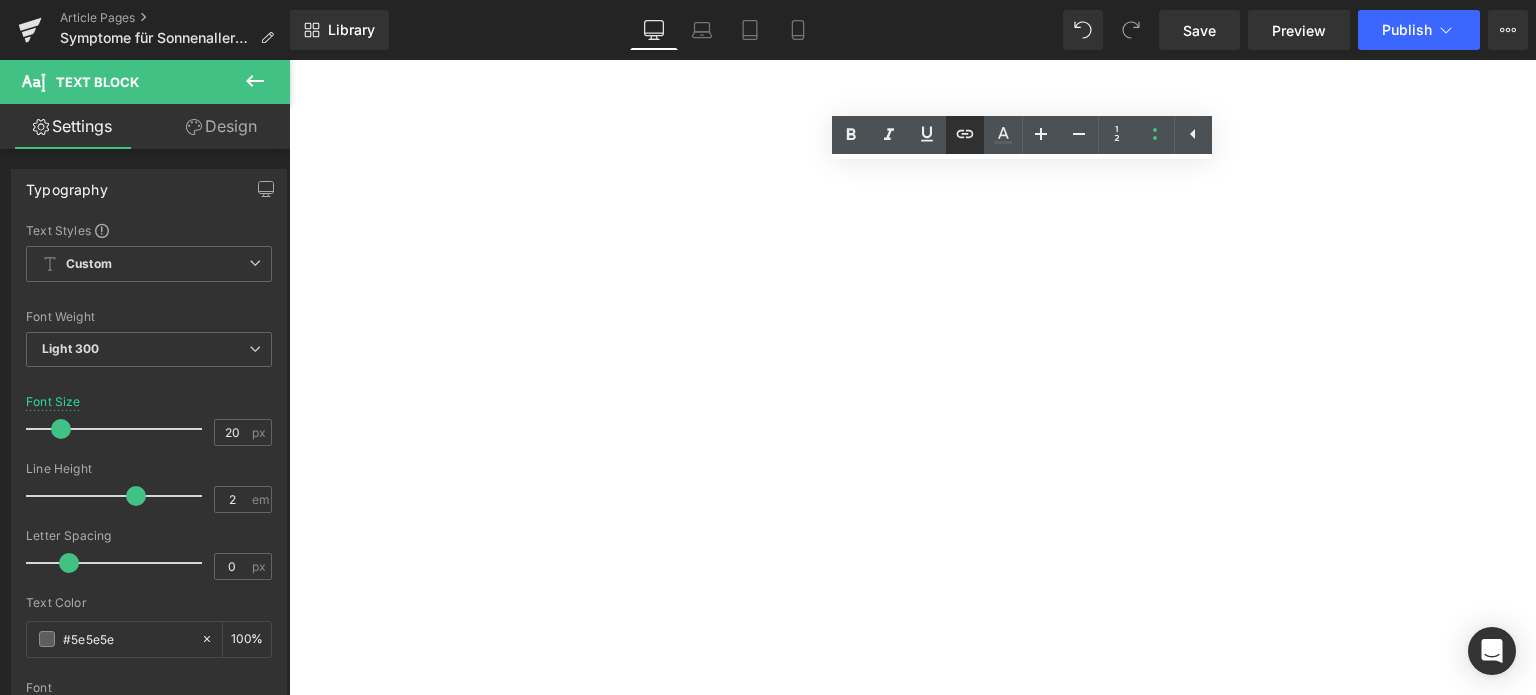 click 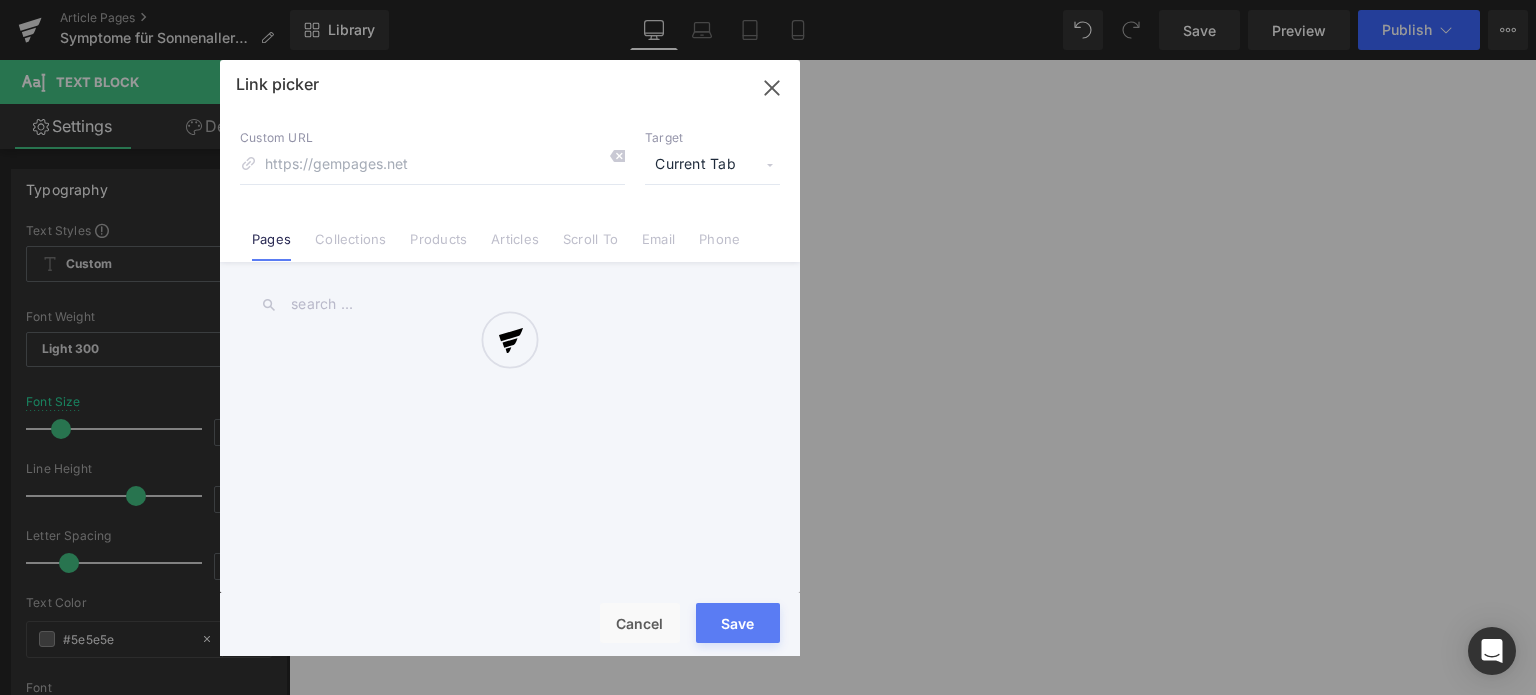 click on "Text Color Highlight Color rgba(0, 113, 193, 1) #0071c1 100 % transparent transparent 0 %   Edit or remove link:   Edit   -   Unlink   -   Cancel                                             Link picker Back to Library   Insert           Custom URL                   Target   Current Tab     Current Tab   New Tab                 Pages       Collections       Products       Articles       Scroll To       Email       Phone                                                       Email Address     Subject     Message             Phone Number           Save Cancel" at bounding box center [768, 0] 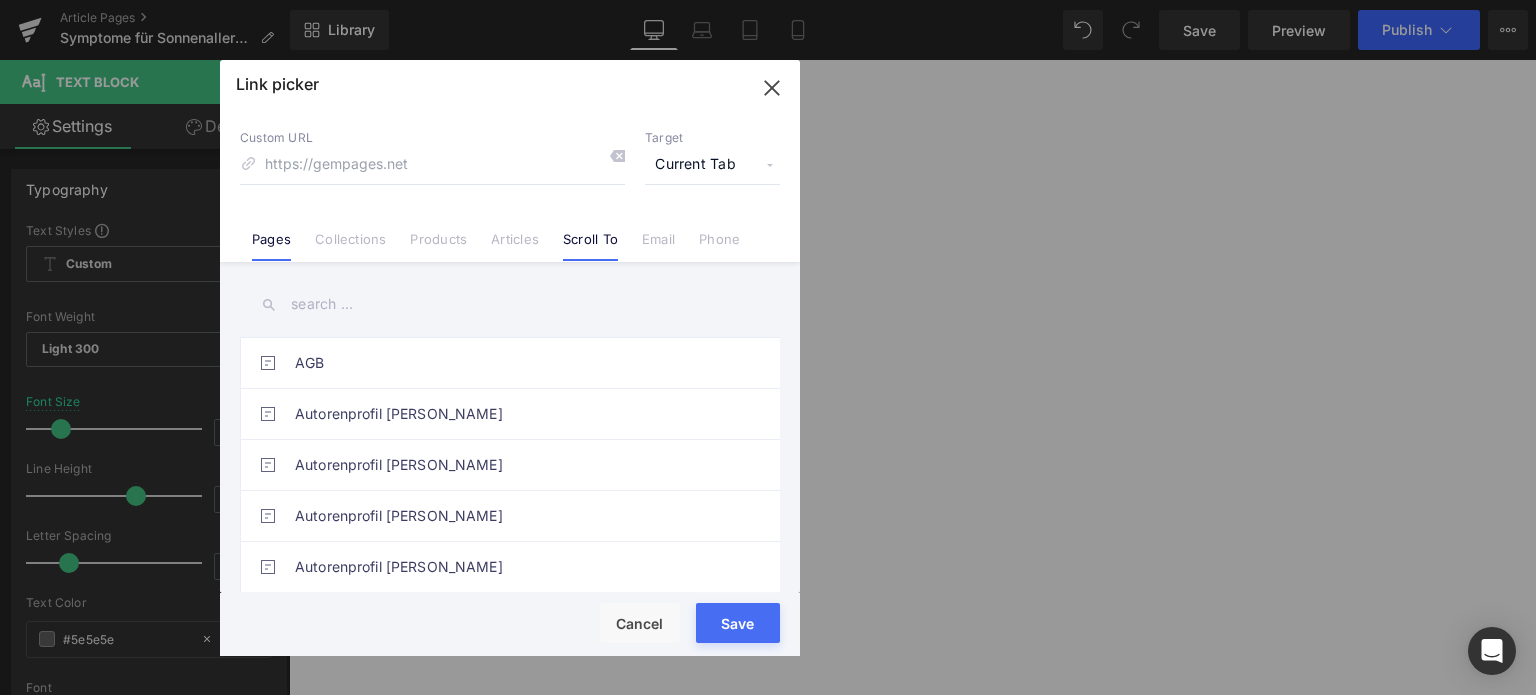 click on "Scroll To" at bounding box center (590, 231) 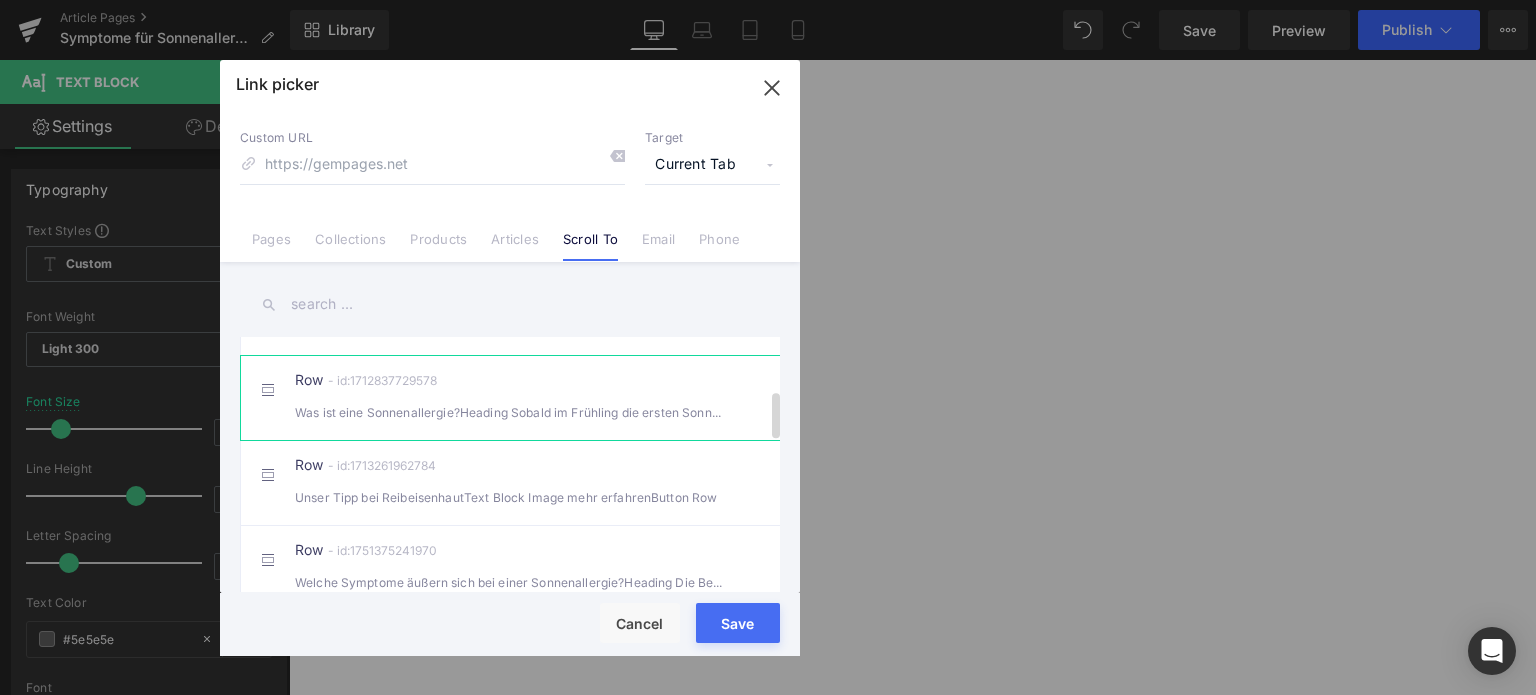 scroll, scrollTop: 300, scrollLeft: 0, axis: vertical 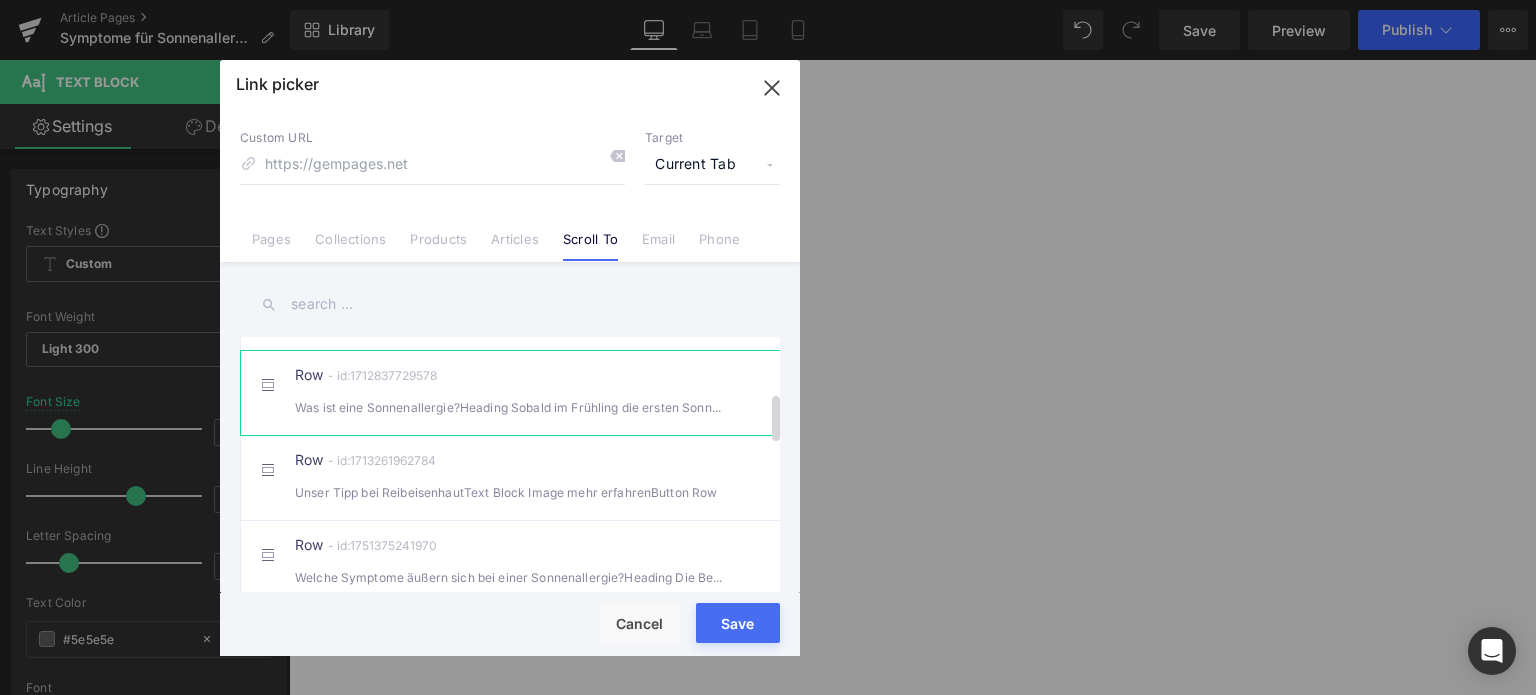click on "Was ist eine Sonnenallergie?Heading    Sobald im Frühling die ersten Sonnenstrah" at bounding box center [510, 407] 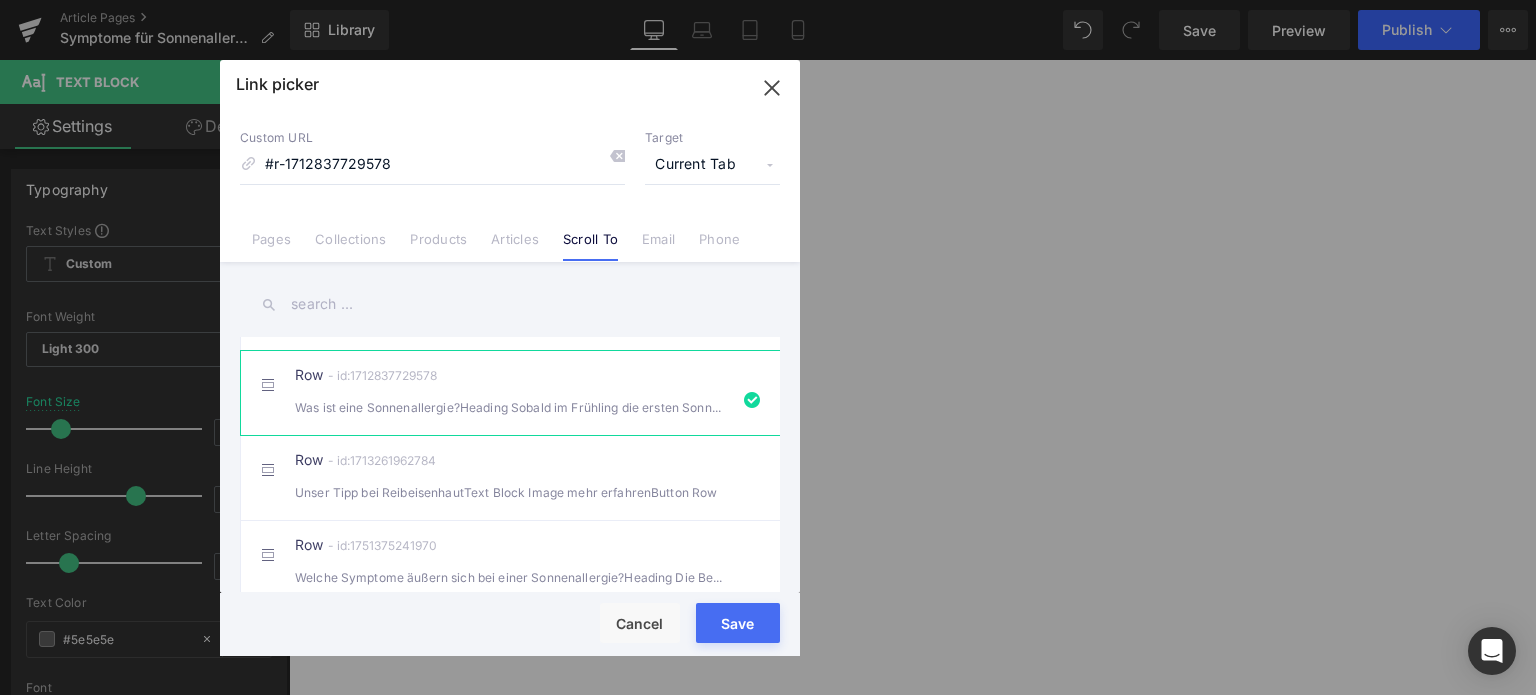 click on "Save" at bounding box center (738, 623) 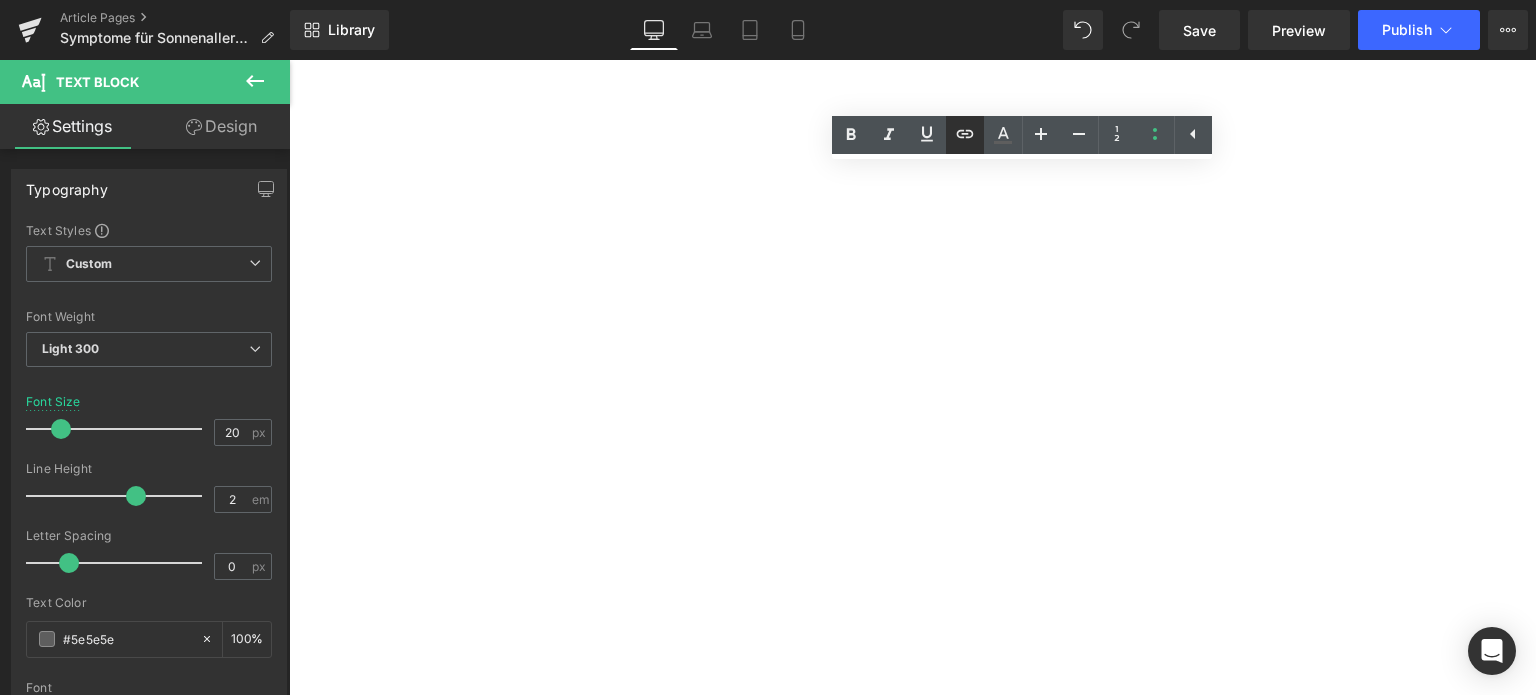 click 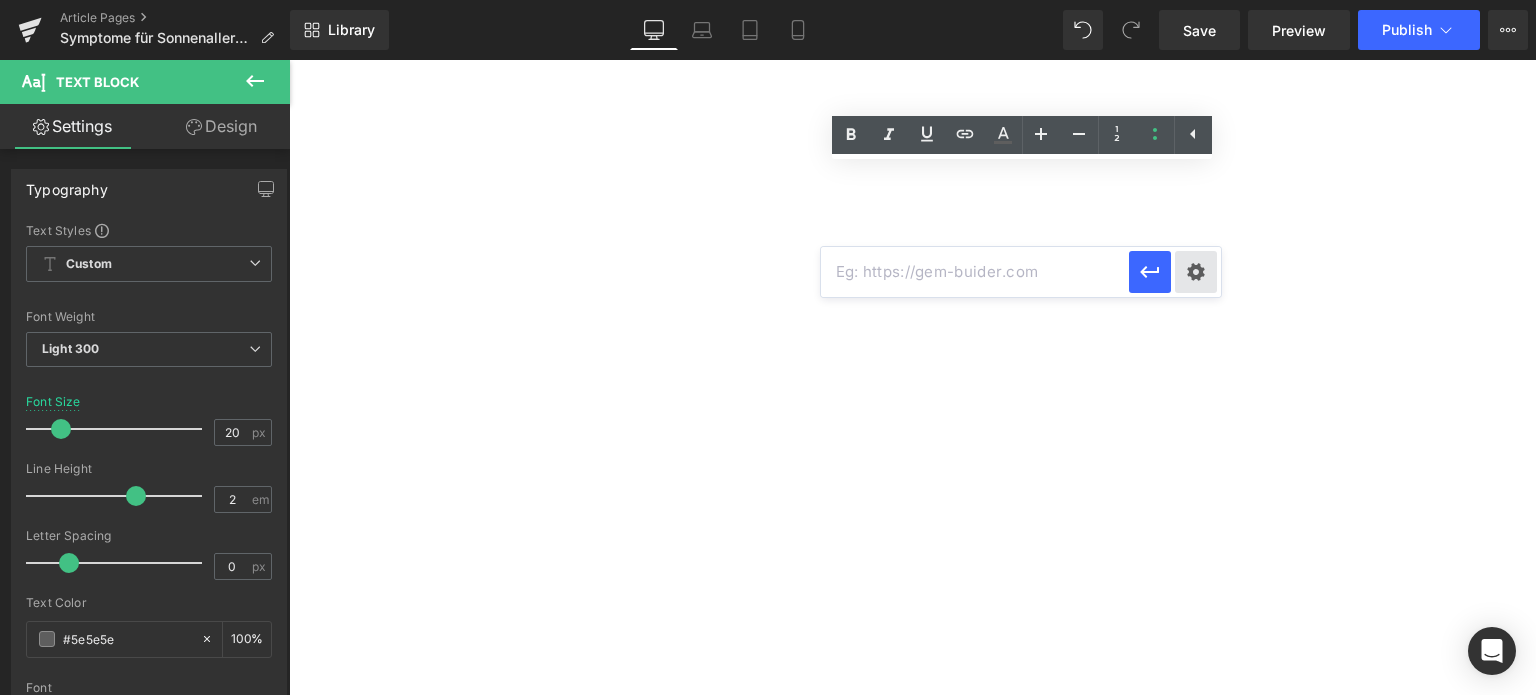 click on "Text Color Highlight Color rgba(0, 113, 193, 1) #0071c1 100 % transparent transparent 0 %   Edit or remove link:   Edit   -   Unlink   -   Cancel" at bounding box center (768, 0) 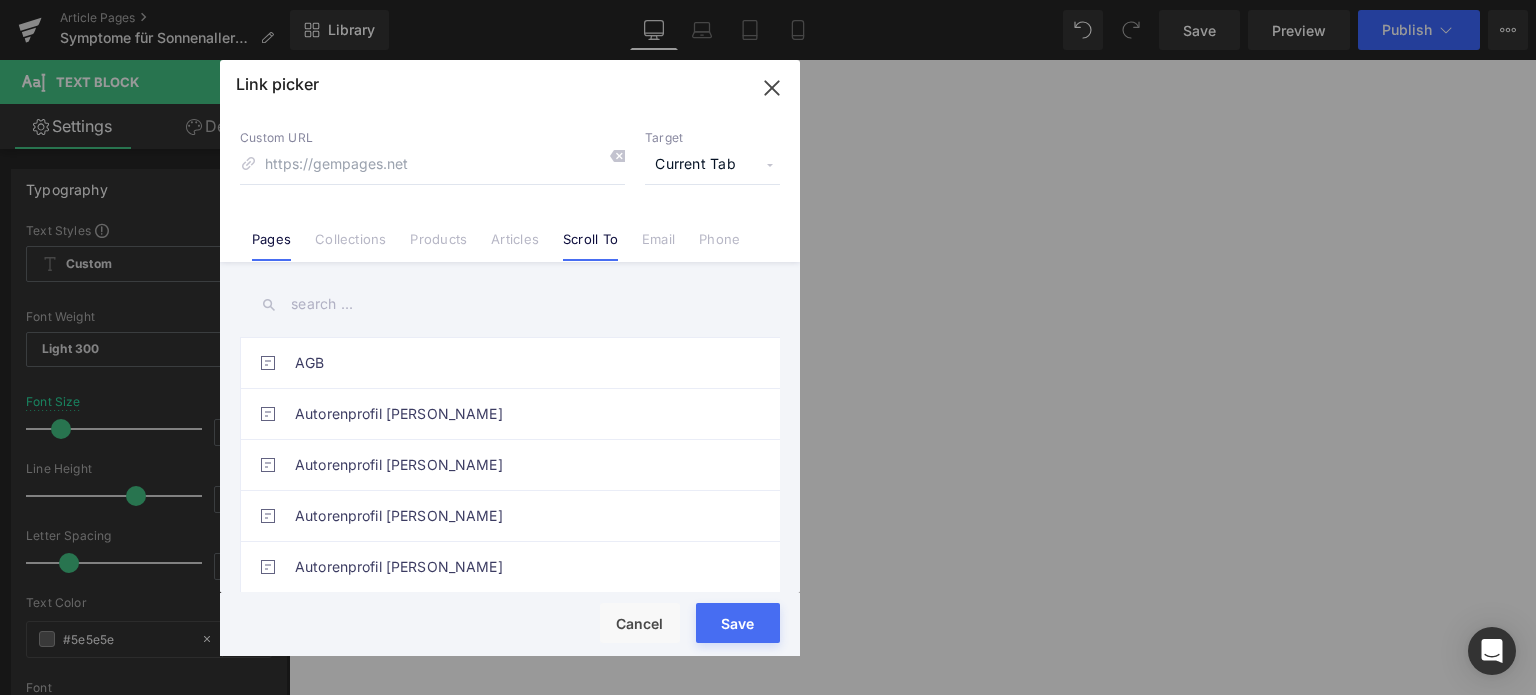 click on "Scroll To" at bounding box center (590, 246) 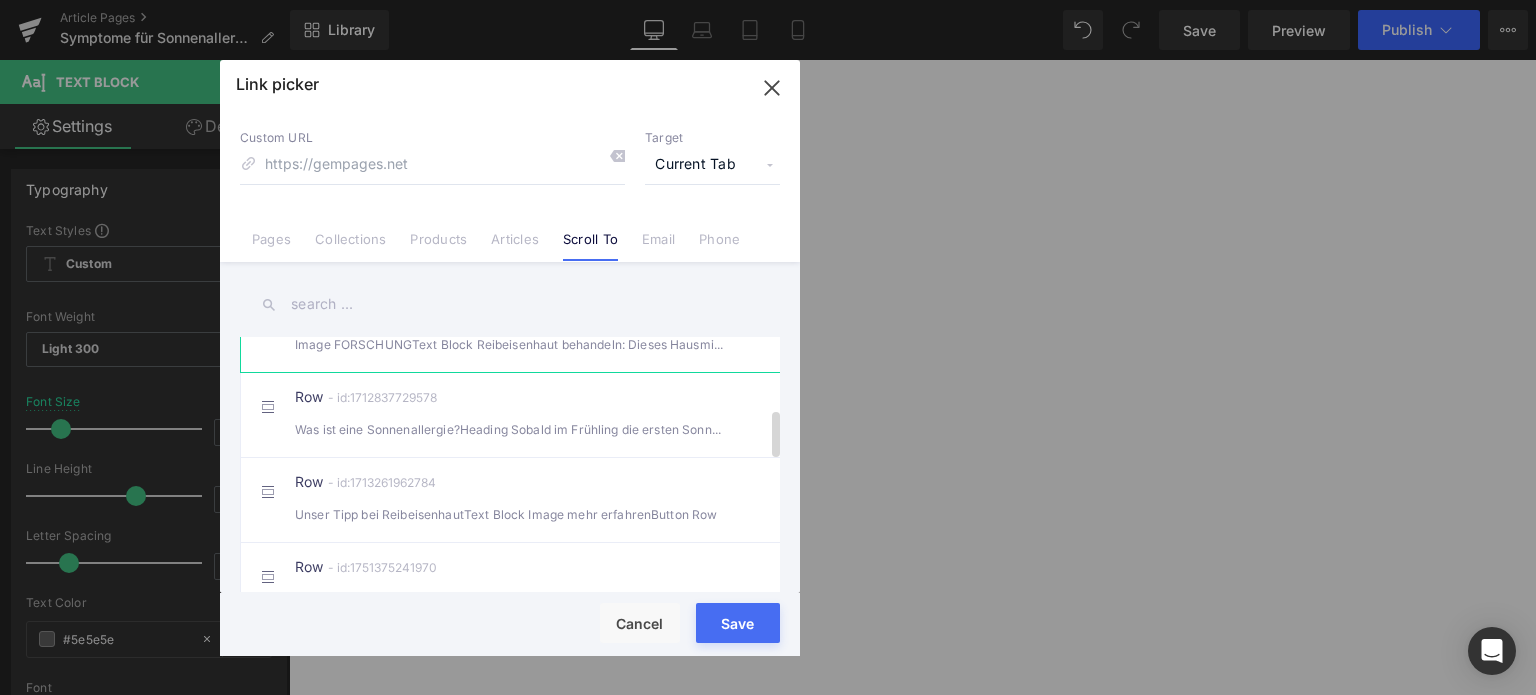 scroll, scrollTop: 400, scrollLeft: 0, axis: vertical 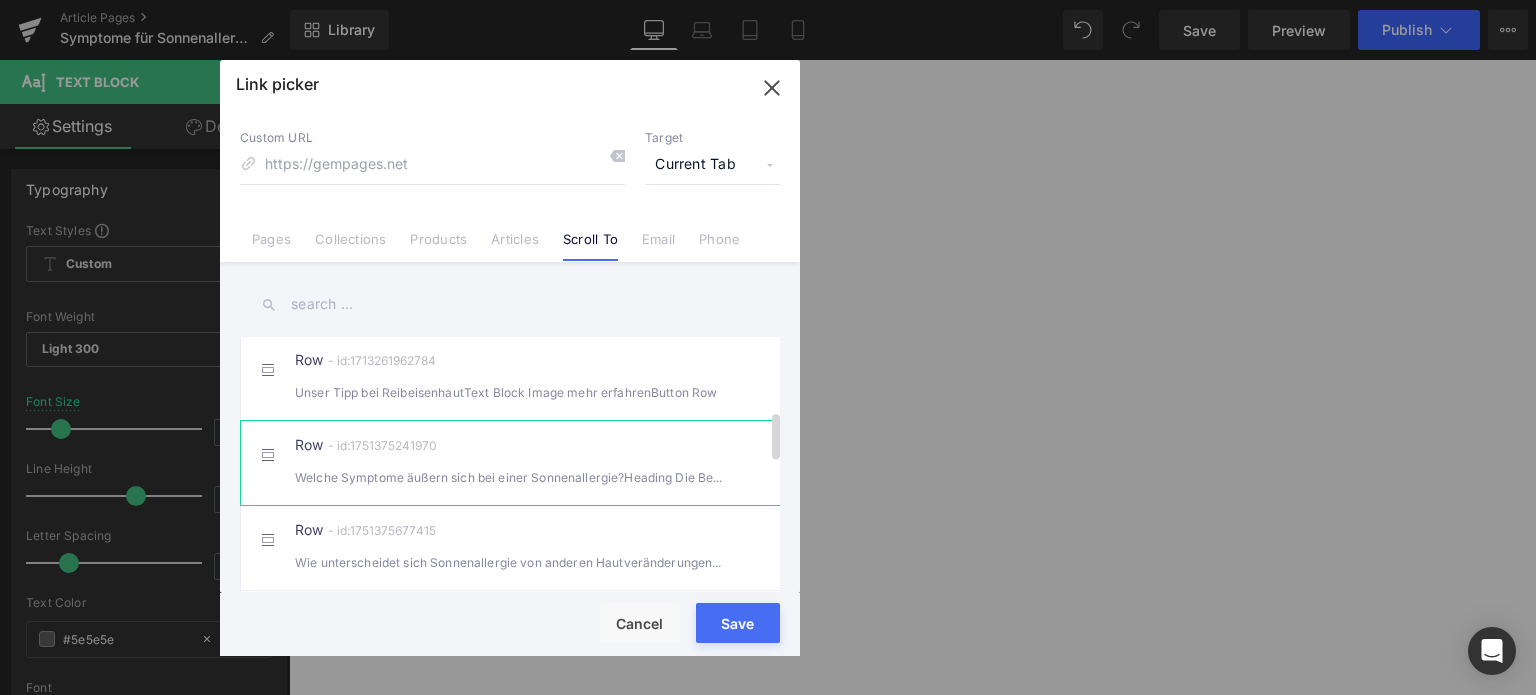 click on "Welche Symptome äußern sich bei einer Sonnenallergie?Heading    Die Beschwerden" at bounding box center [510, 477] 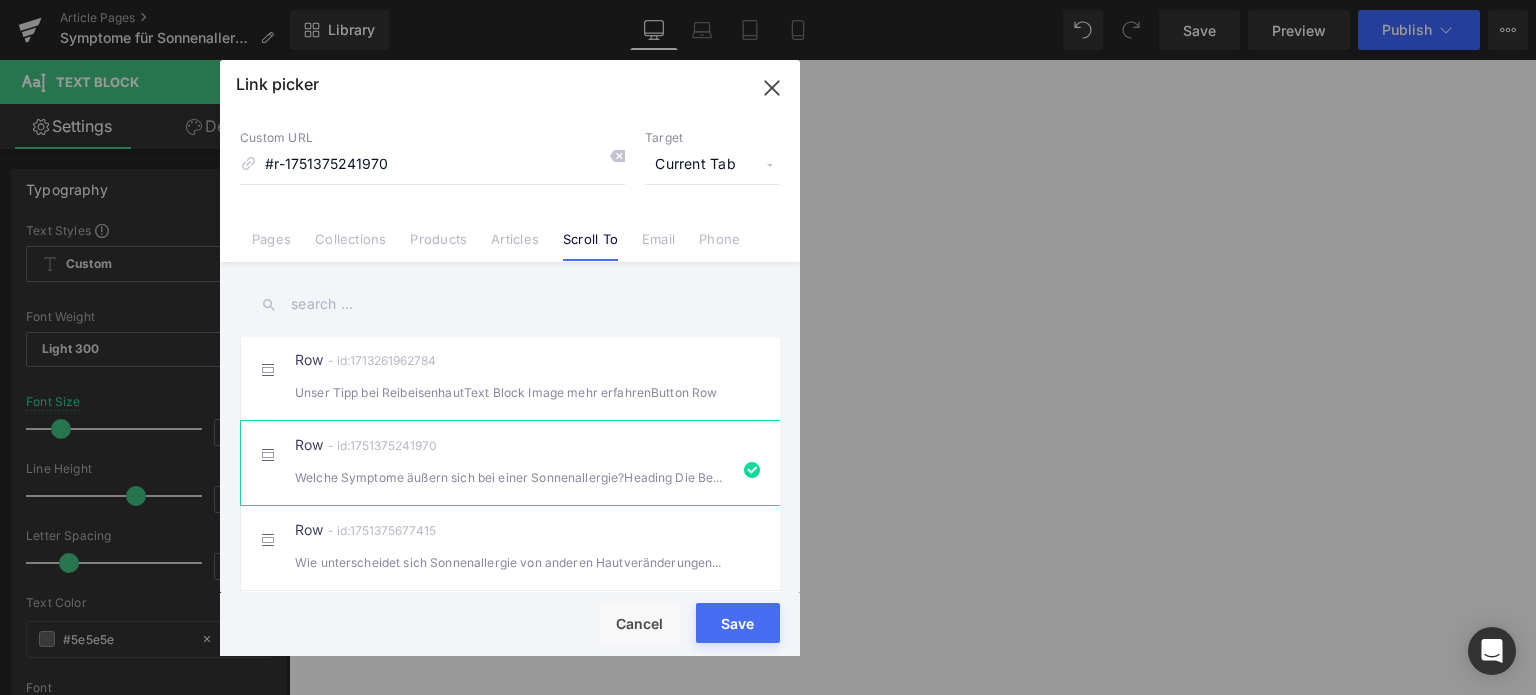 click on "Save" at bounding box center [738, 623] 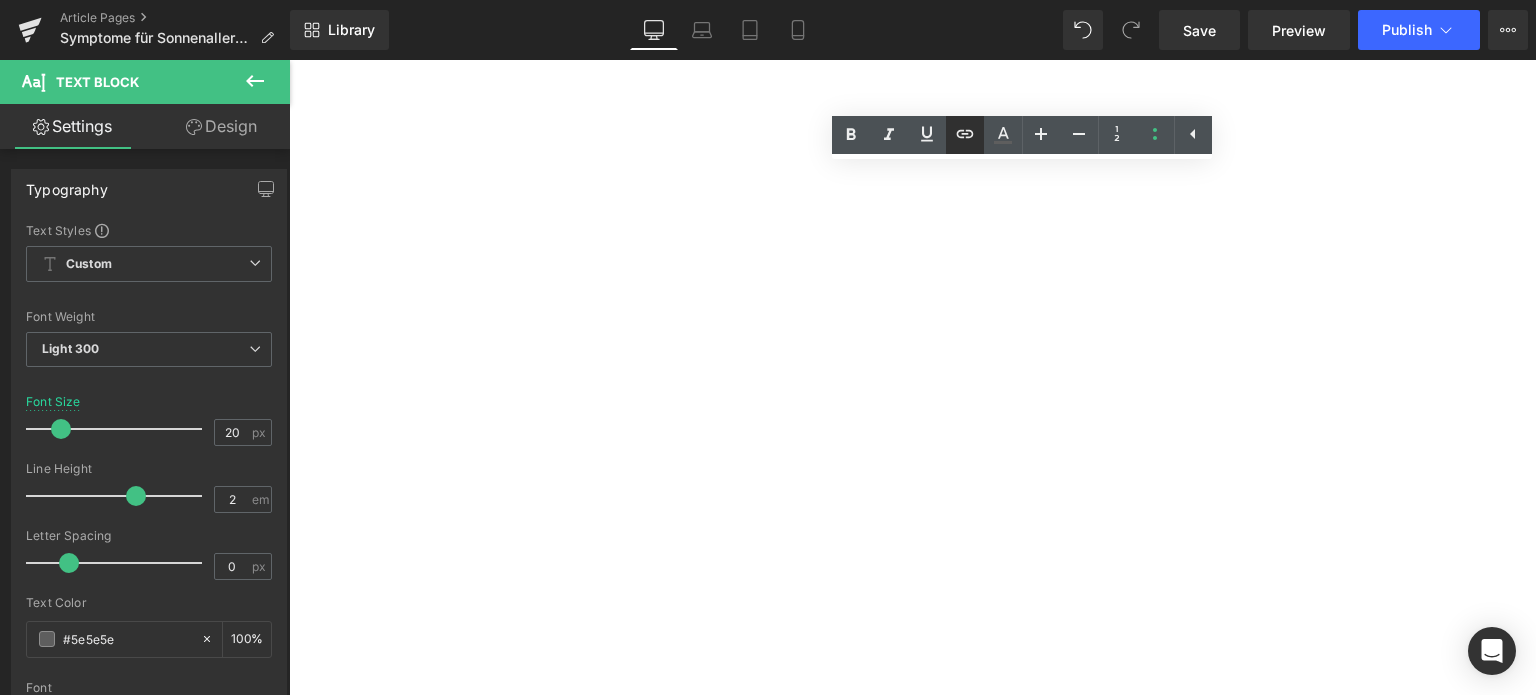 click at bounding box center (965, 135) 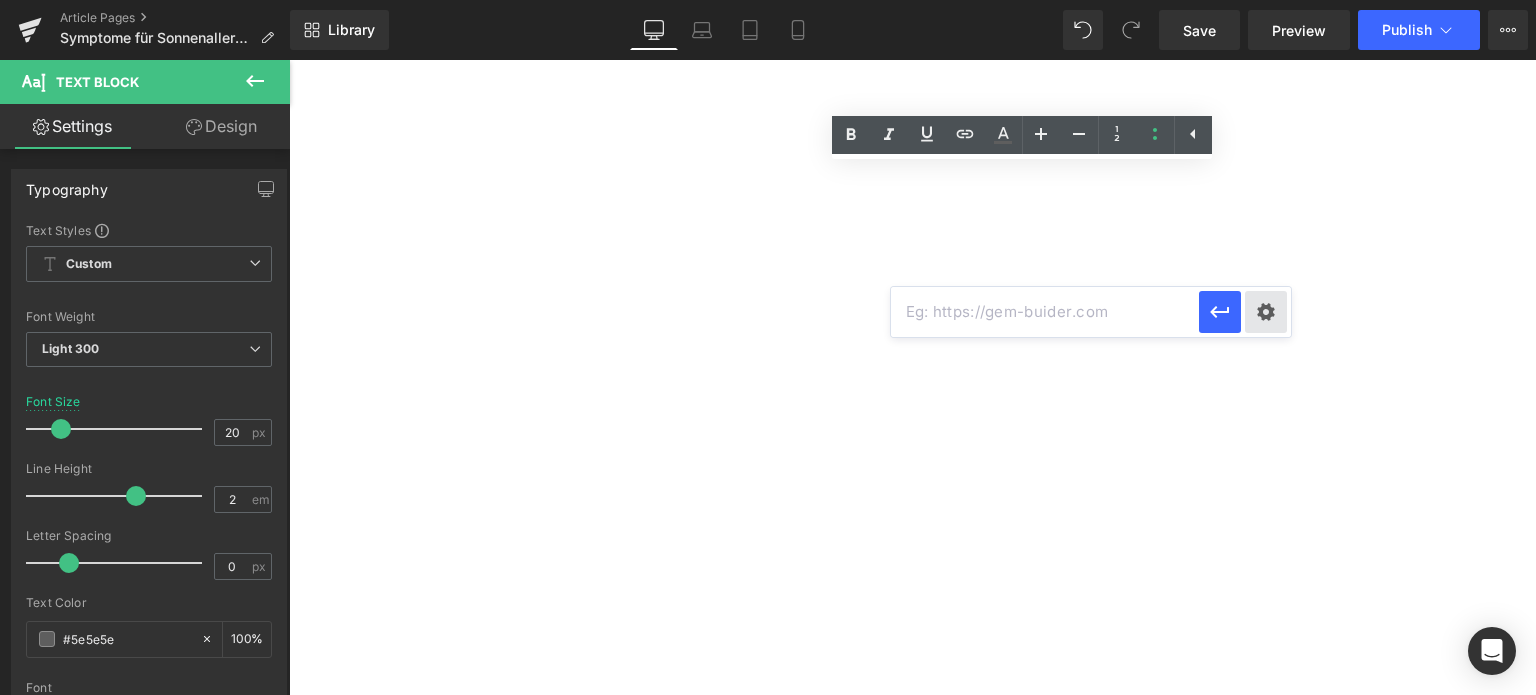 click on "Text Color Highlight Color rgba(0, 113, 193, 1) #0071c1 100 % transparent transparent 0 %   Edit or remove link:   Edit   -   Unlink   -   Cancel" at bounding box center (768, 0) 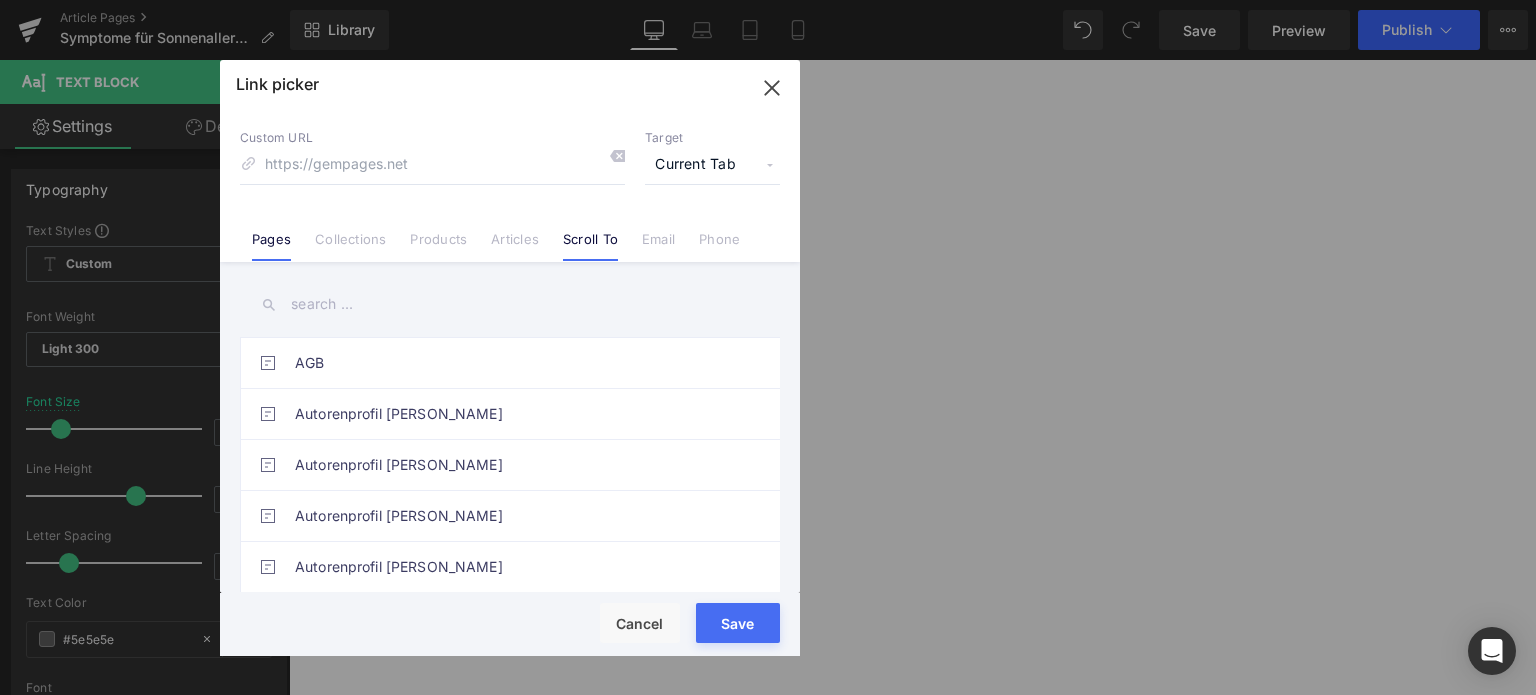 click on "Scroll To" at bounding box center (590, 246) 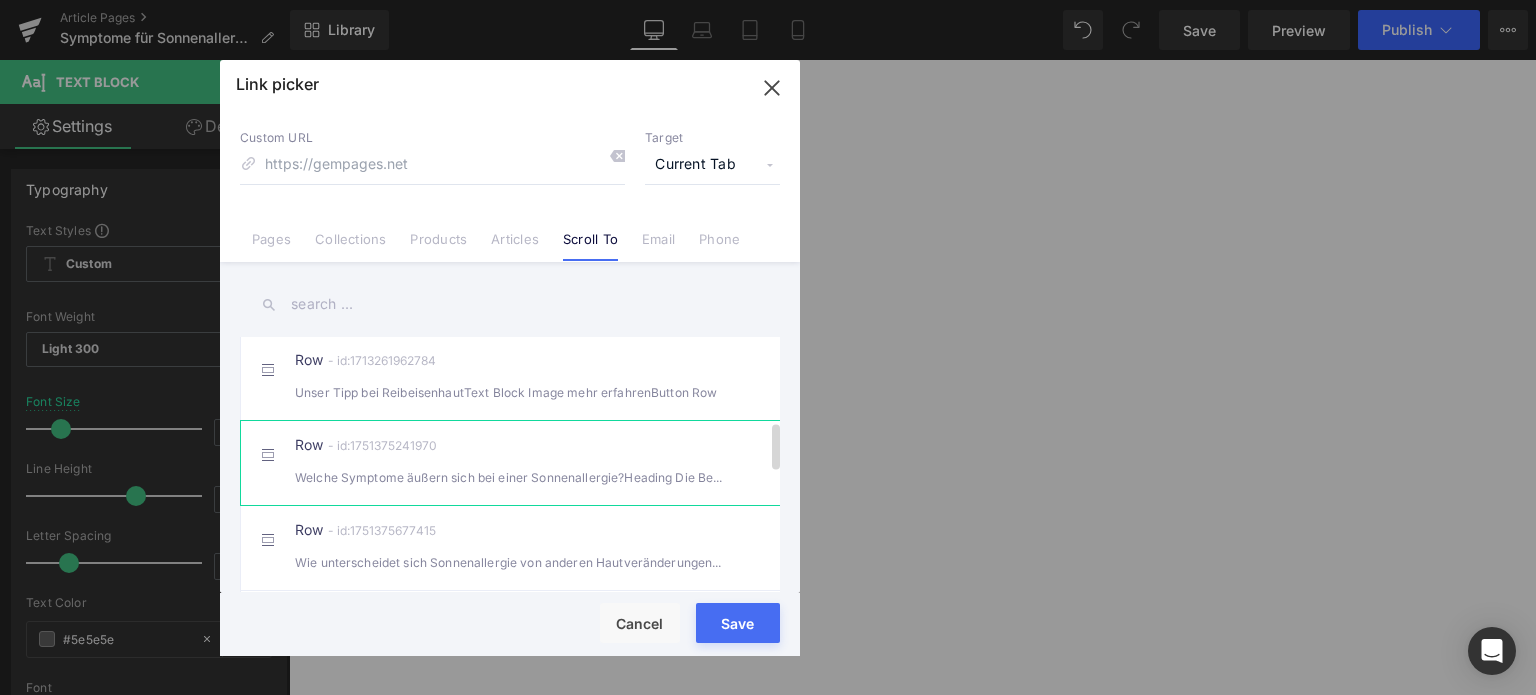 scroll, scrollTop: 500, scrollLeft: 0, axis: vertical 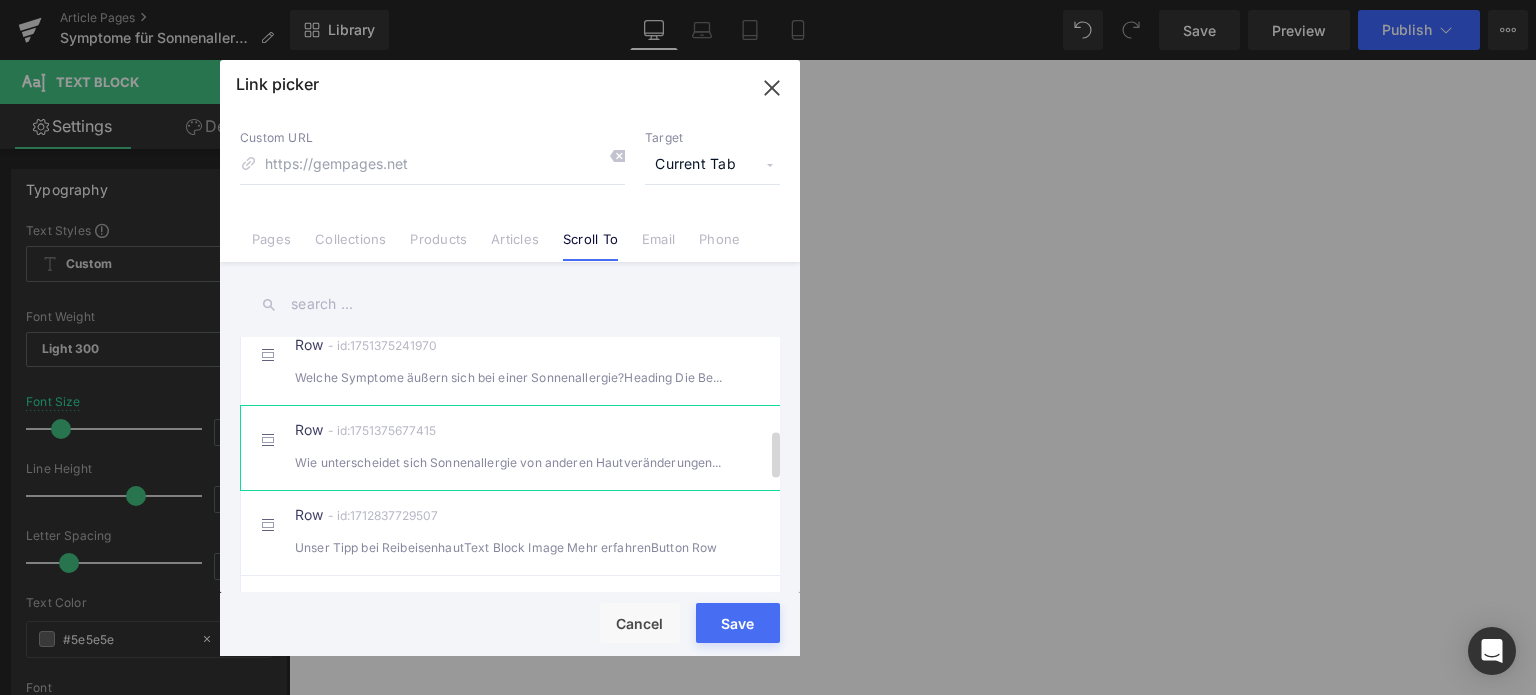 click on "Wie unterscheidet sich Sonnenallergie von anderen Hautveränderungen?Heading    N" at bounding box center [510, 462] 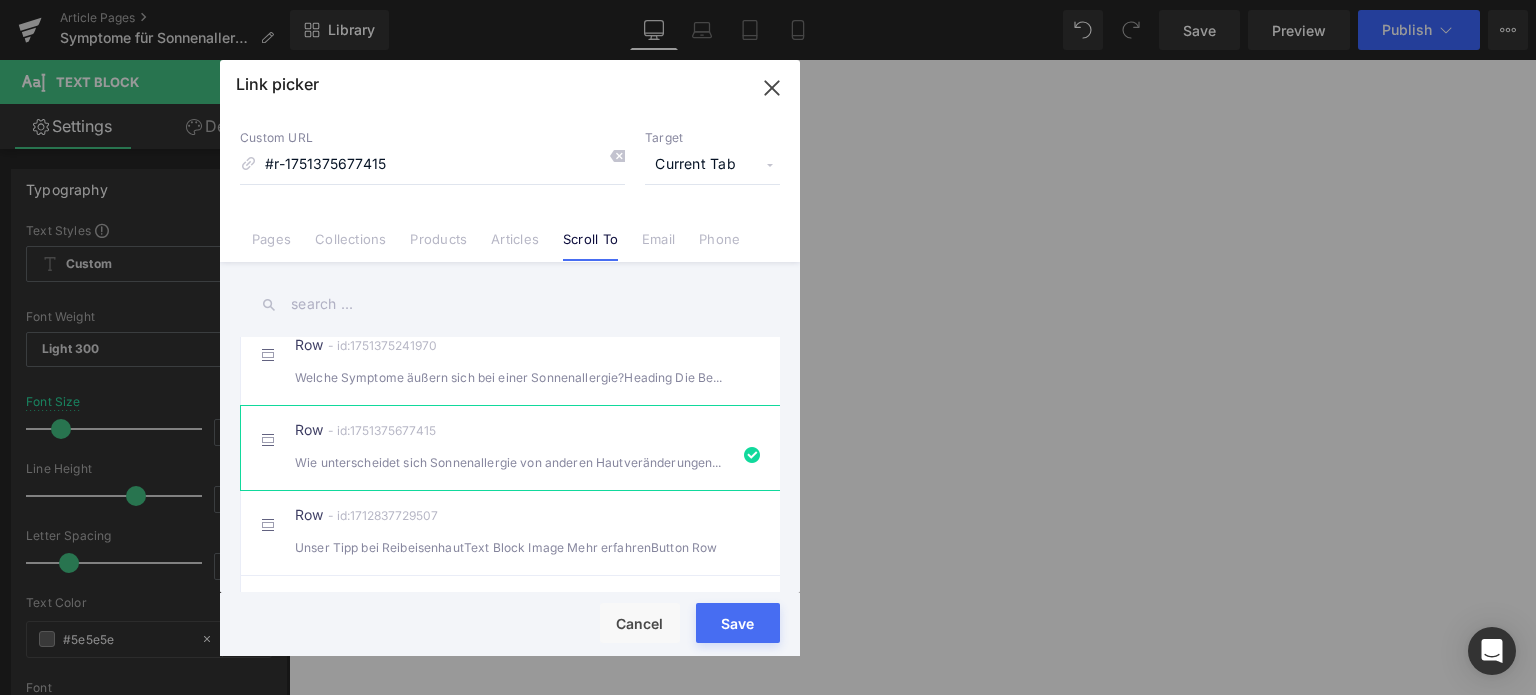 click on "Save" at bounding box center (738, 623) 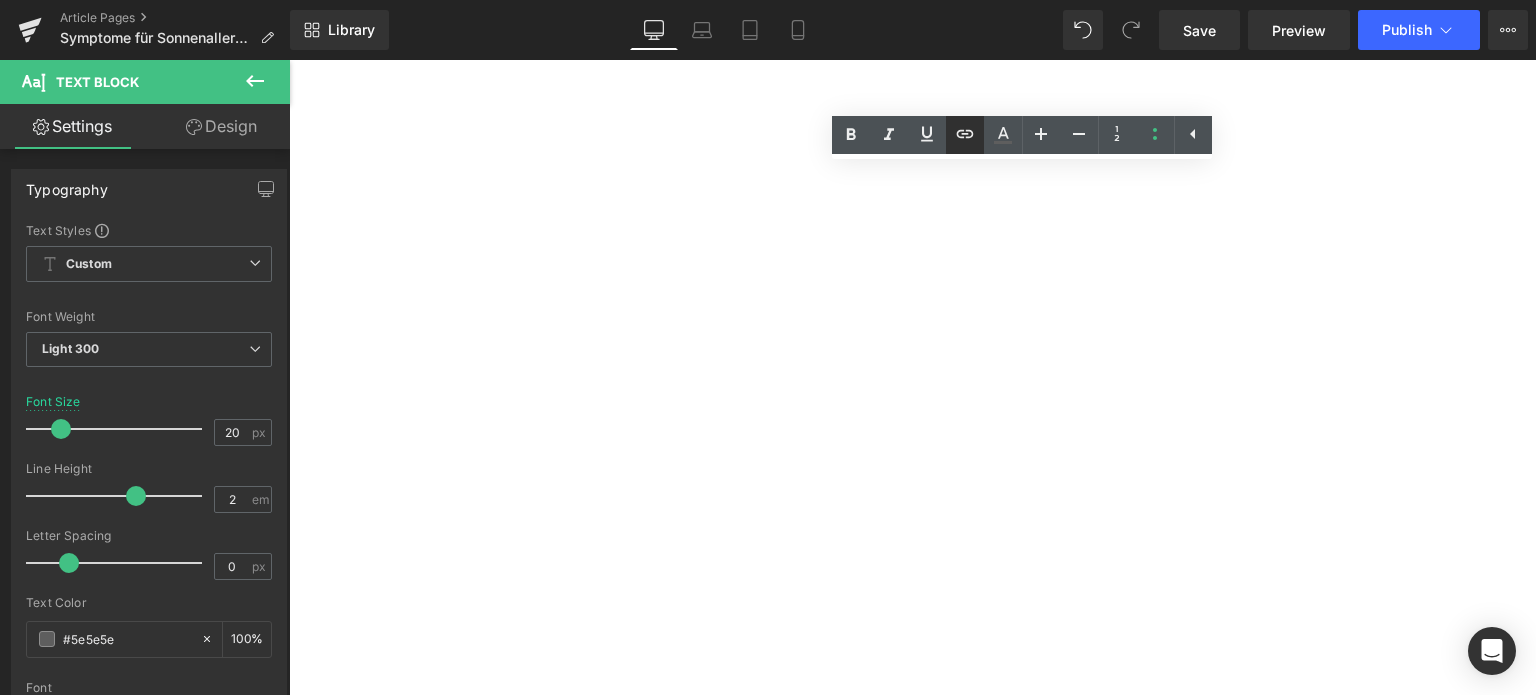 click at bounding box center (965, 135) 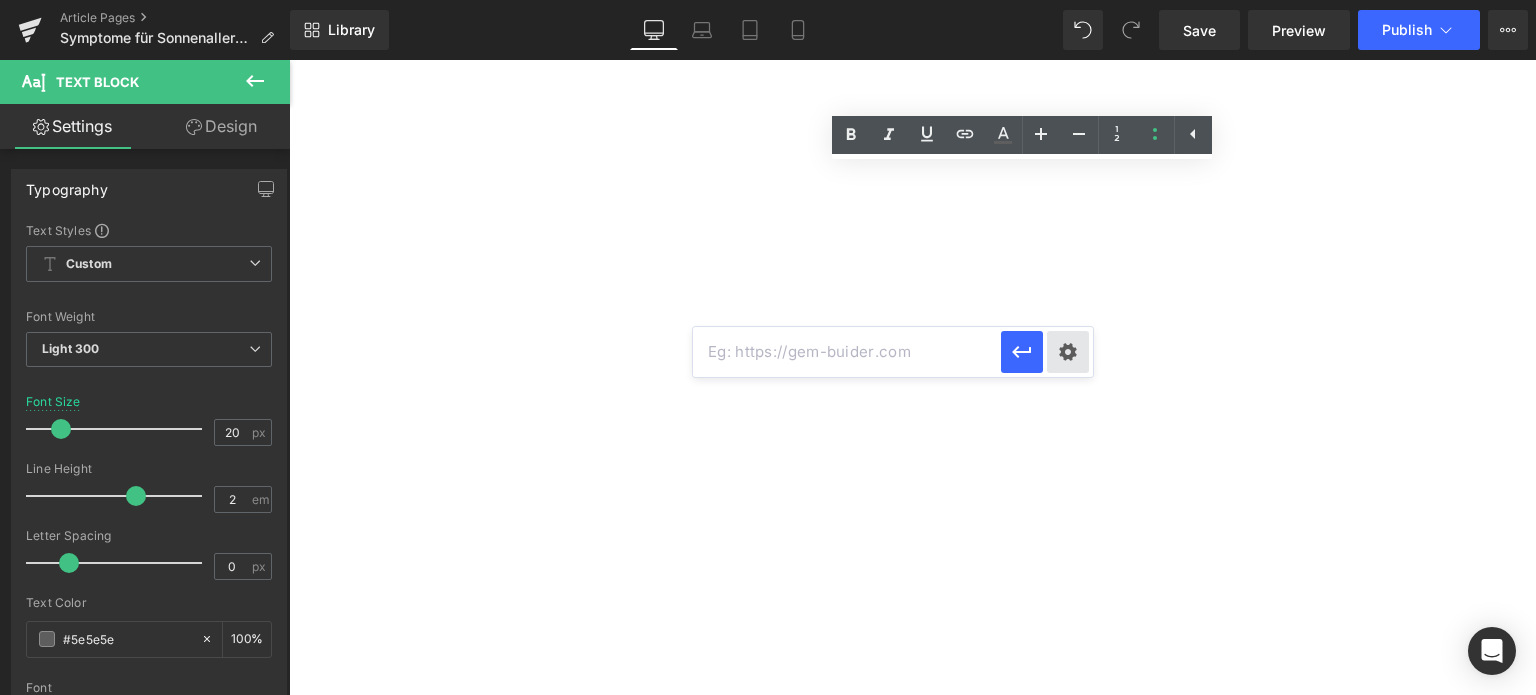 click on "Text Color Highlight Color rgba(0, 113, 193, 1) #0071c1 100 % transparent transparent 0 %   Edit or remove link:   Edit   -   Unlink   -   Cancel" at bounding box center (768, 0) 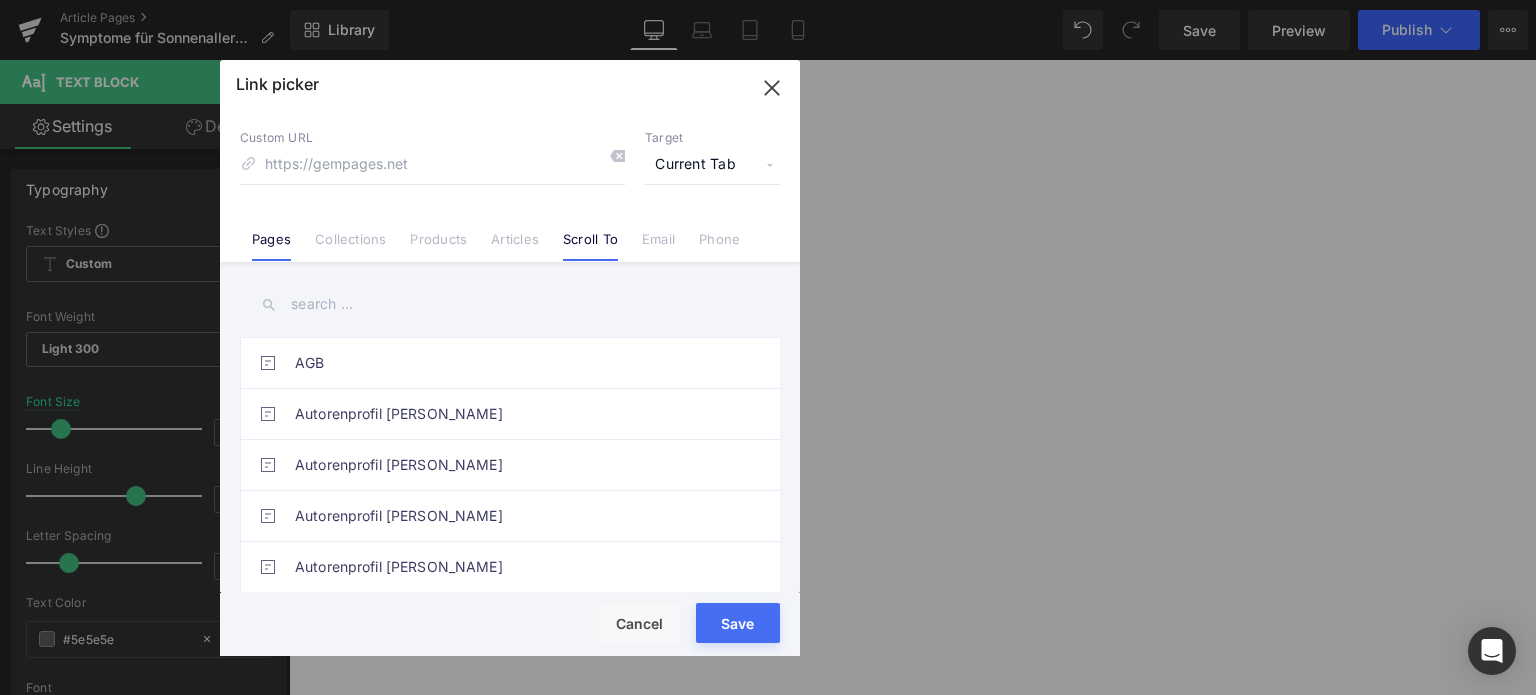 click on "Scroll To" at bounding box center [590, 246] 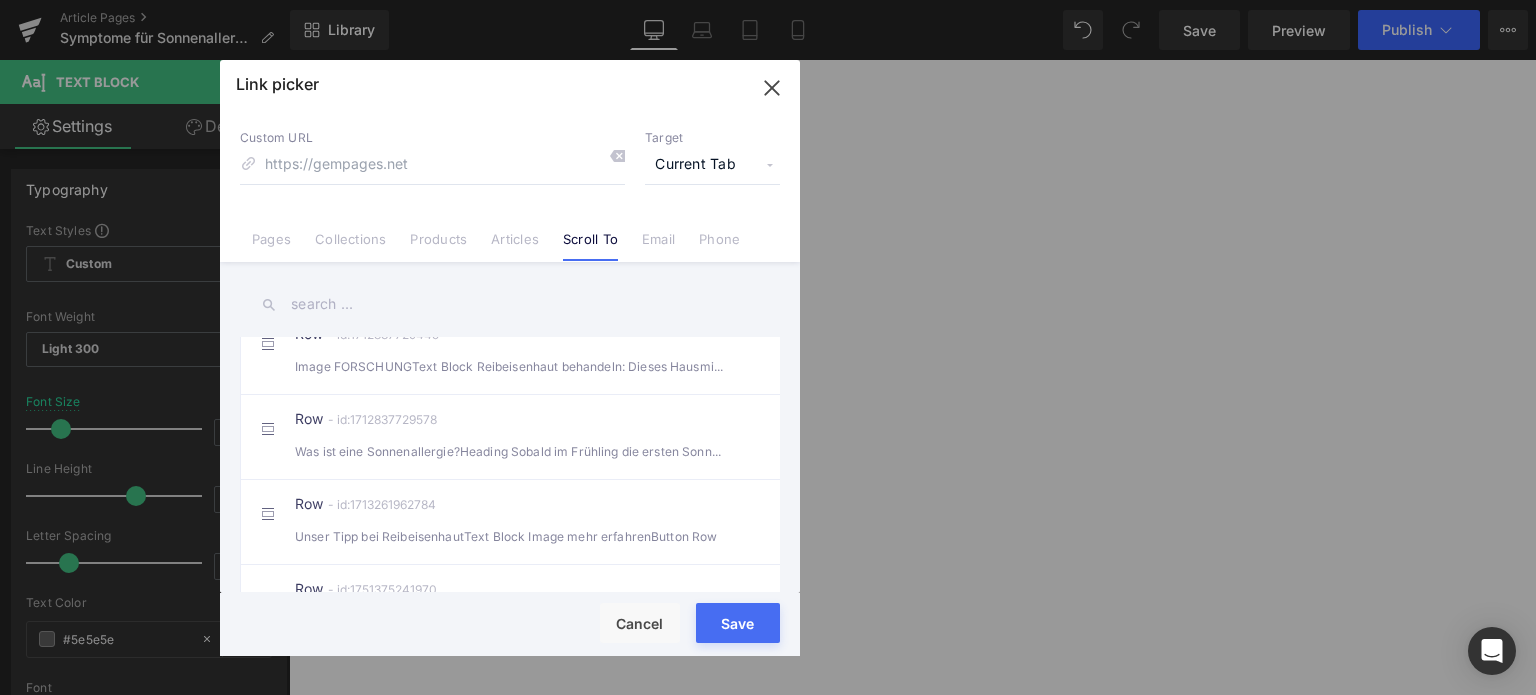 scroll, scrollTop: 600, scrollLeft: 0, axis: vertical 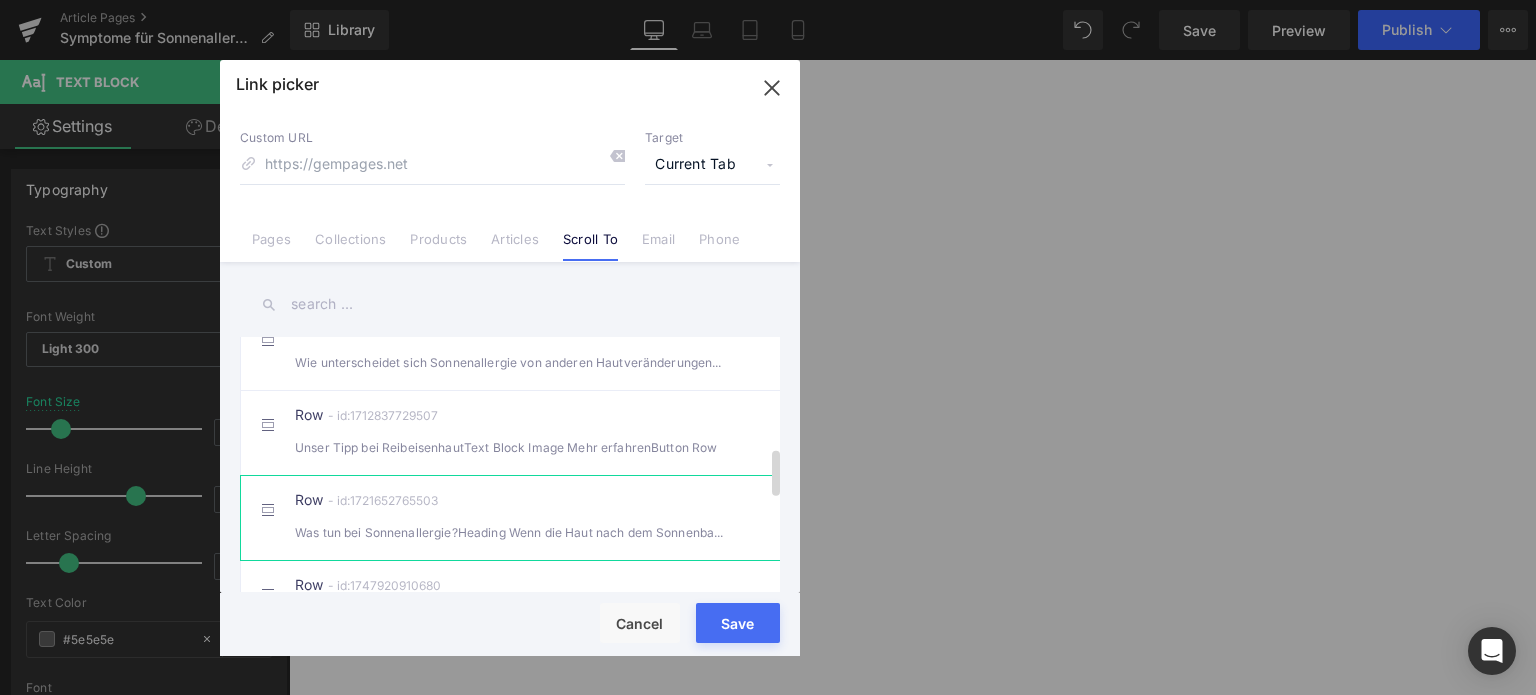 click on "- id:1721652765503" at bounding box center (380, 500) 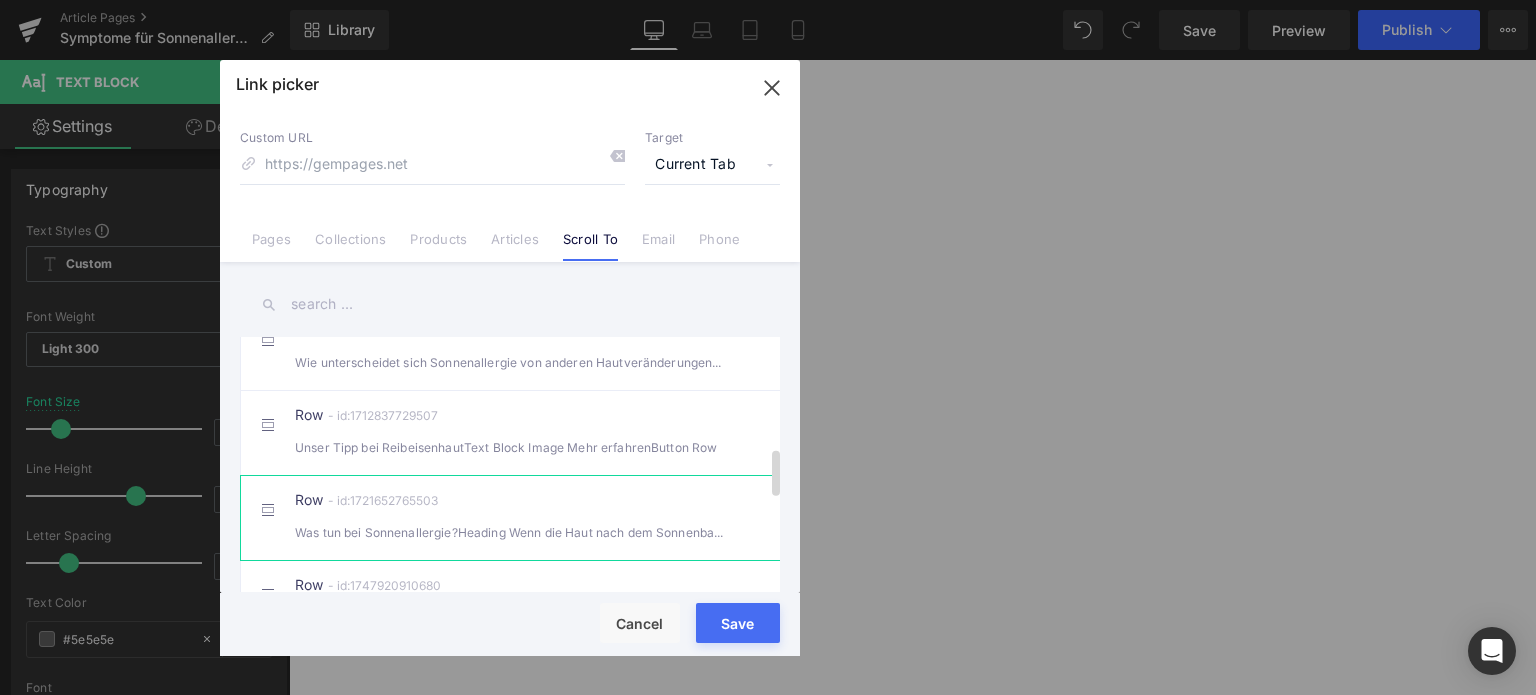 type on "#r-1721652765503" 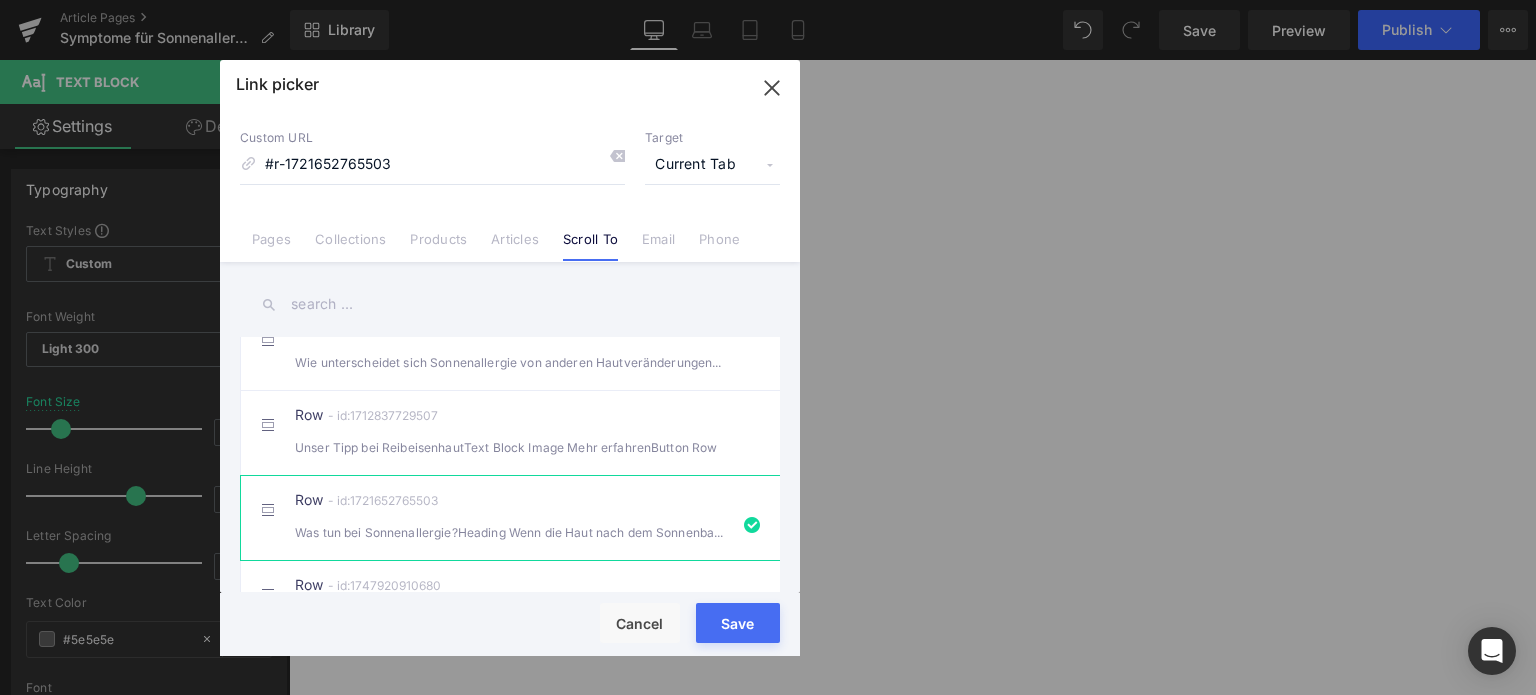 click on "Save" at bounding box center (738, 623) 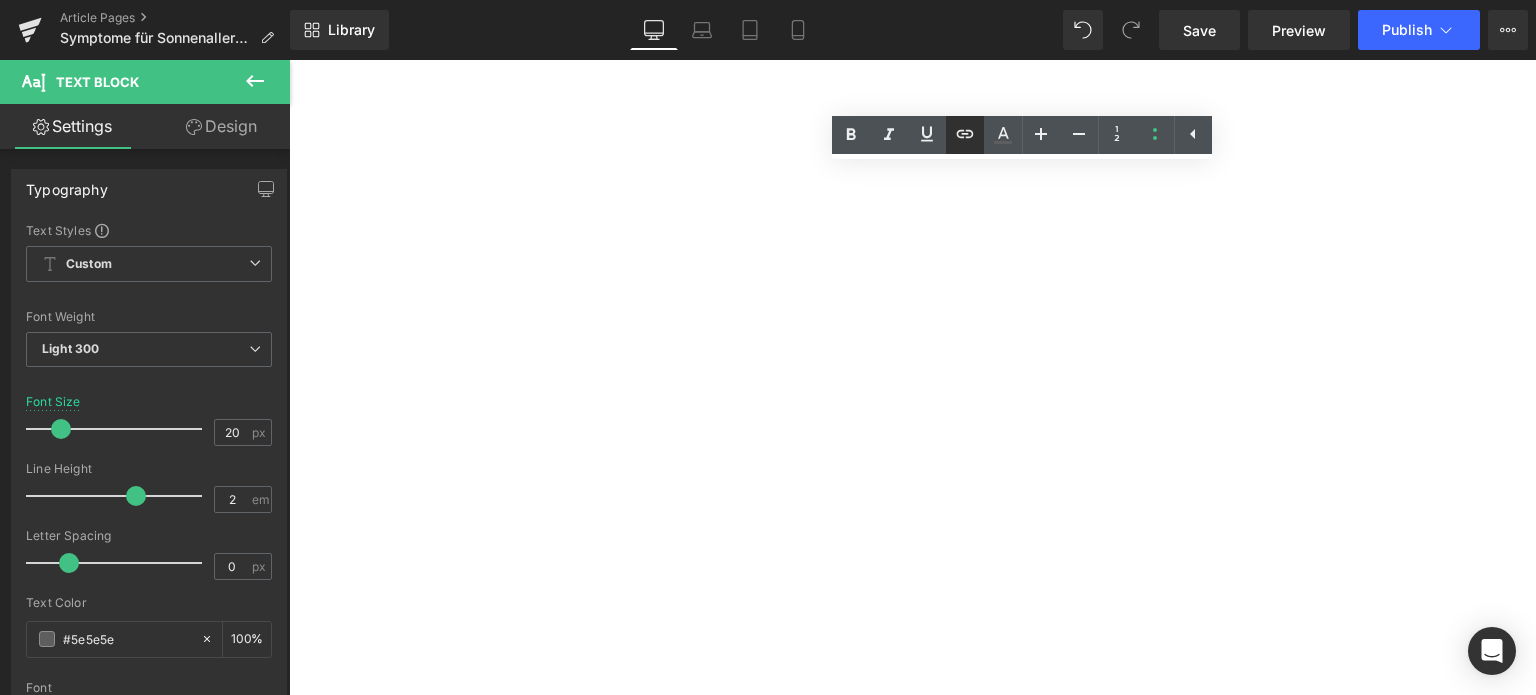 click 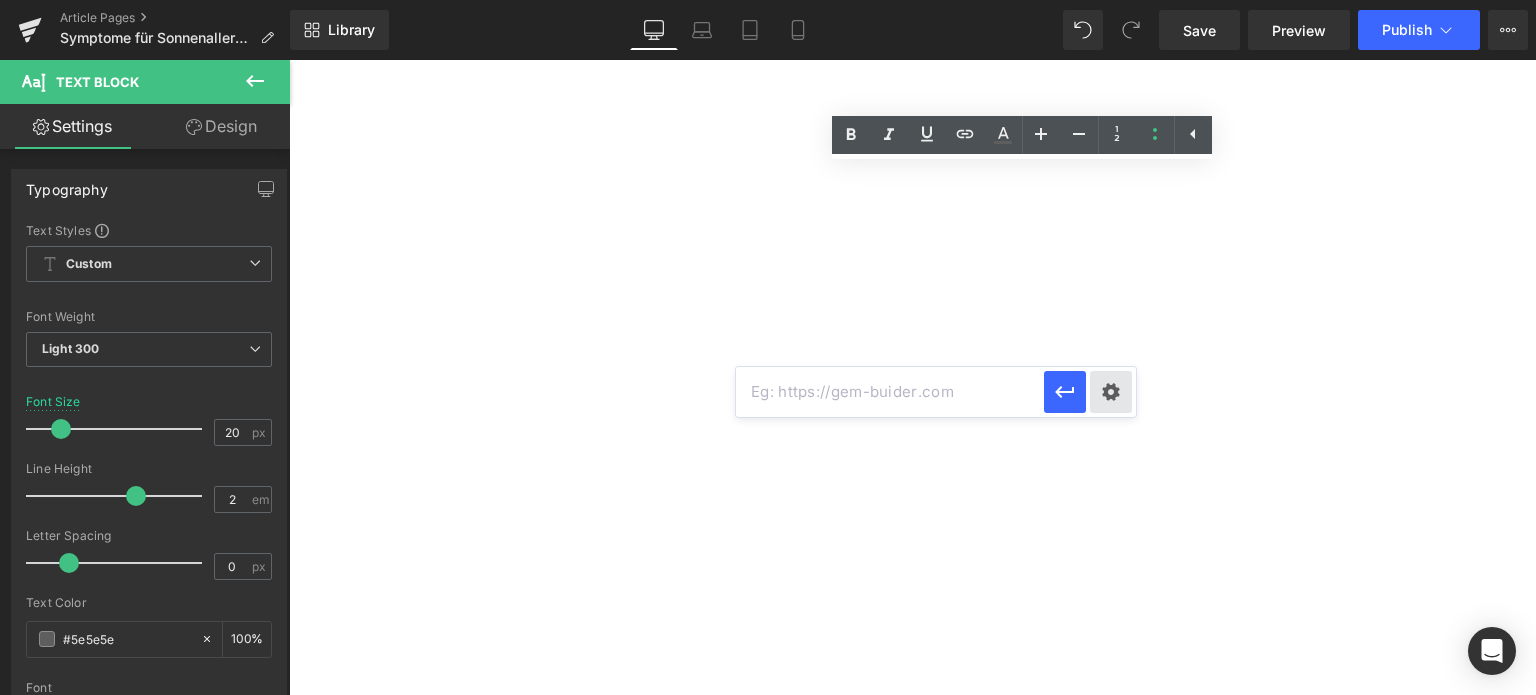 click on "Text Color Highlight Color rgba(0, 113, 193, 1) #0071c1 100 % transparent transparent 0 %   Edit or remove link:   Edit   -   Unlink   -   Cancel" at bounding box center (768, 0) 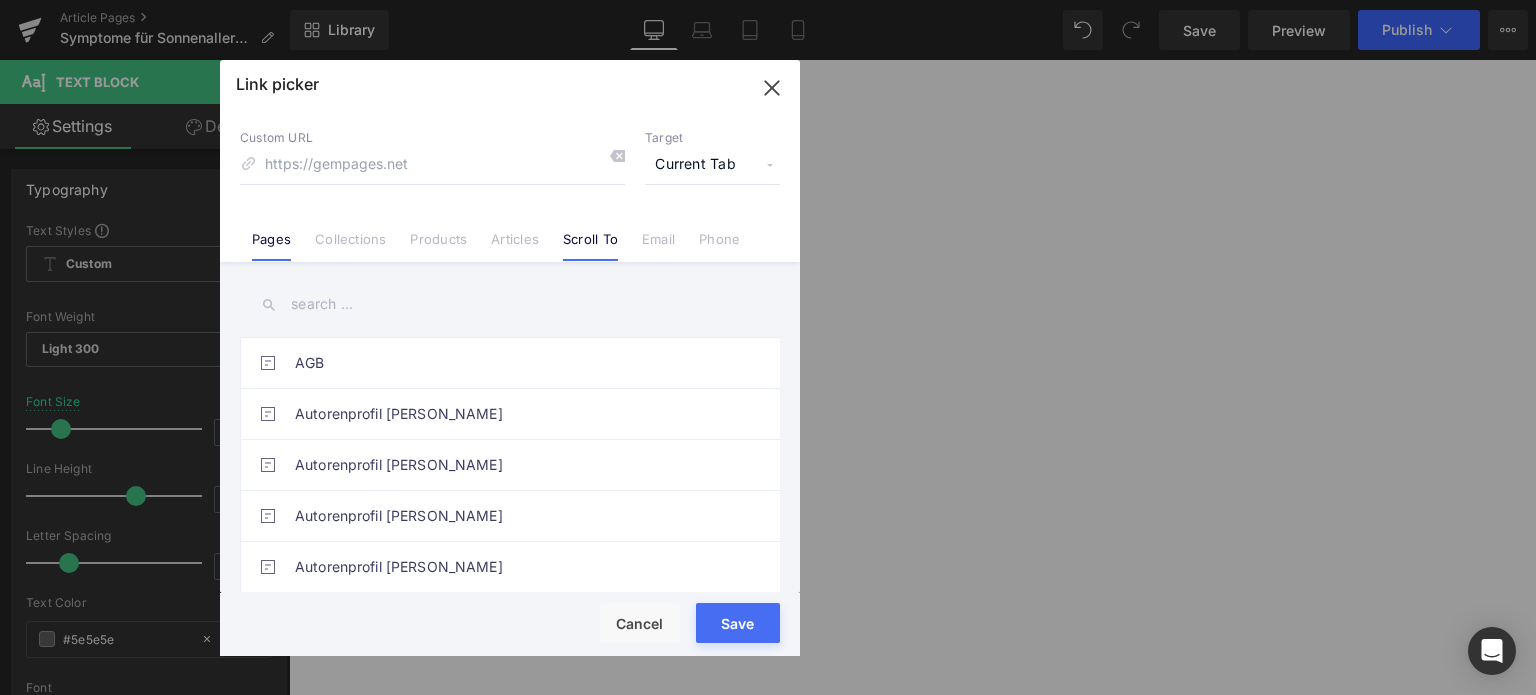 click on "Scroll To" at bounding box center [590, 246] 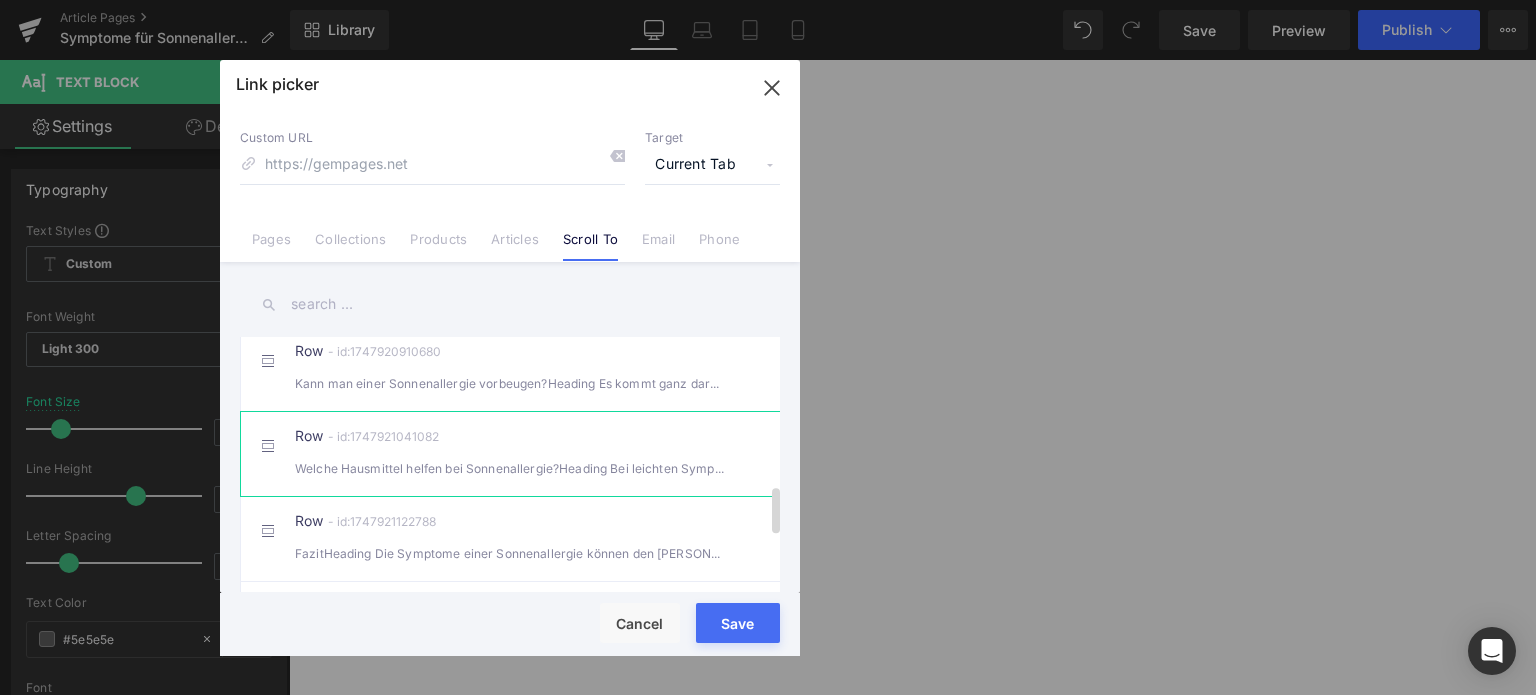 scroll, scrollTop: 800, scrollLeft: 0, axis: vertical 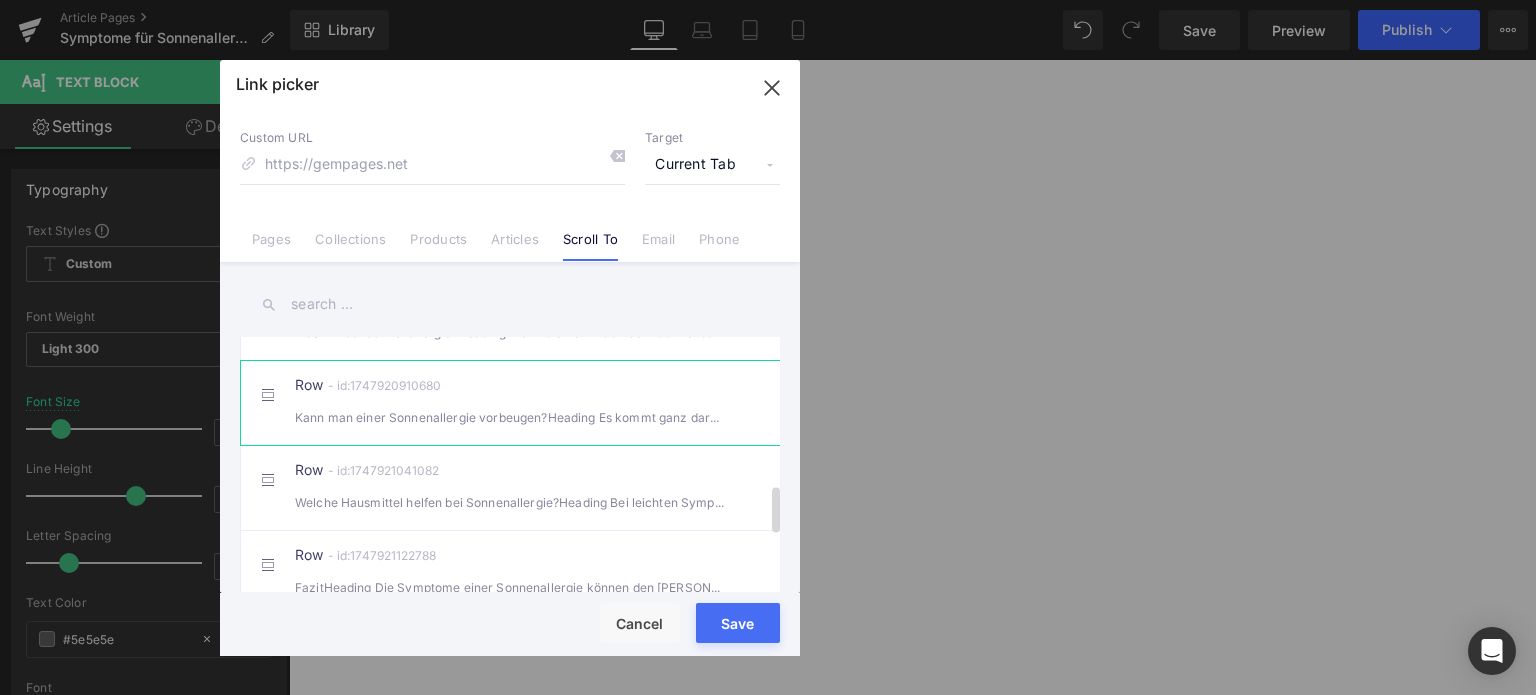 click on "Kann man einer Sonnenallergie vorbeugen?Heading    Es kommt ganz darauf an, welc" at bounding box center [510, 417] 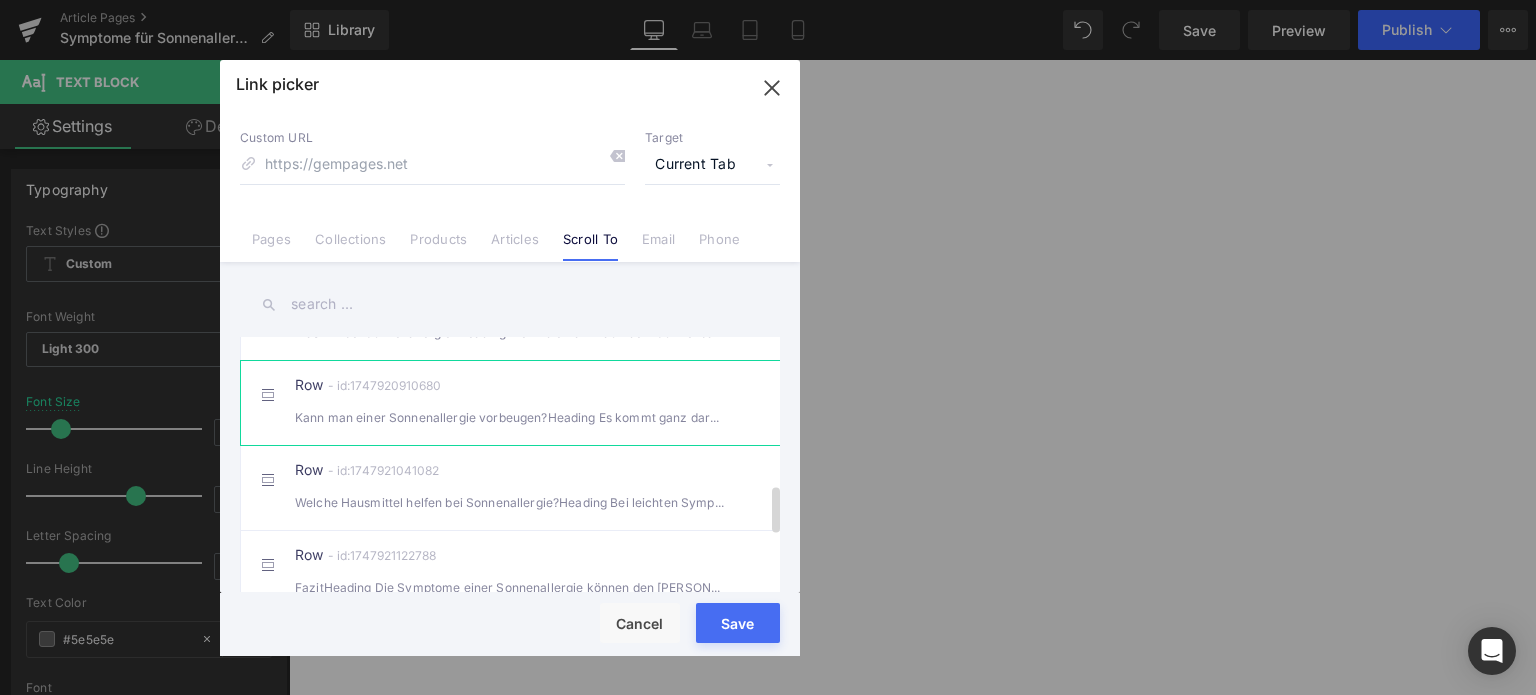 type on "#r-1747920910680" 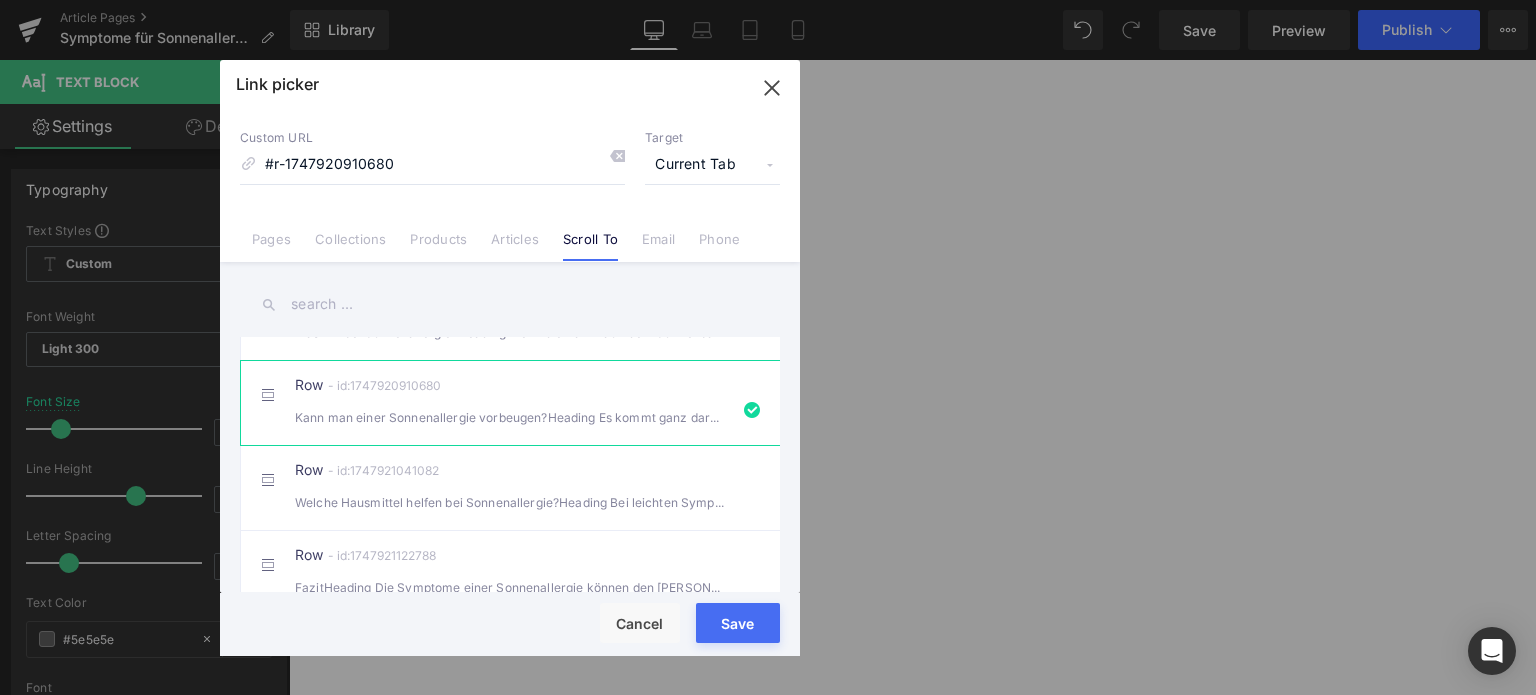 click on "Save" at bounding box center (738, 623) 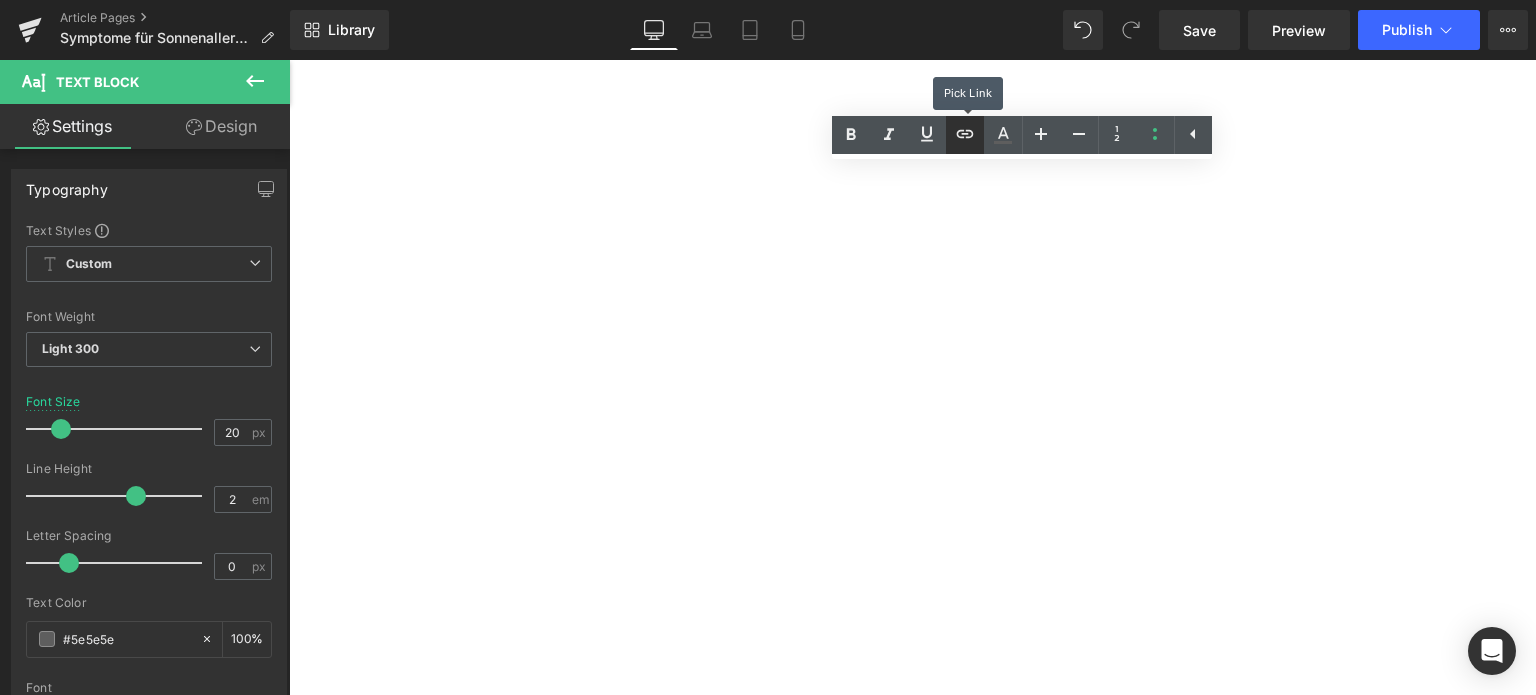 click 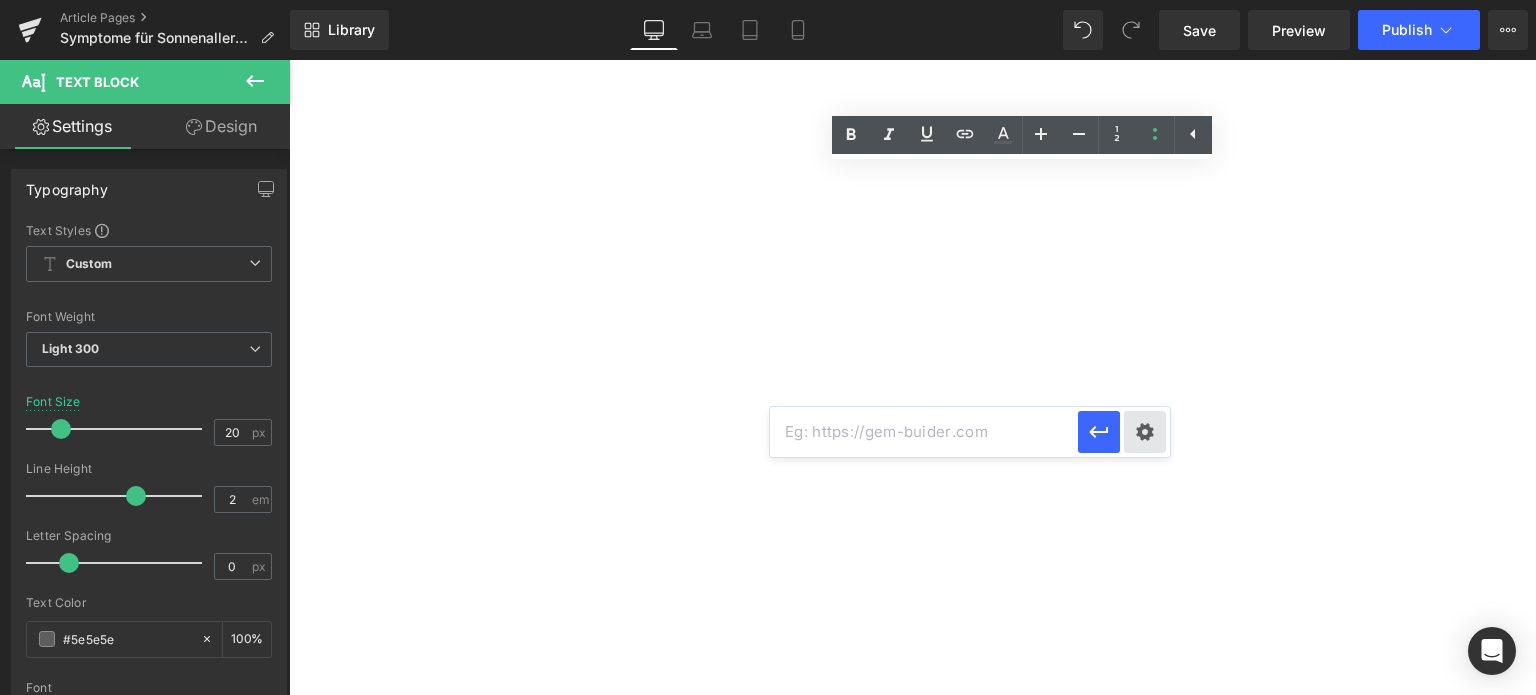 click on "Text Color Highlight Color rgba(0, 113, 193, 1) #0071c1 100 % transparent transparent 0 %   Edit or remove link:   Edit   -   Unlink   -   Cancel" at bounding box center (768, 0) 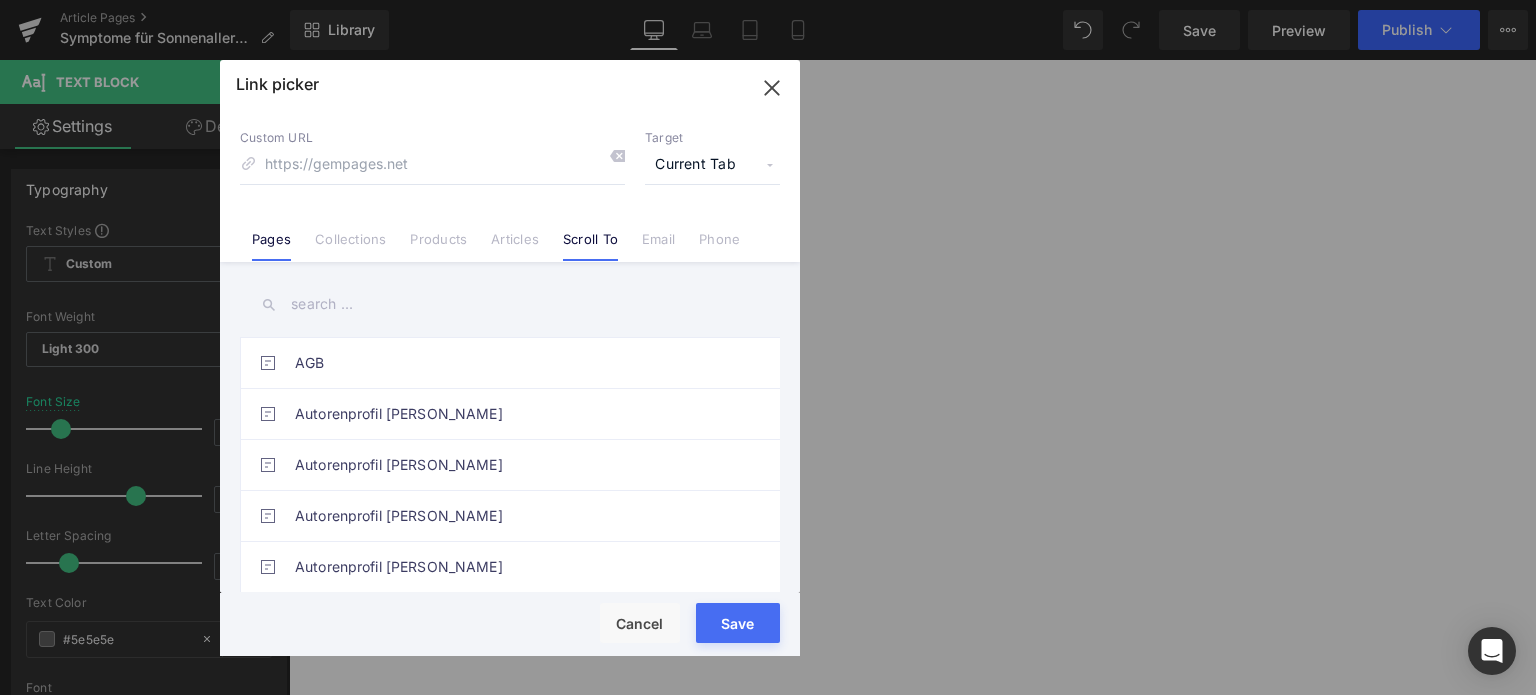 click on "Scroll To" at bounding box center [590, 246] 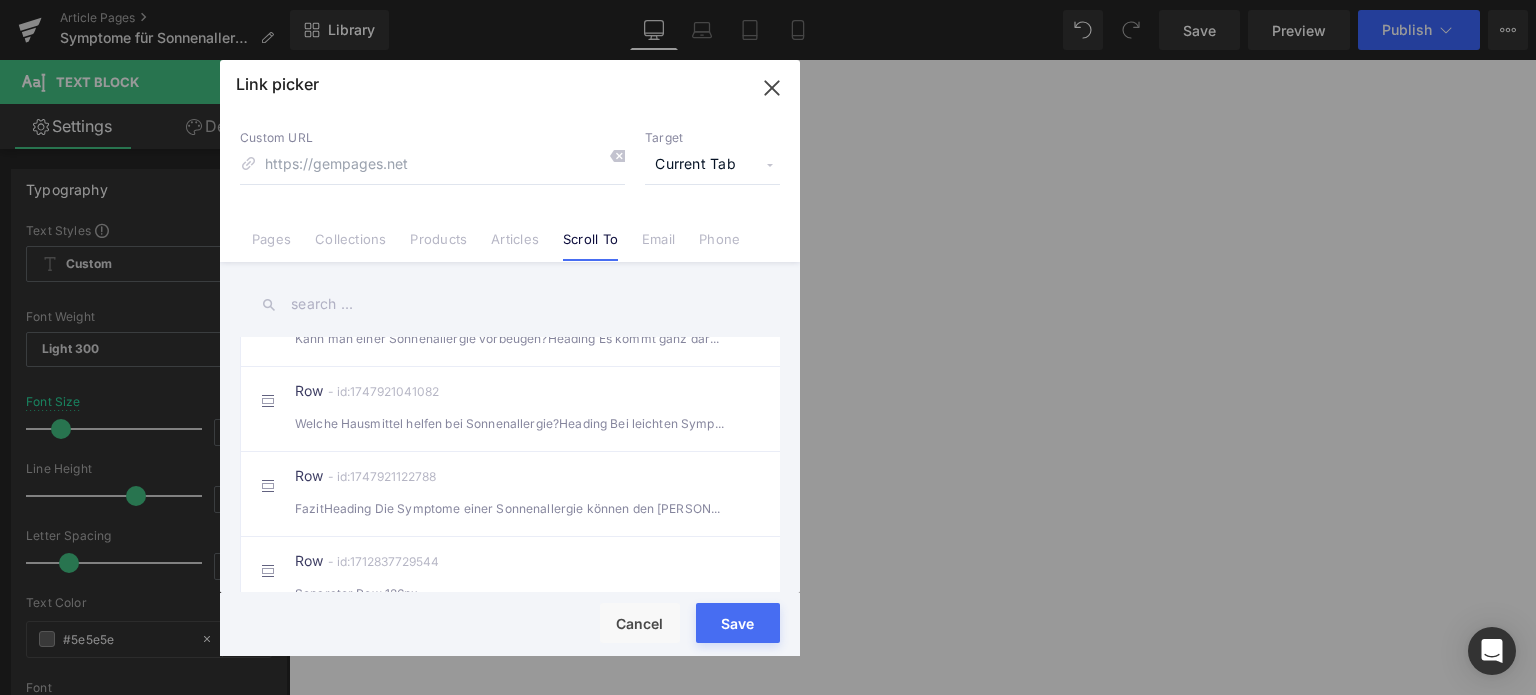 scroll, scrollTop: 900, scrollLeft: 0, axis: vertical 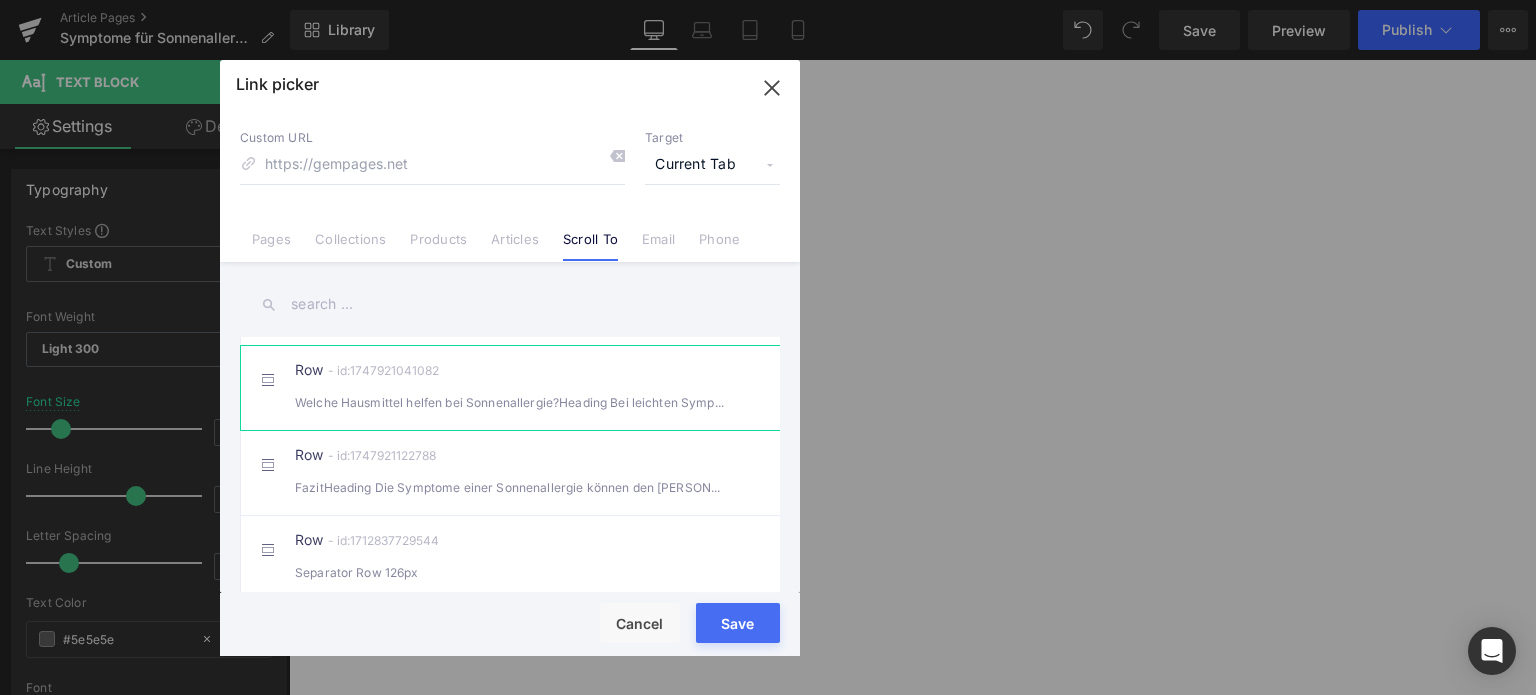 click on "Welche Hausmittel helfen bei Sonnenallergie?Heading    Bei leichten Symptomen kö" at bounding box center [510, 402] 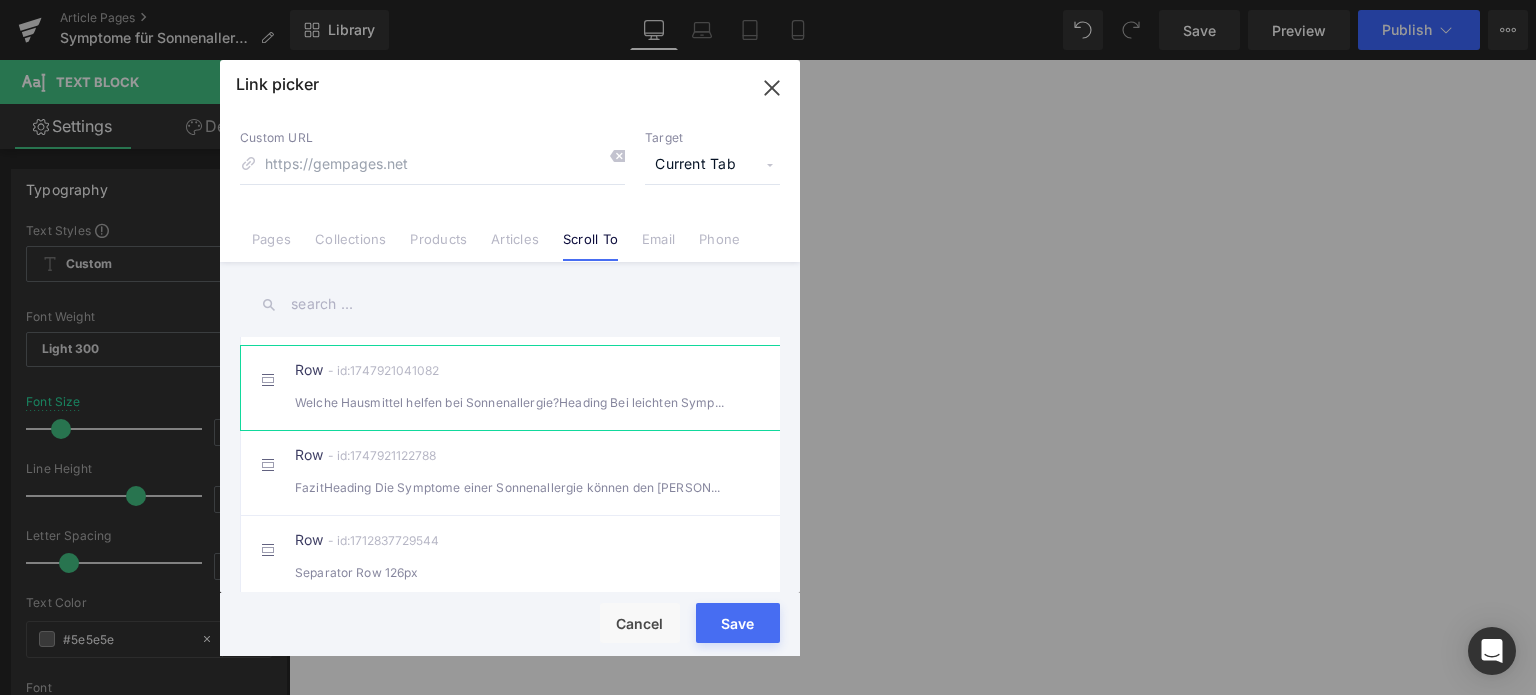 type on "#r-1747921041082" 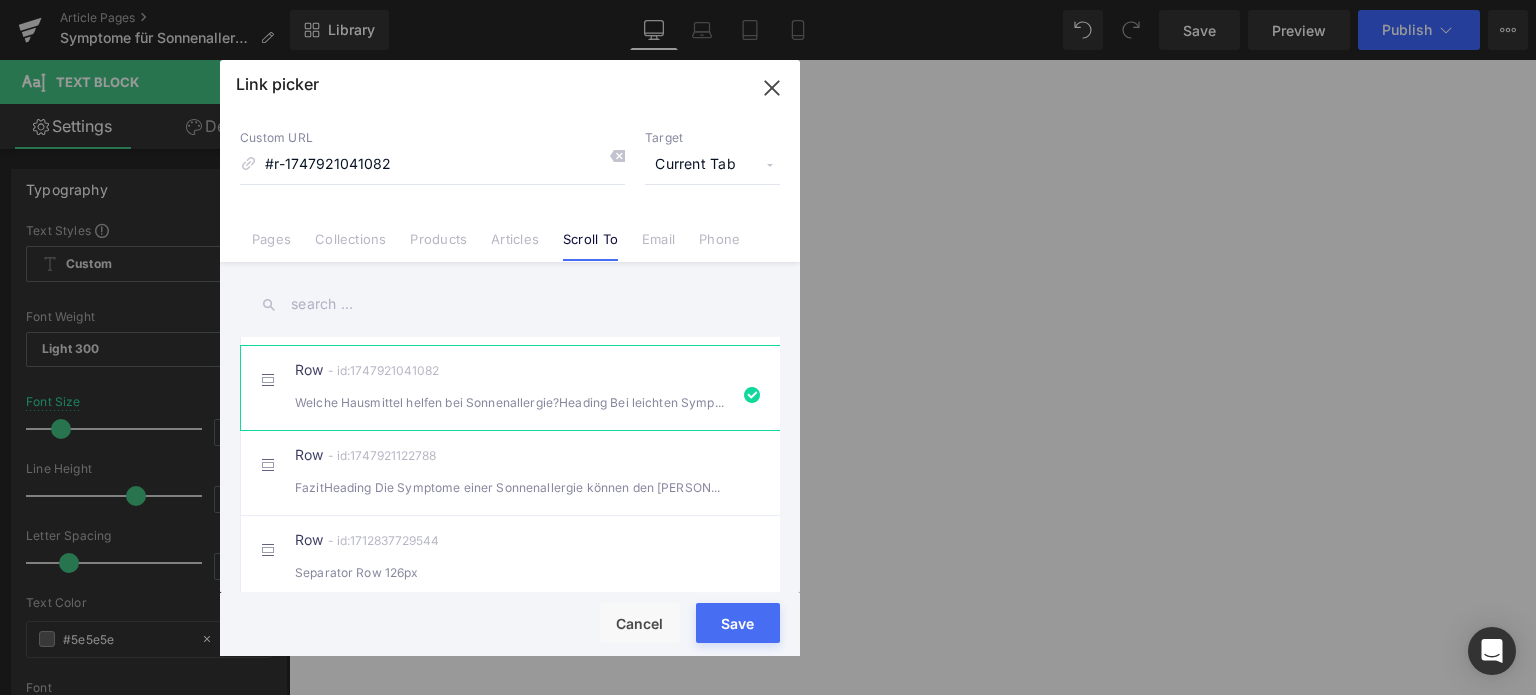 click on "Save" at bounding box center [738, 623] 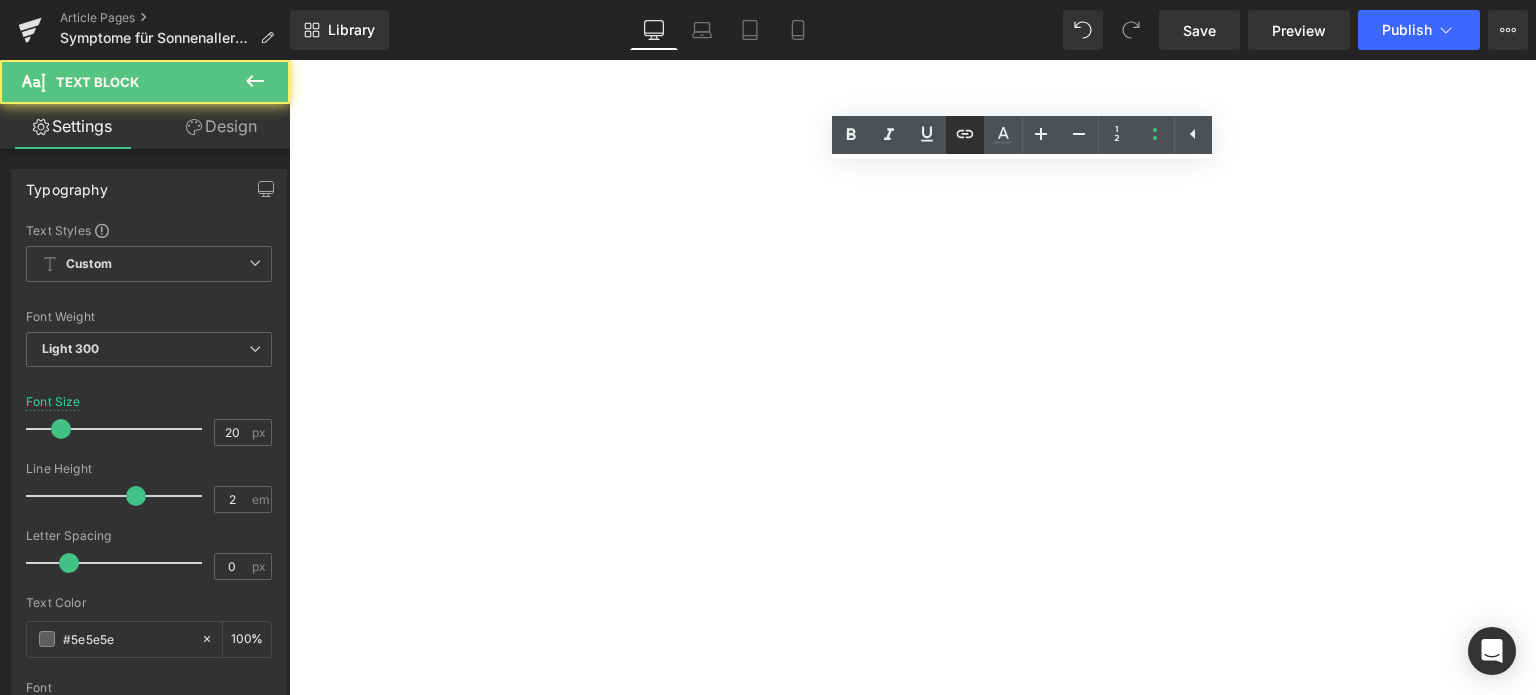 click 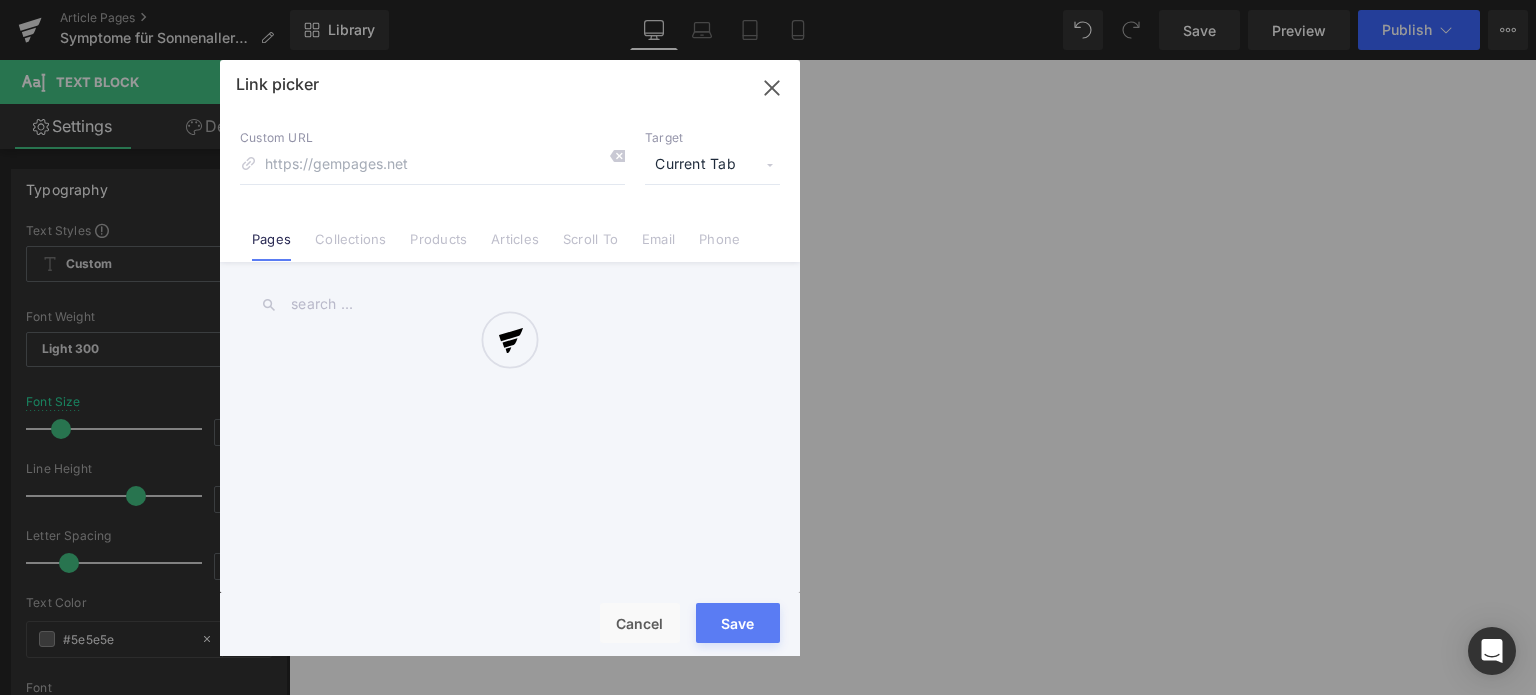 click on "Text Color Highlight Color rgba(0, 113, 193, 1) #0071c1 100 % transparent transparent 0 %   Edit or remove link:   Edit   -   Unlink   -   Cancel                                             Link picker Back to Library   Insert           Custom URL                   Target   Current Tab     Current Tab   New Tab                 Pages       Collections       Products       Articles       Scroll To       Email       Phone                                                       Email Address     Subject     Message             Phone Number           Save Cancel" at bounding box center (768, 0) 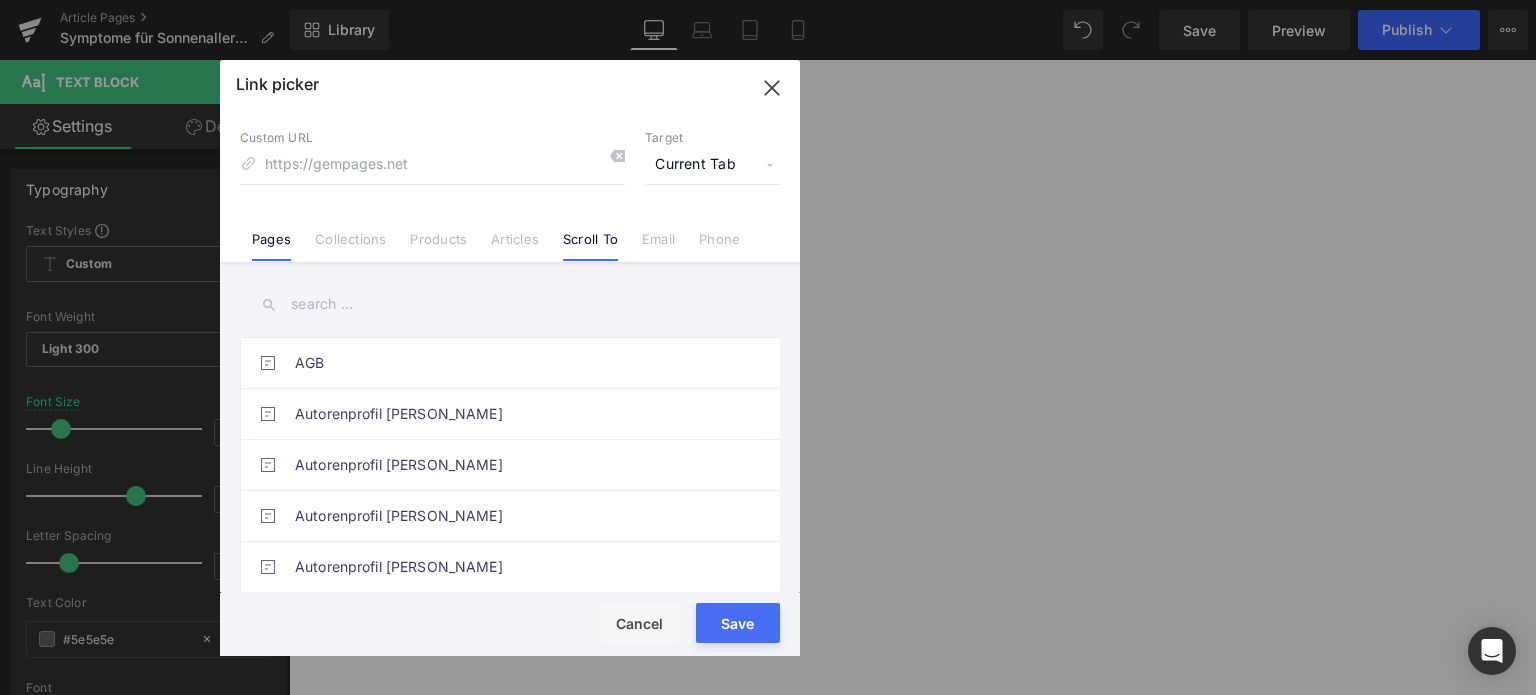 click on "Scroll To" at bounding box center [590, 246] 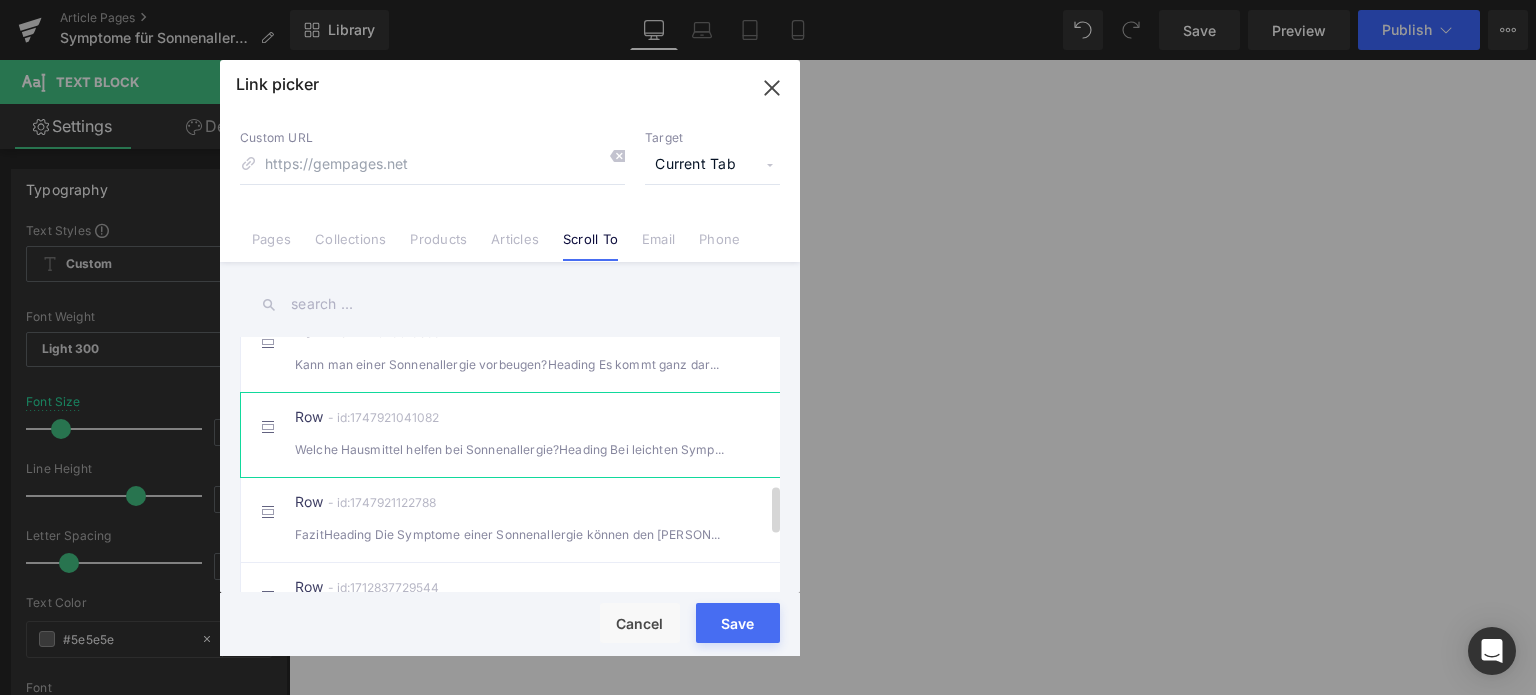 scroll, scrollTop: 900, scrollLeft: 0, axis: vertical 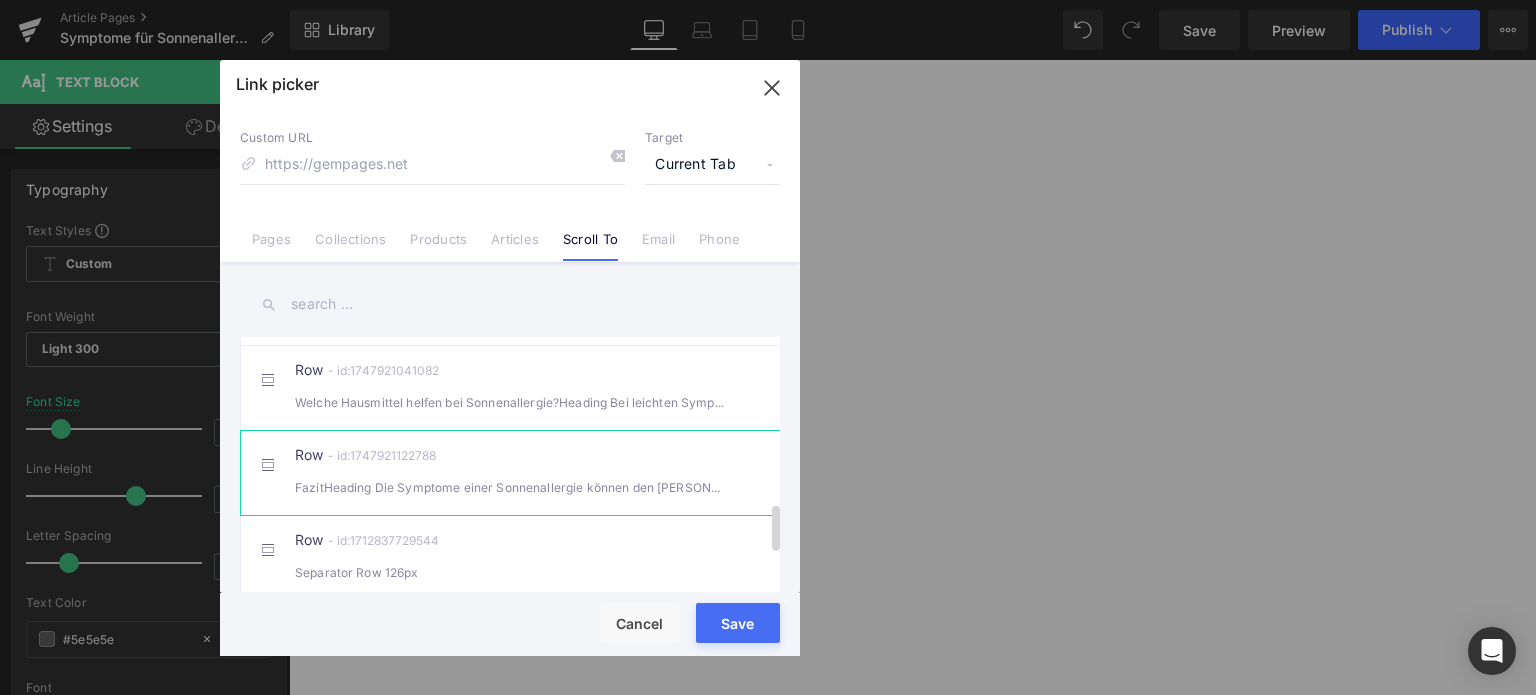 click on "FazitHeading    Die Symptome einer Sonnenallergie können den [PERSON_NAME] ganz schön v" at bounding box center (510, 487) 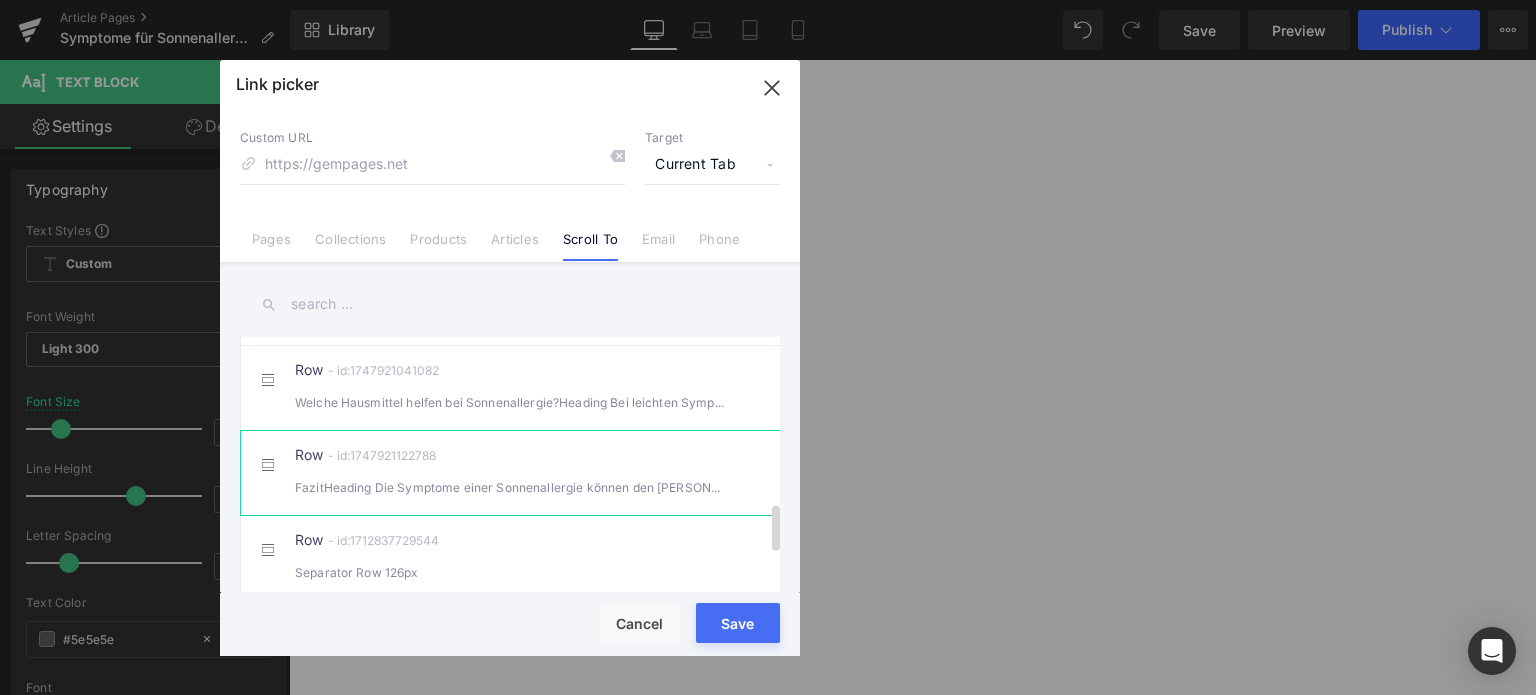 type on "#r-1747921122788" 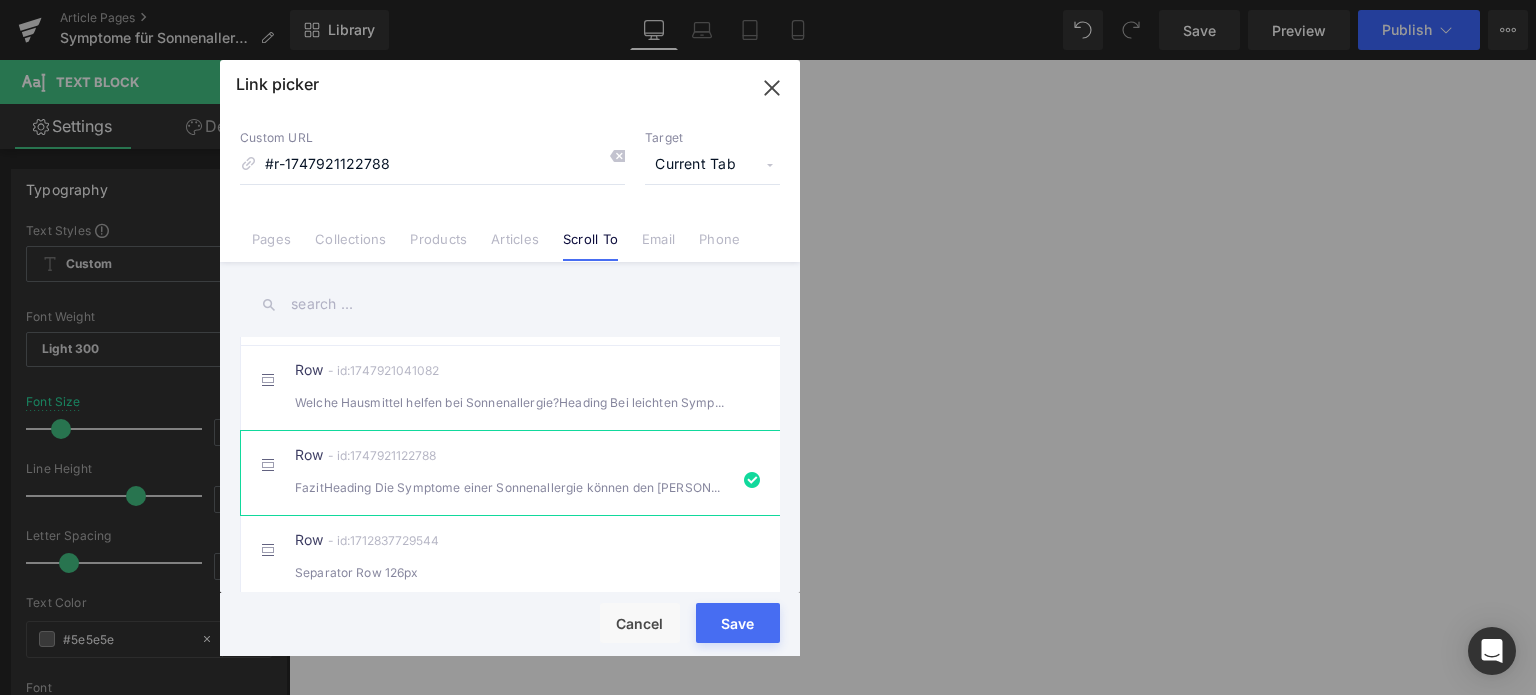 click on "Rendering Content" at bounding box center (768, 616) 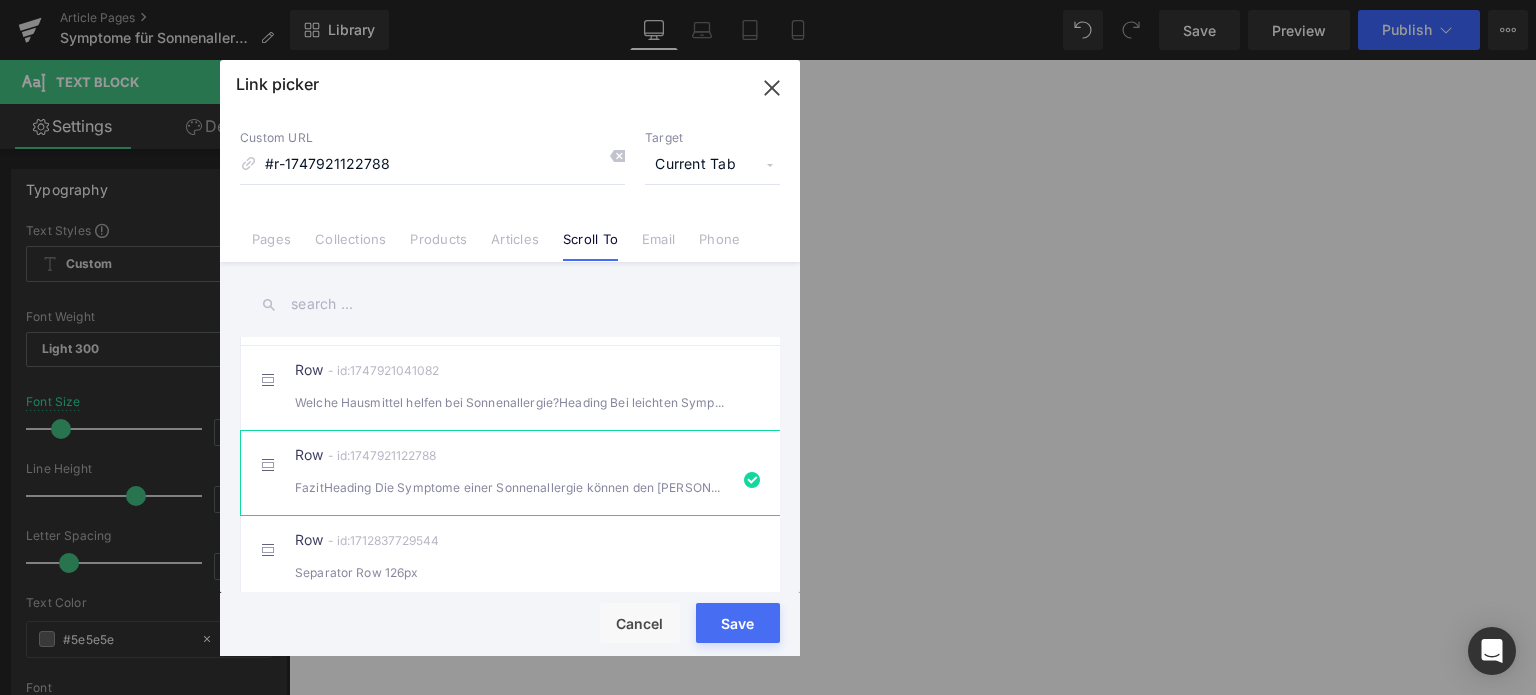 click on "Save" at bounding box center (738, 623) 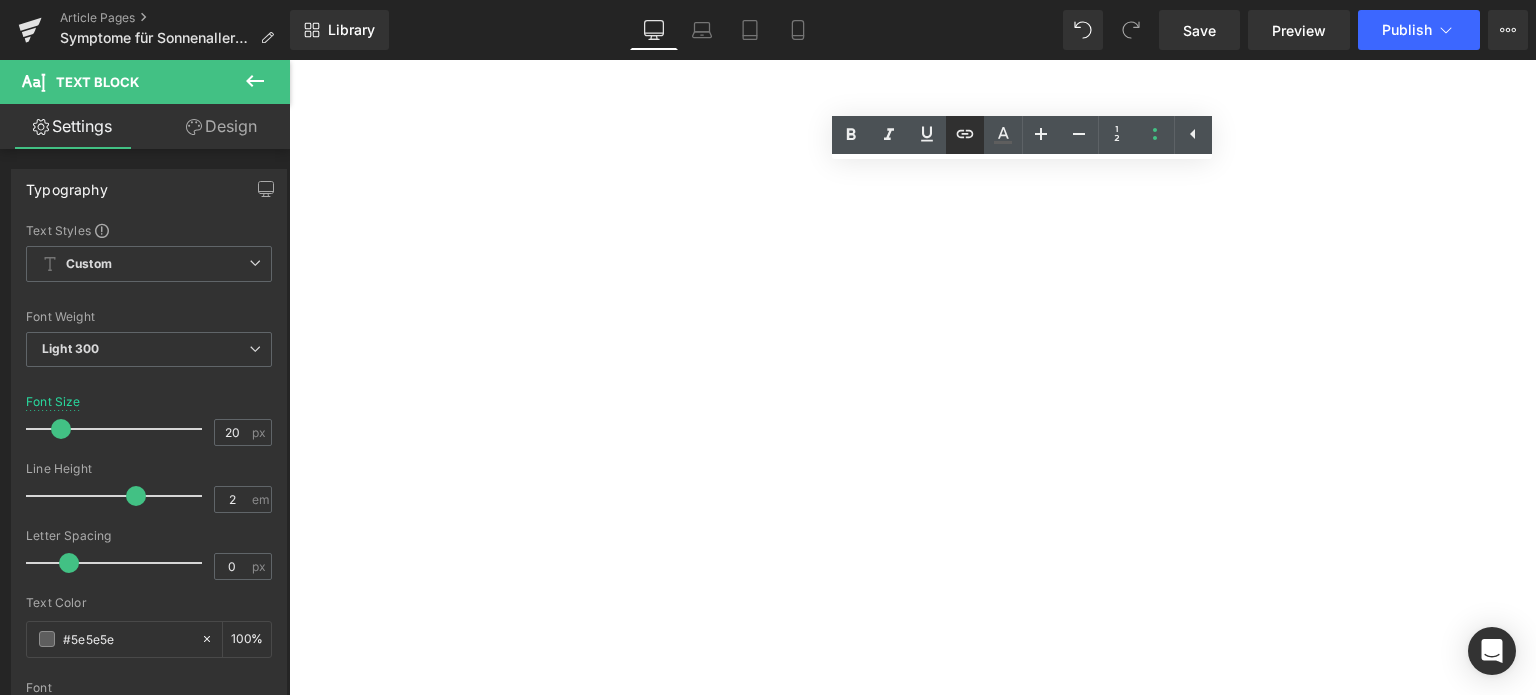 click 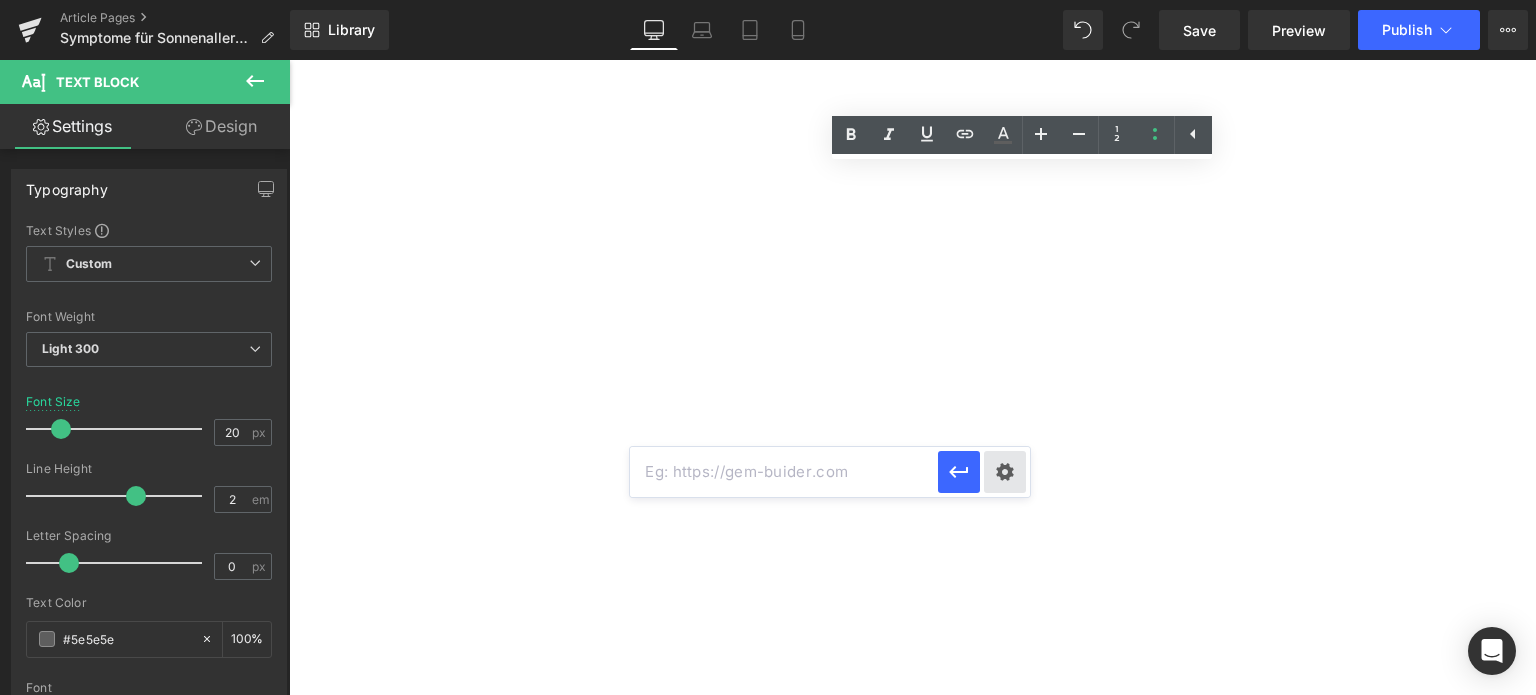 click on "Text Color Highlight Color rgba(0, 113, 193, 1) #0071c1 100 % transparent transparent 0 %   Edit or remove link:   Edit   -   Unlink   -   Cancel" at bounding box center (768, 0) 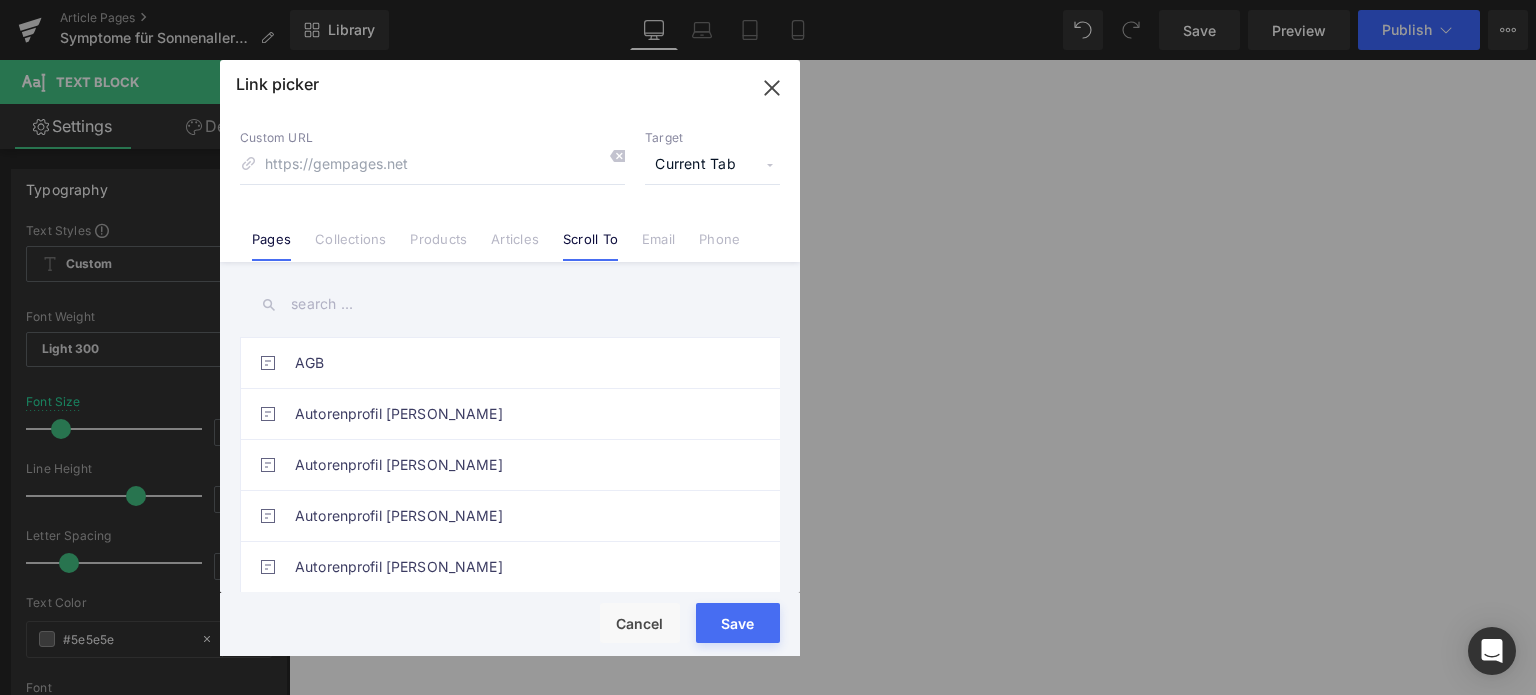 click on "Scroll To" at bounding box center (590, 246) 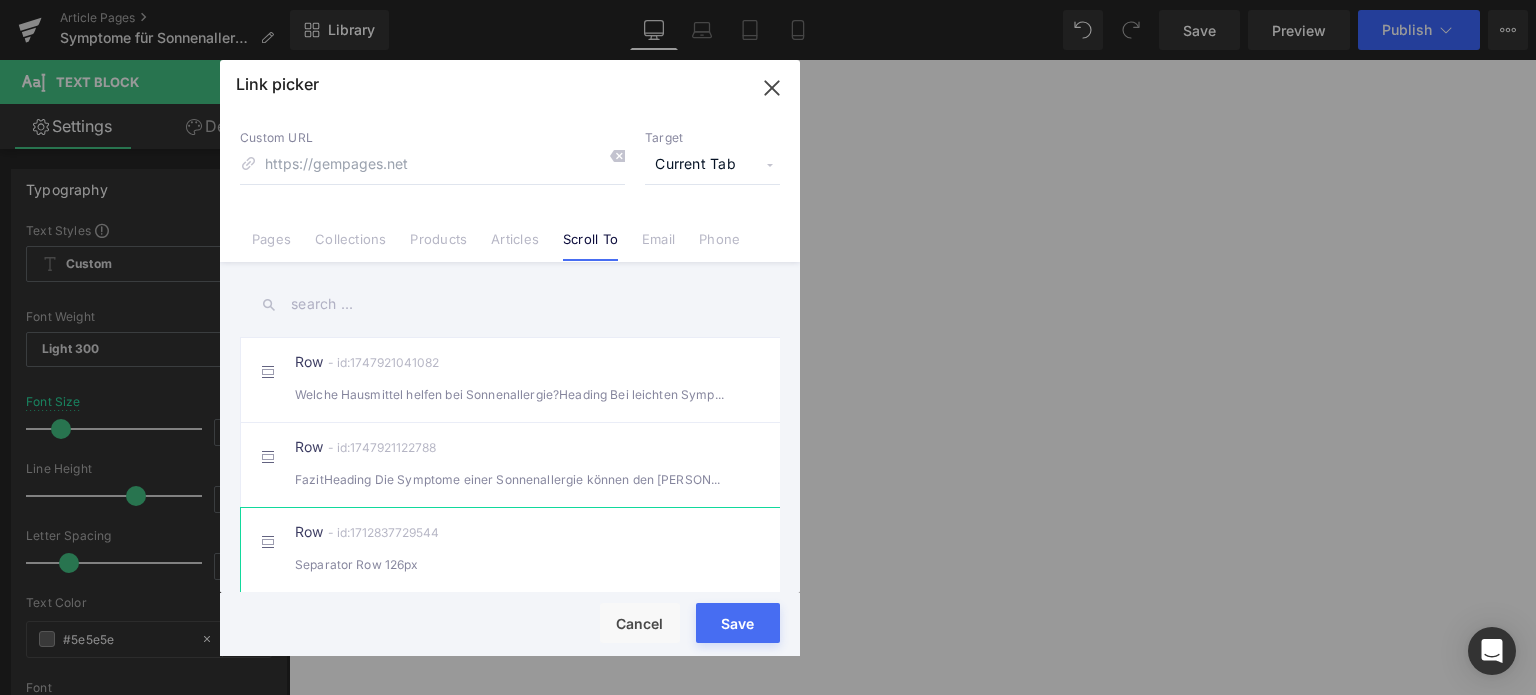 scroll, scrollTop: 1000, scrollLeft: 0, axis: vertical 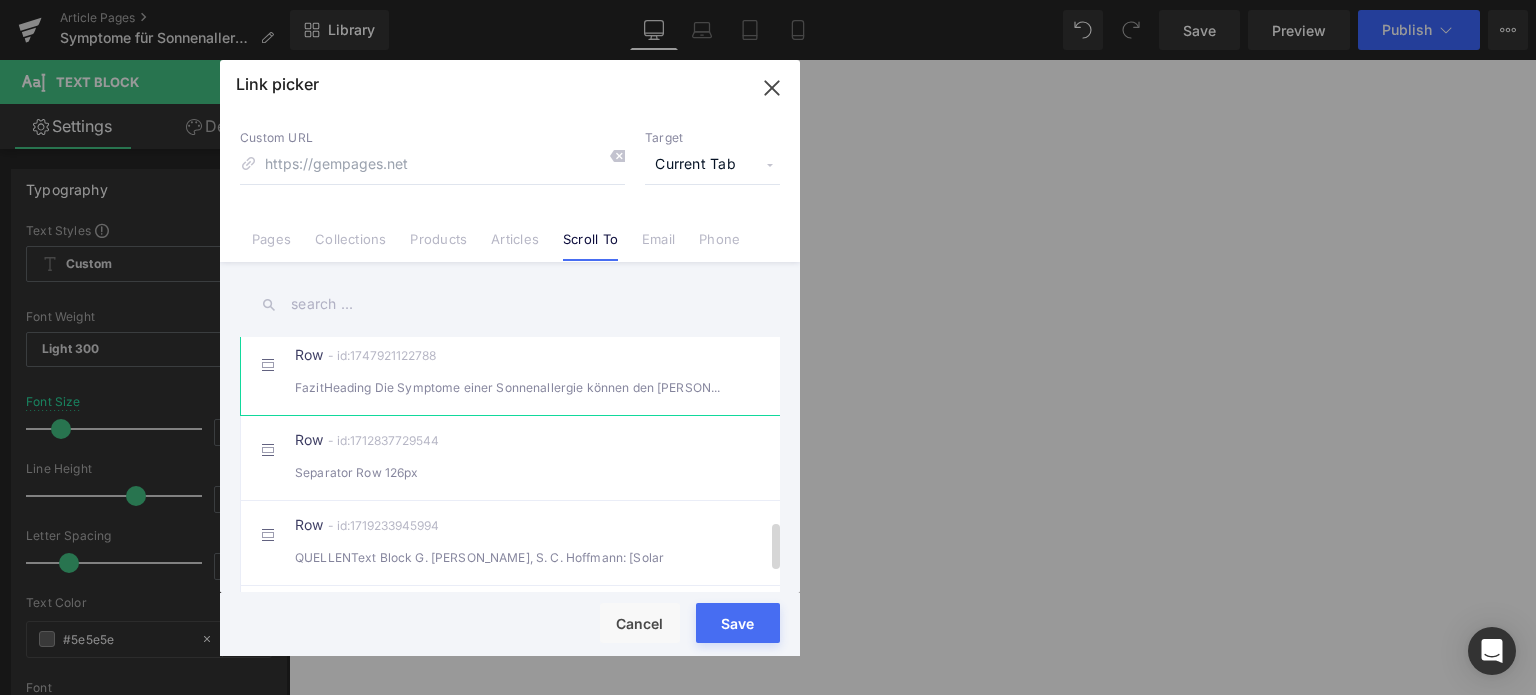 click on "Row - id:1747921122788 FazitHeading    Die Symptome einer Sonnenallergie können den [PERSON_NAME] ganz schön v" at bounding box center [514, 372] 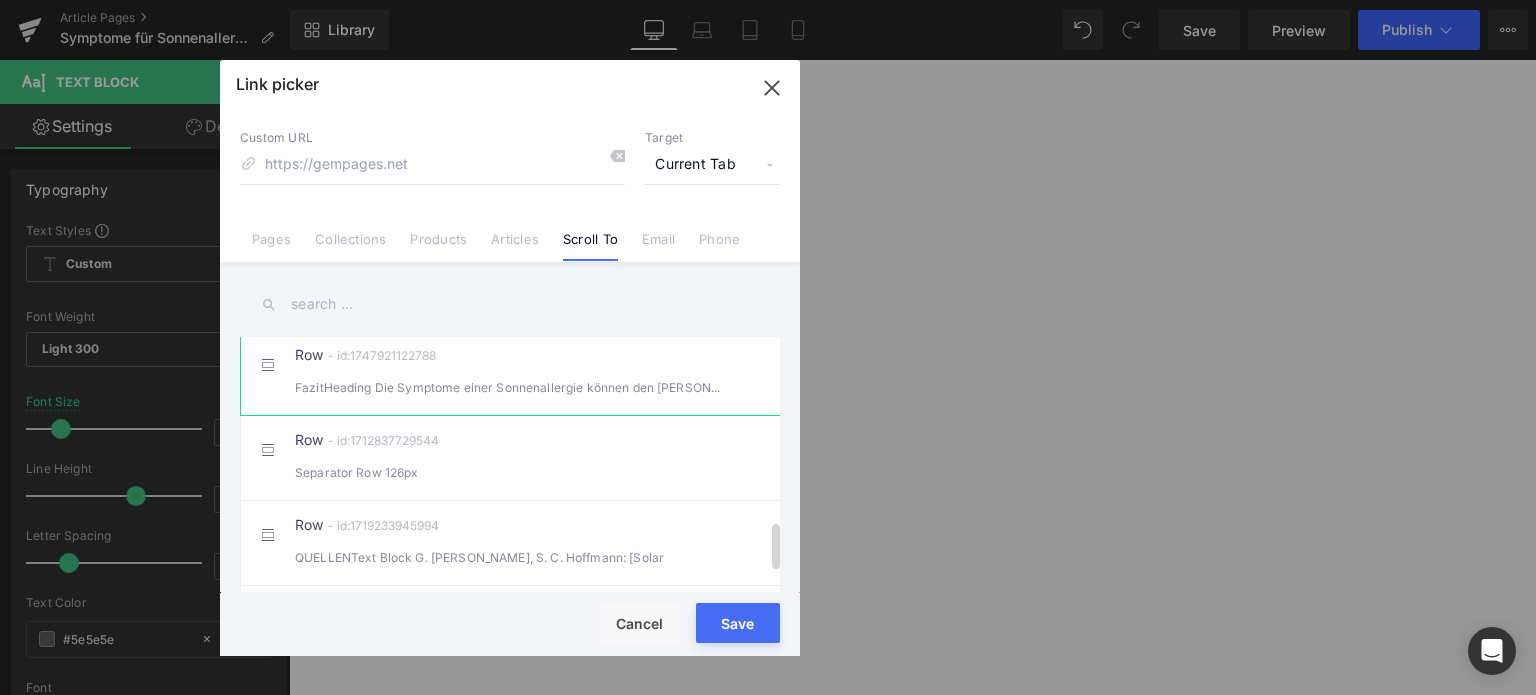 type on "#r-1747921122788" 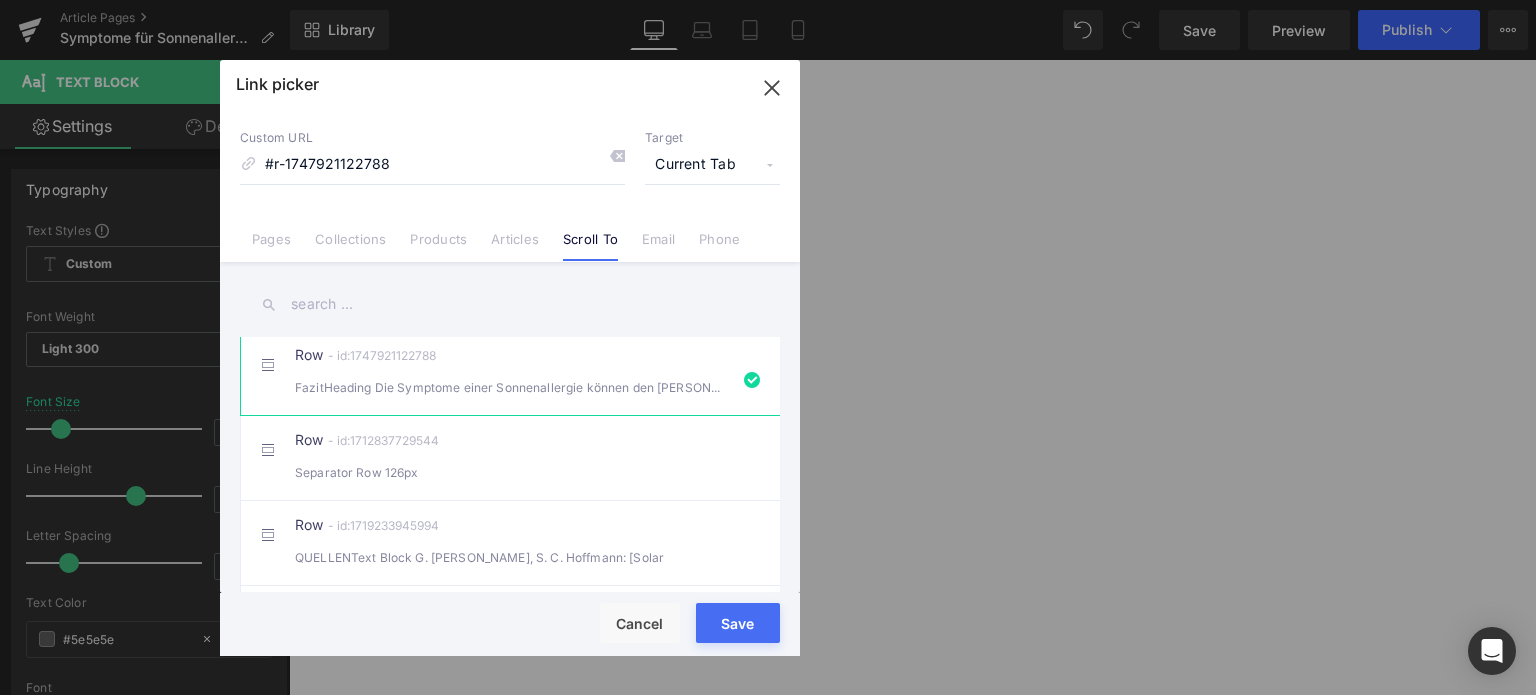 click on "Save" at bounding box center (738, 623) 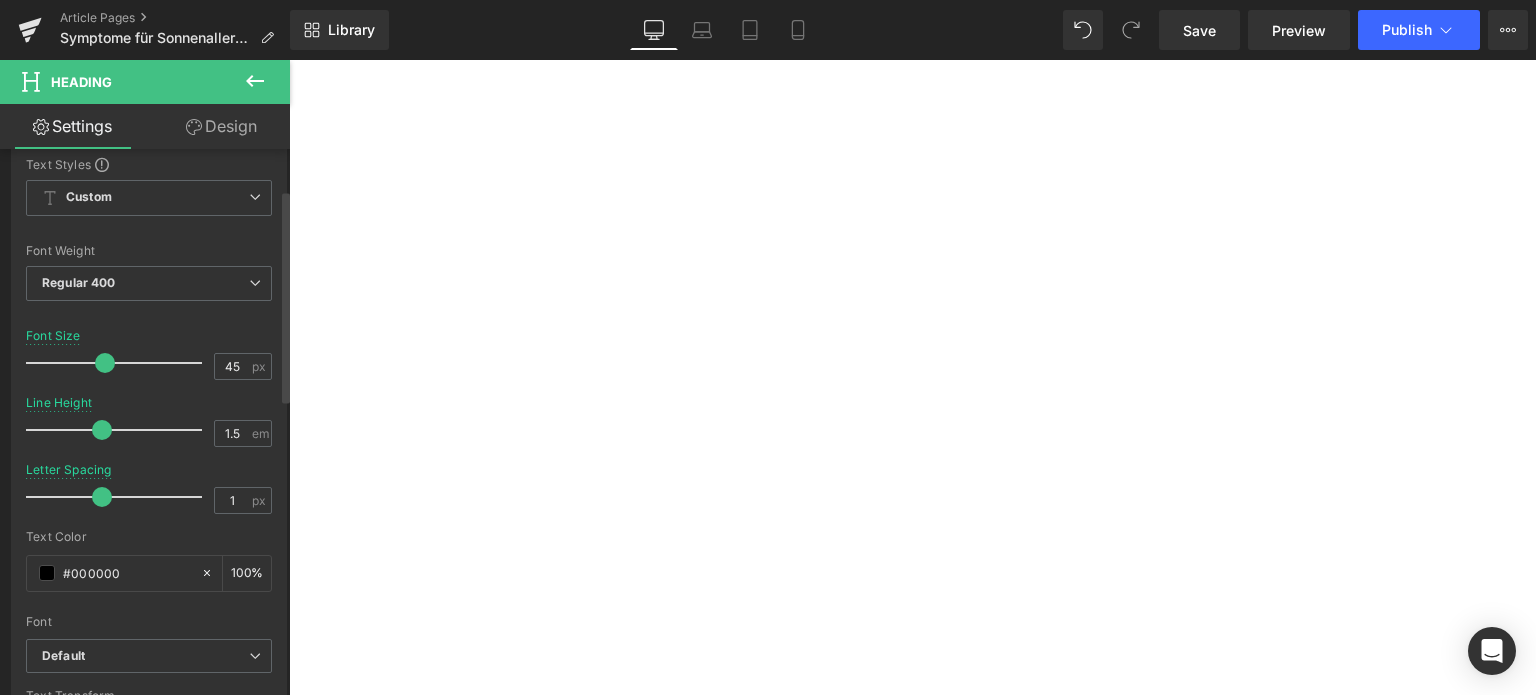 scroll, scrollTop: 100, scrollLeft: 0, axis: vertical 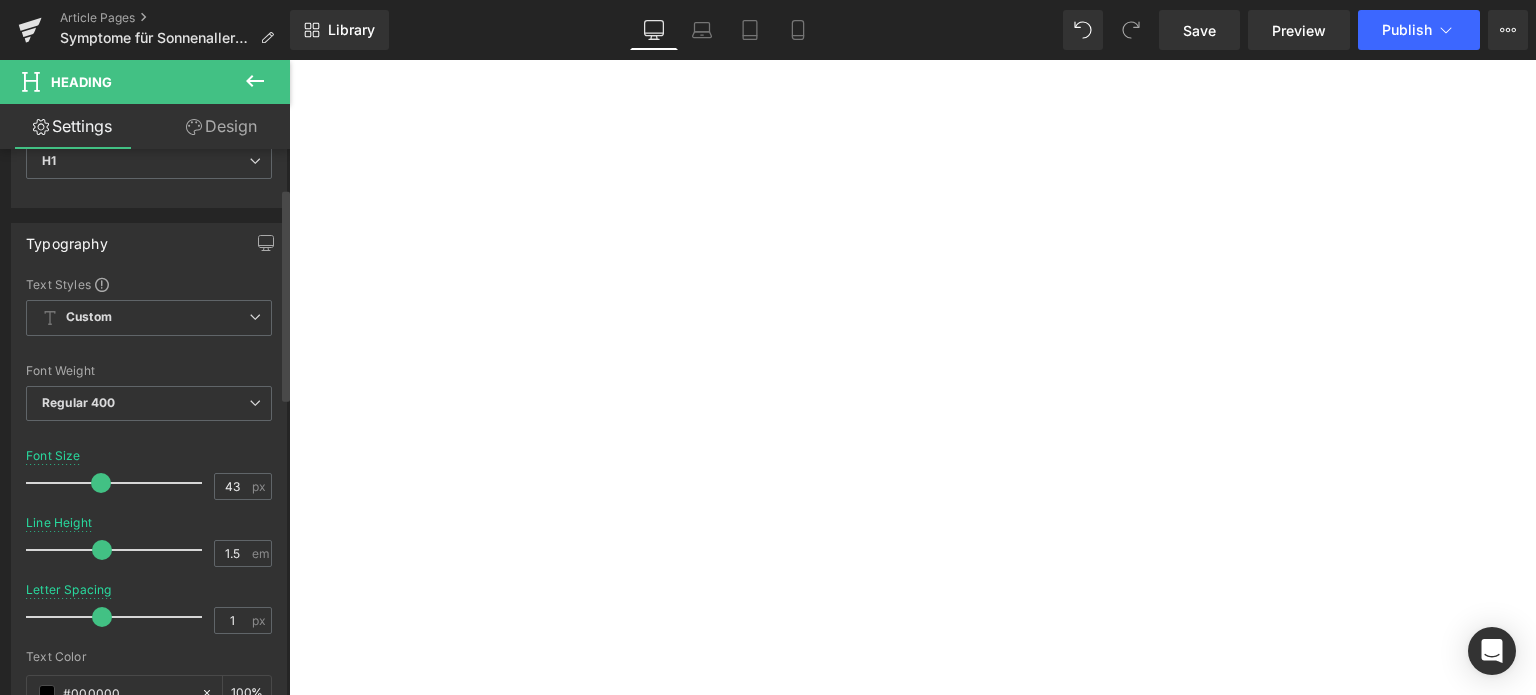 type on "44" 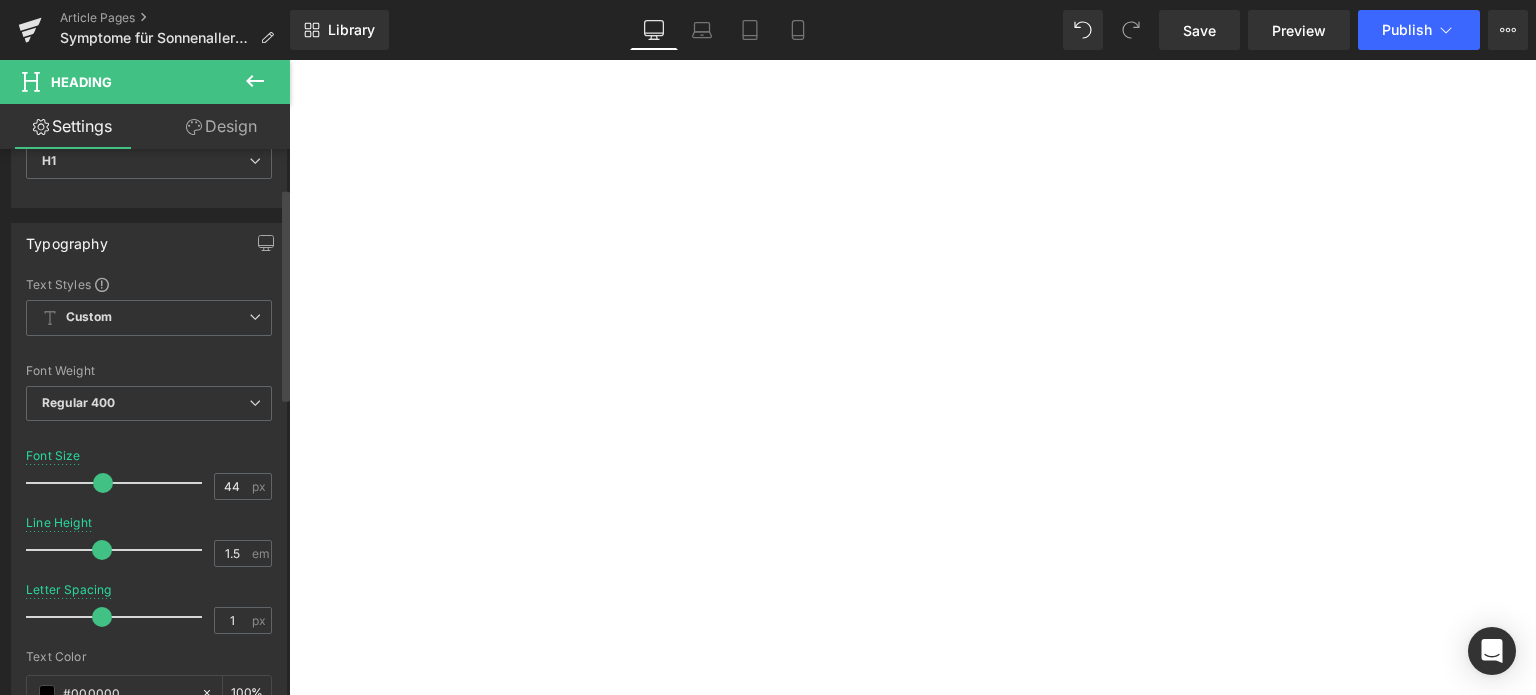 click at bounding box center (103, 483) 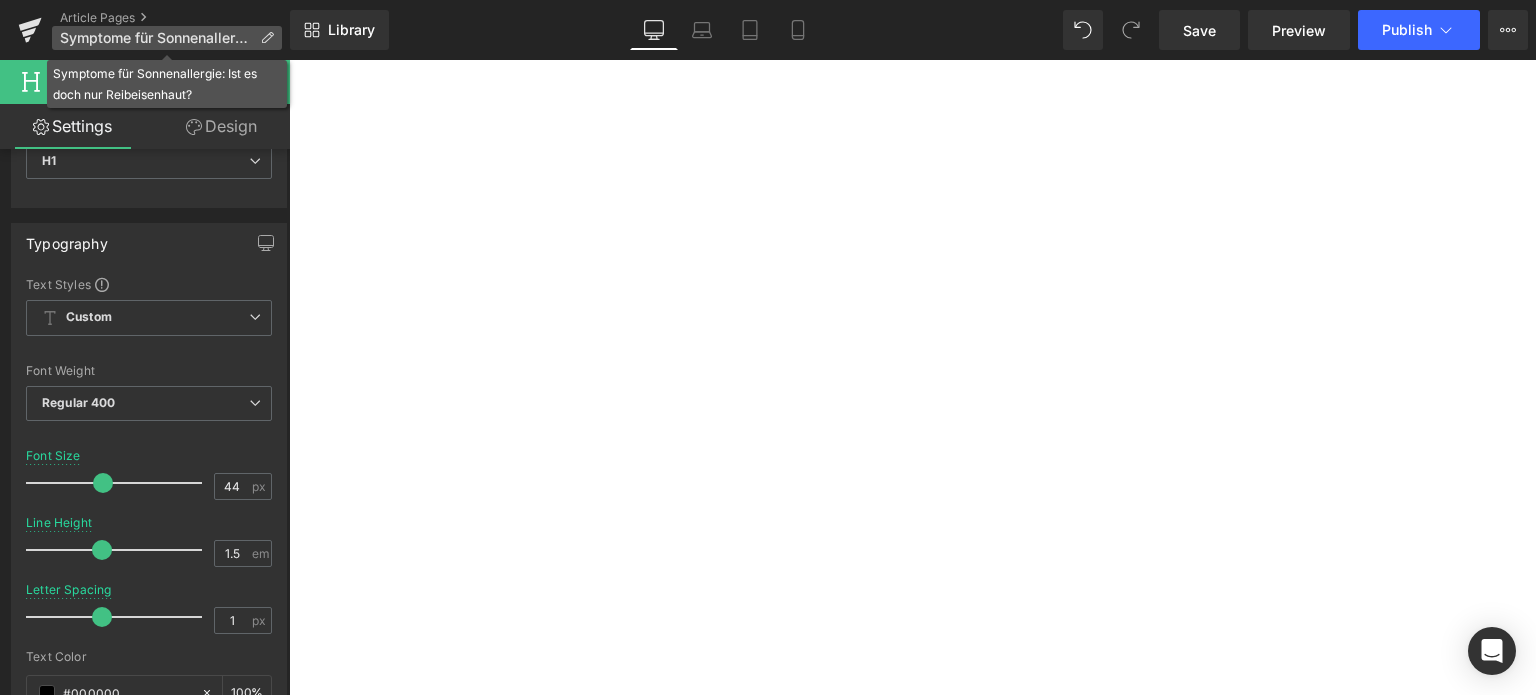 click on "Symptome für Sonnenallergie: Ist es doch nur Reibeisenhaut?" at bounding box center (156, 38) 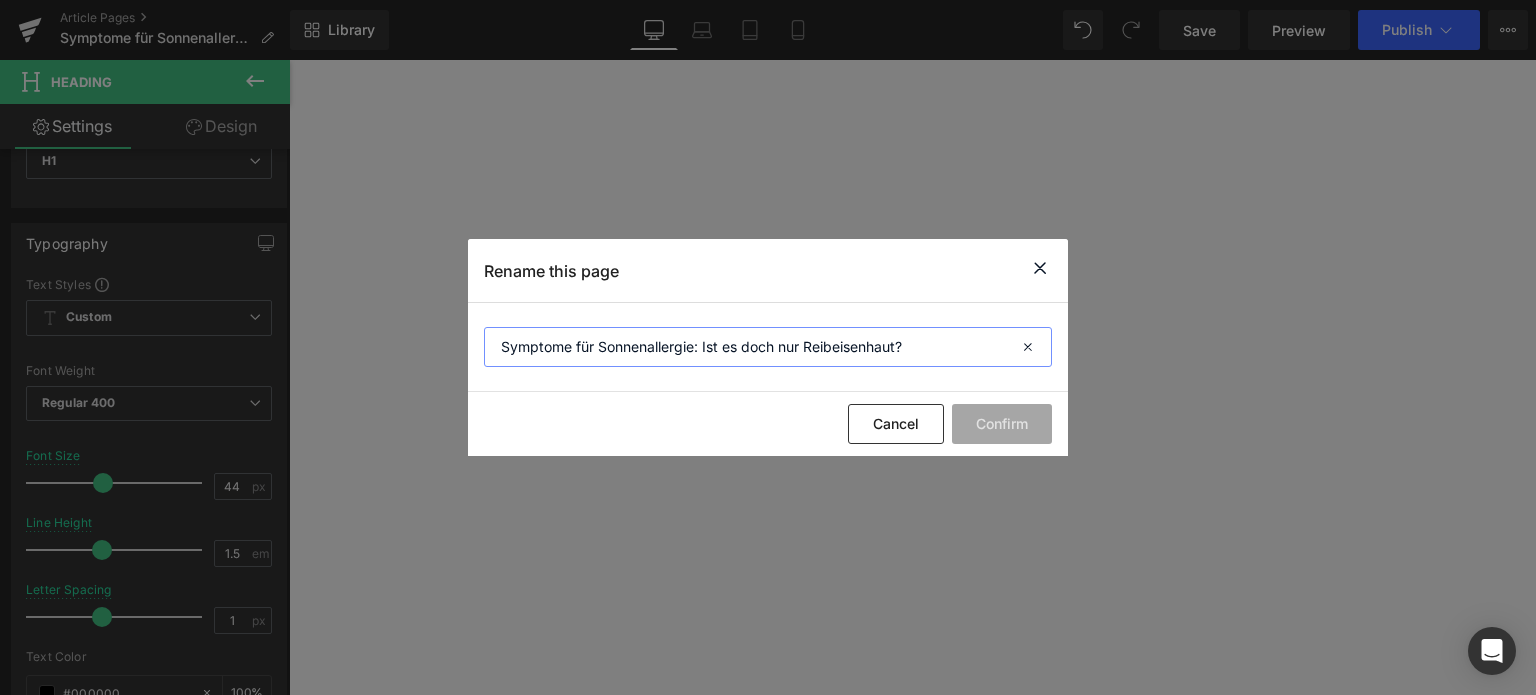 click on "Symptome für Sonnenallergie: Ist es doch nur Reibeisenhaut?" at bounding box center [768, 347] 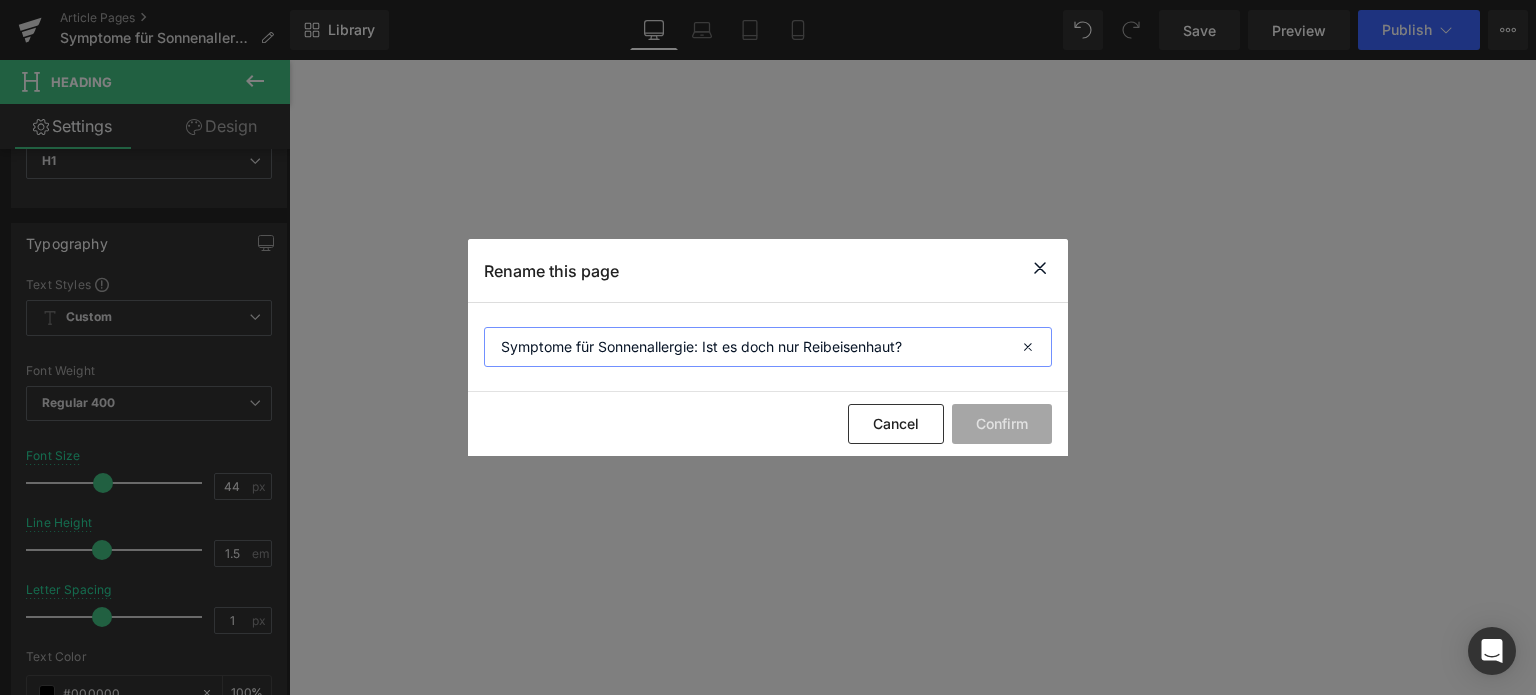 click on "Symptome für Sonnenallergie: Ist es doch nur Reibeisenhaut?" at bounding box center (768, 347) 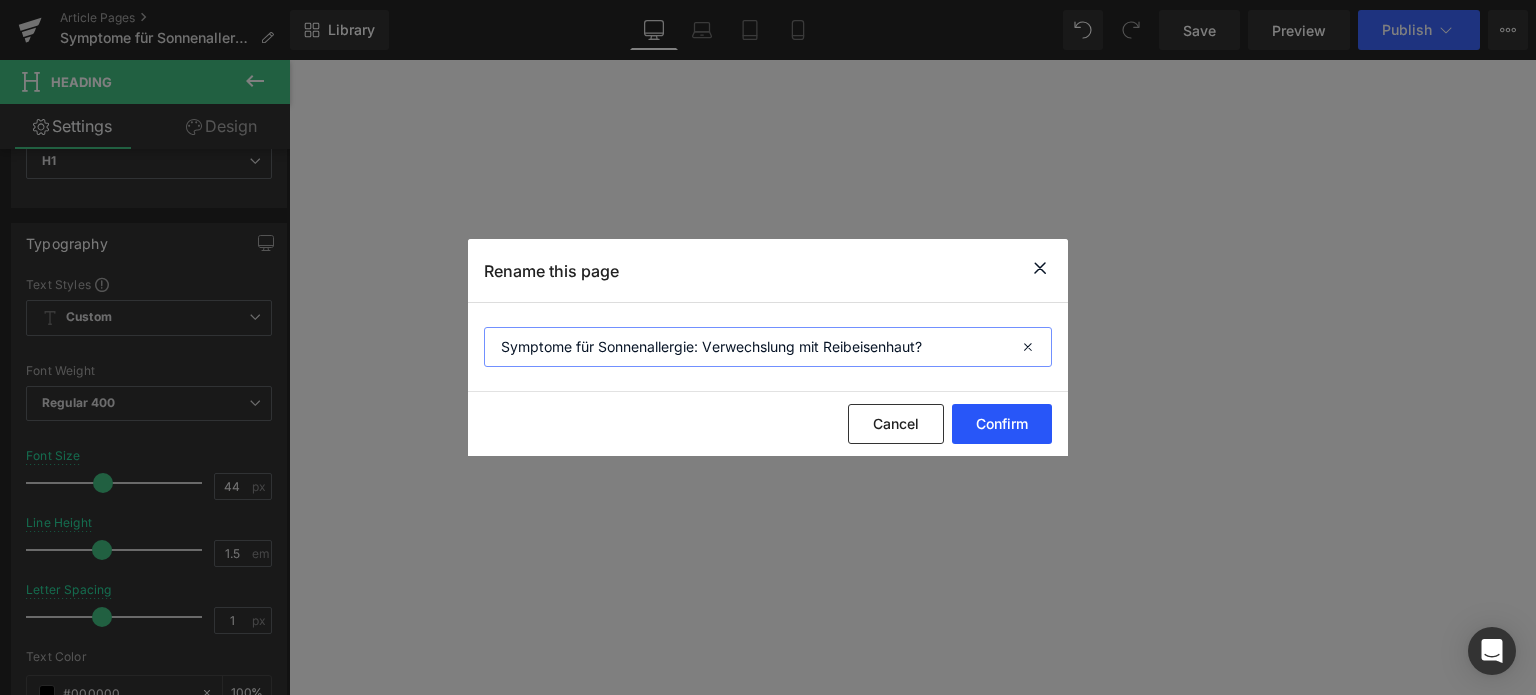type on "Symptome für Sonnenallergie: Verwechslung mit Reibeisenhaut?" 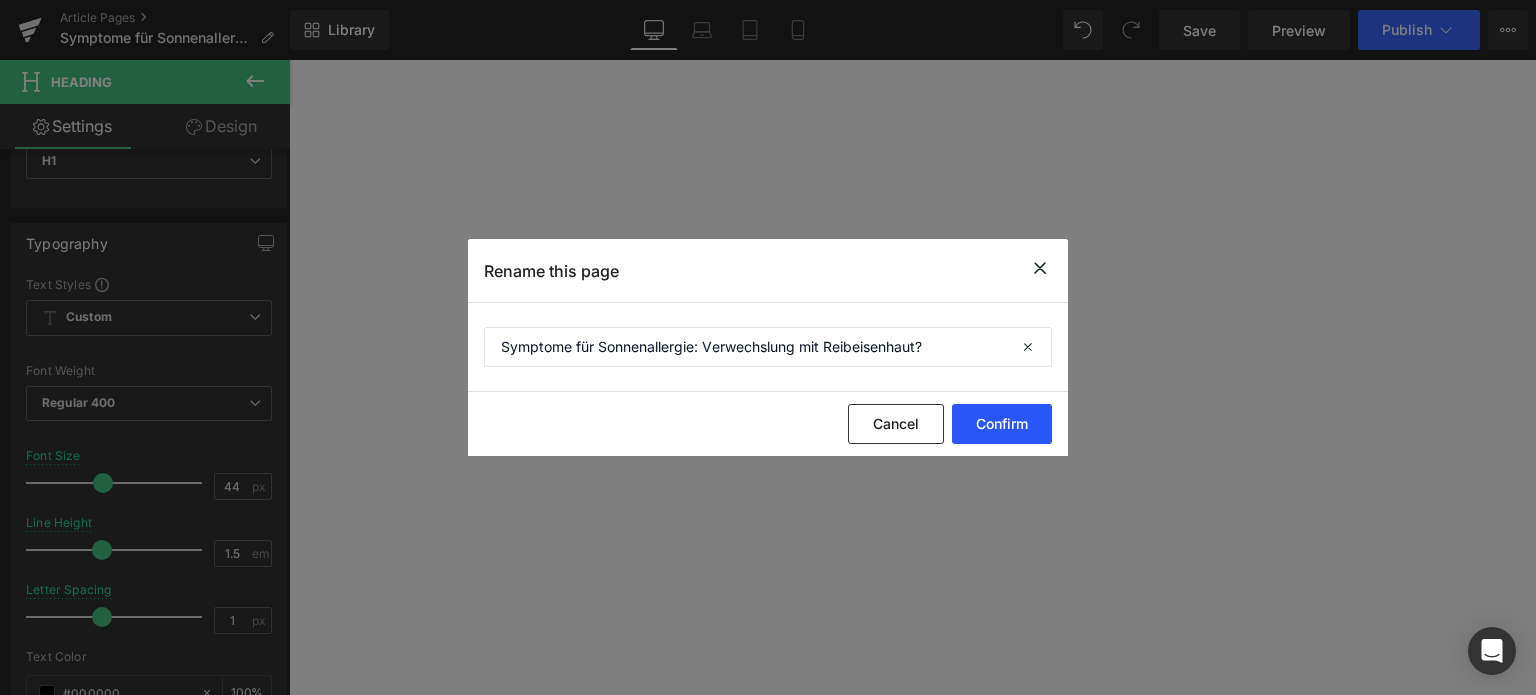 click on "Confirm" at bounding box center (1002, 424) 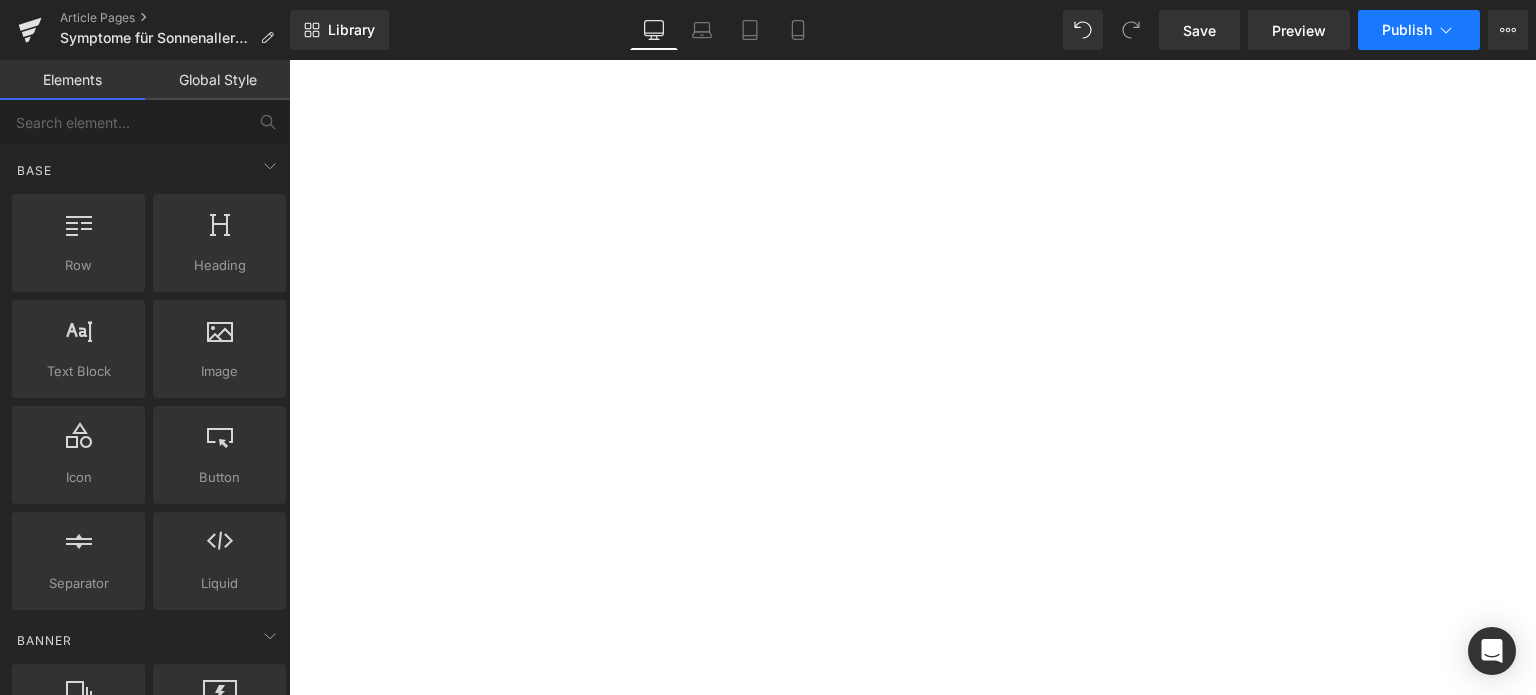 click on "Publish" at bounding box center (1407, 30) 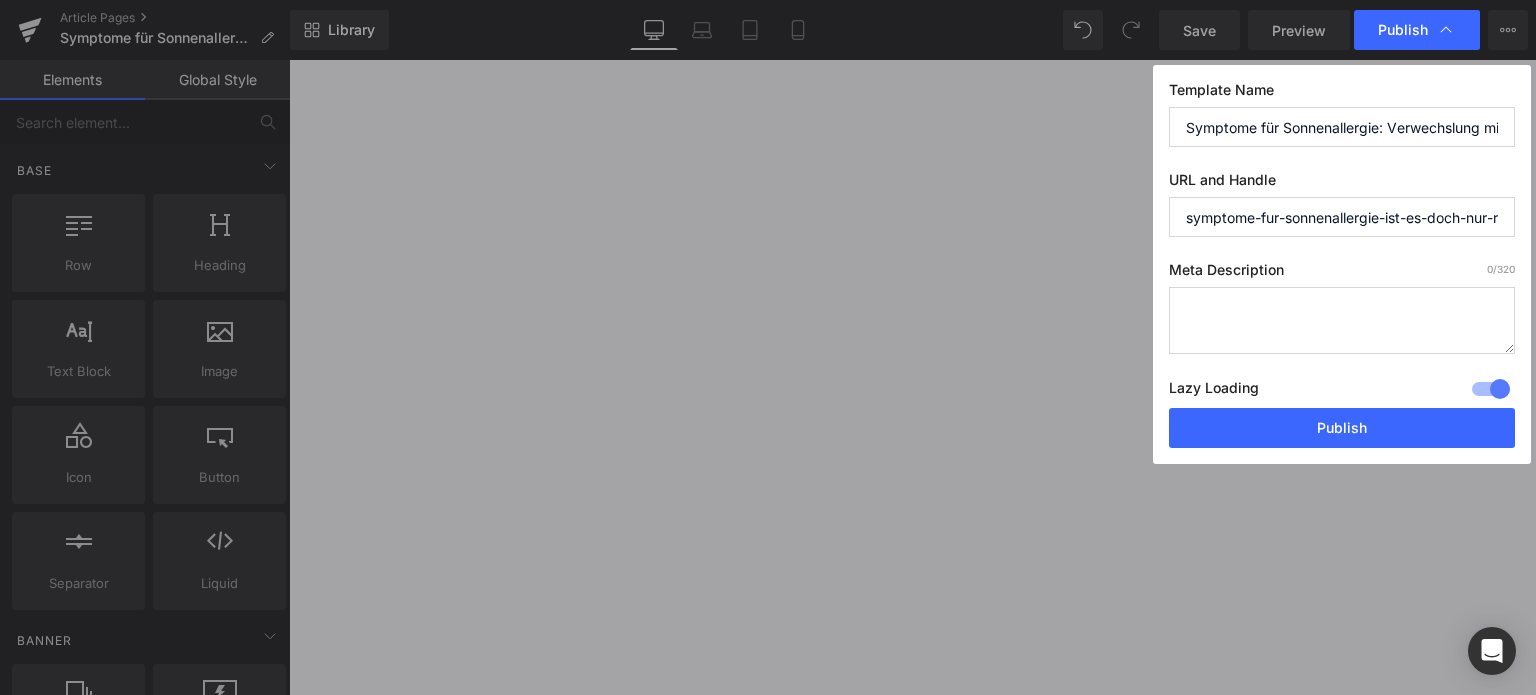 scroll, scrollTop: 0, scrollLeft: 92, axis: horizontal 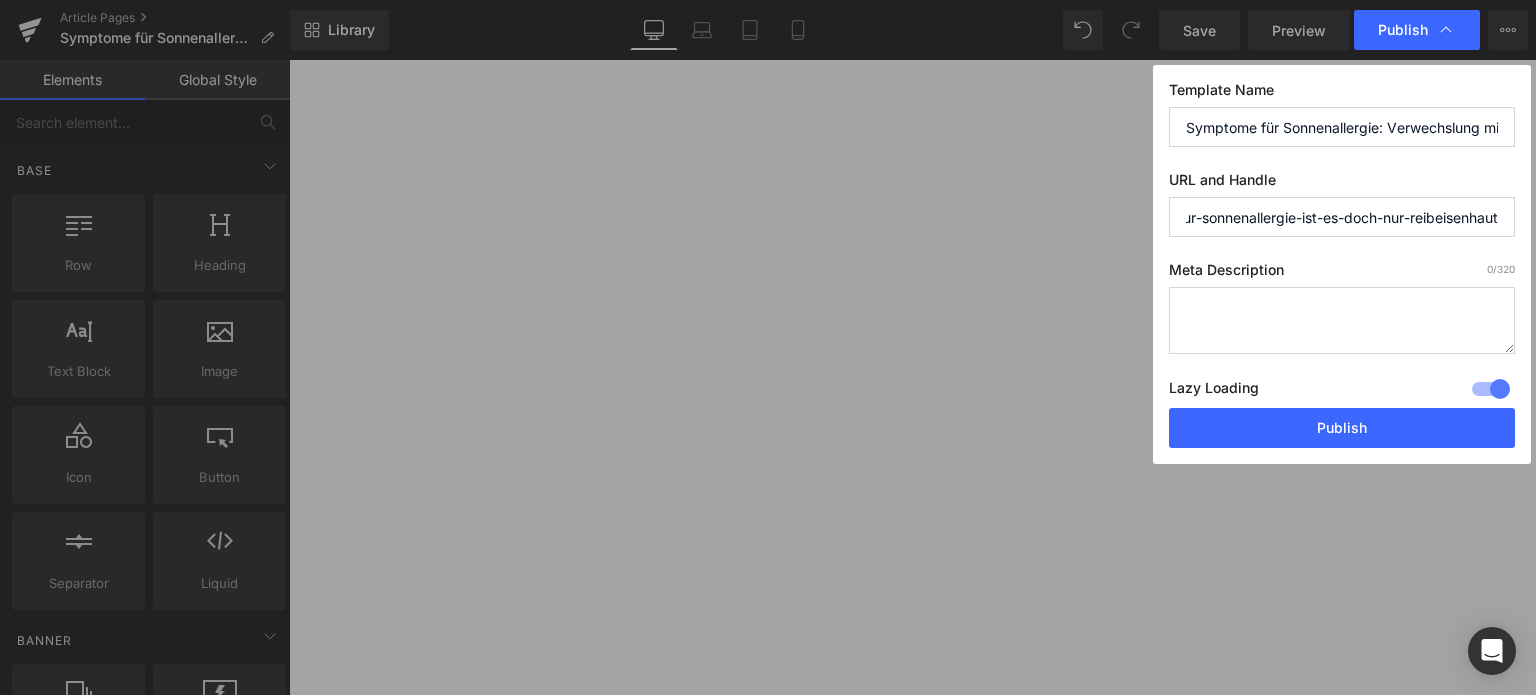 drag, startPoint x: 1381, startPoint y: 218, endPoint x: 1535, endPoint y: 214, distance: 154.05194 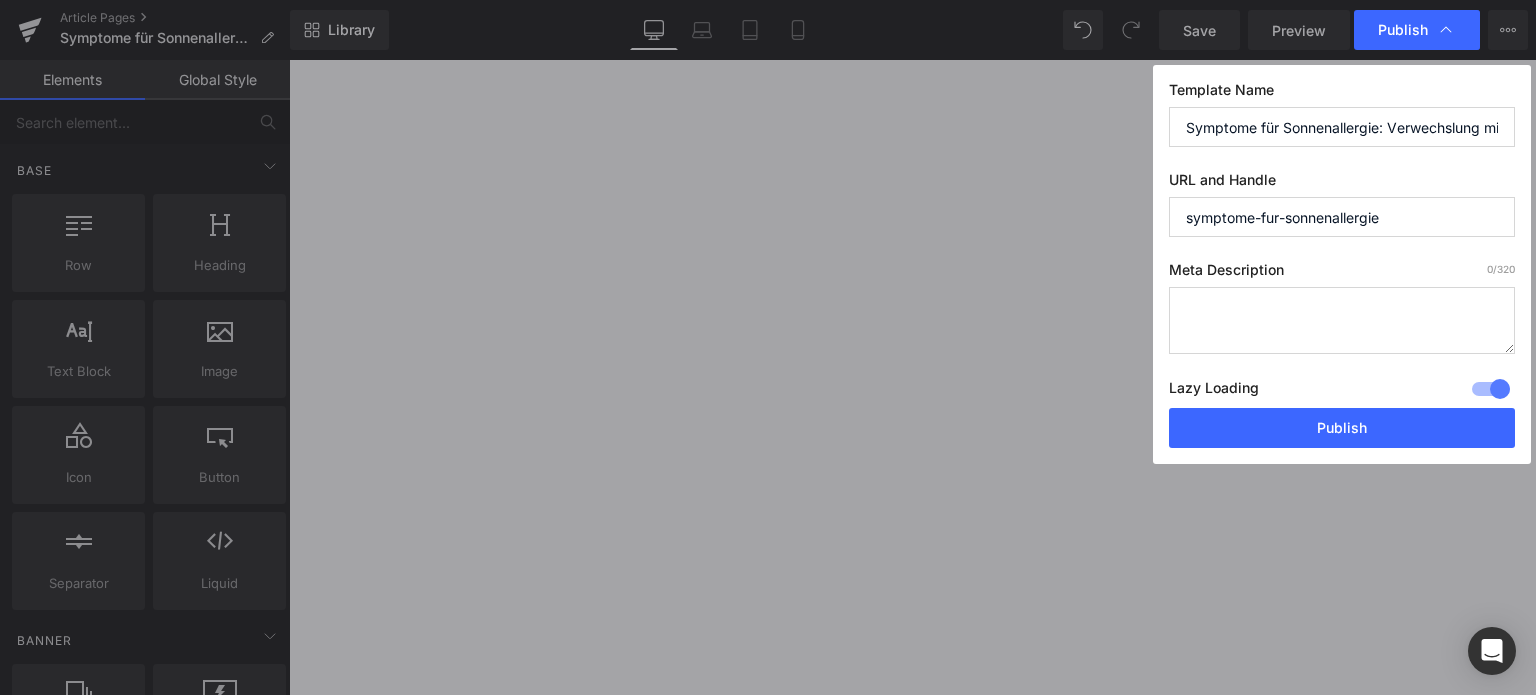 scroll, scrollTop: 0, scrollLeft: 0, axis: both 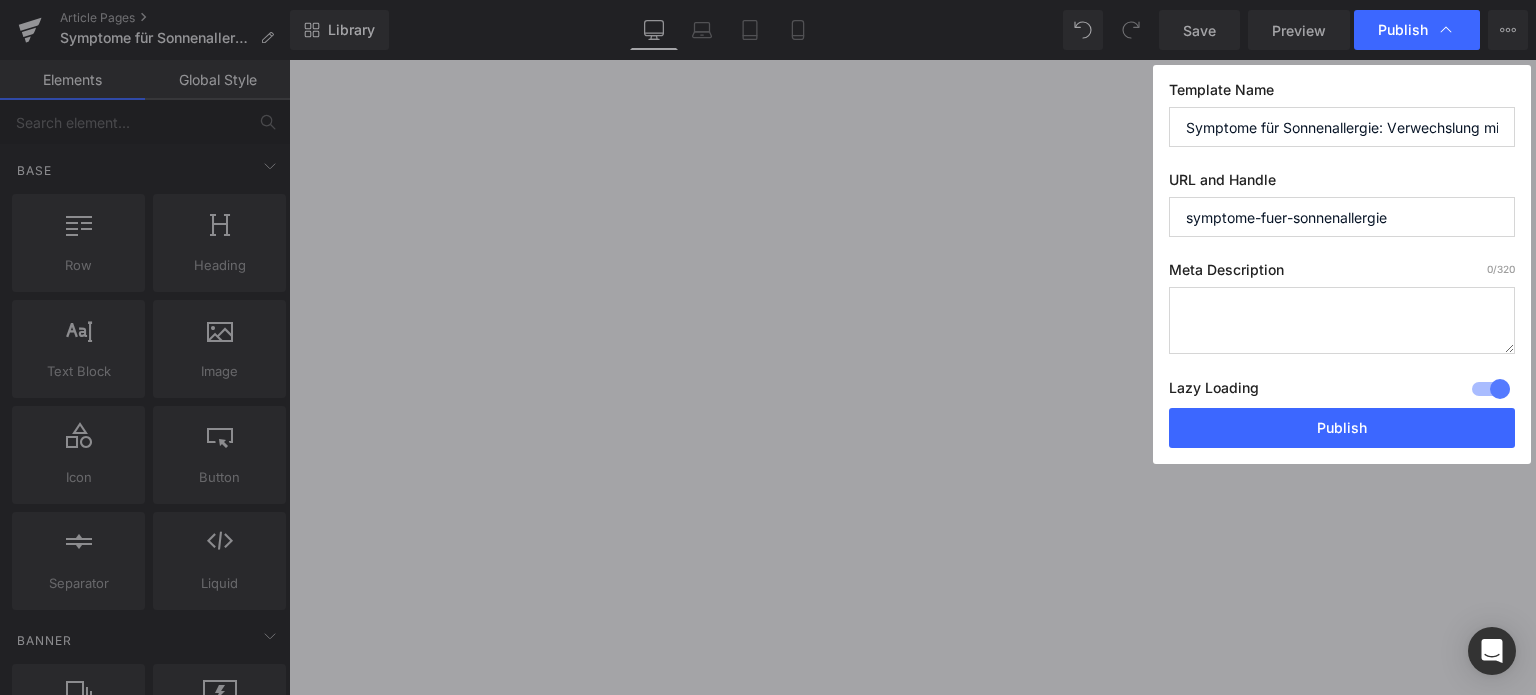 type on "symptome-fuer-sonnenallergie" 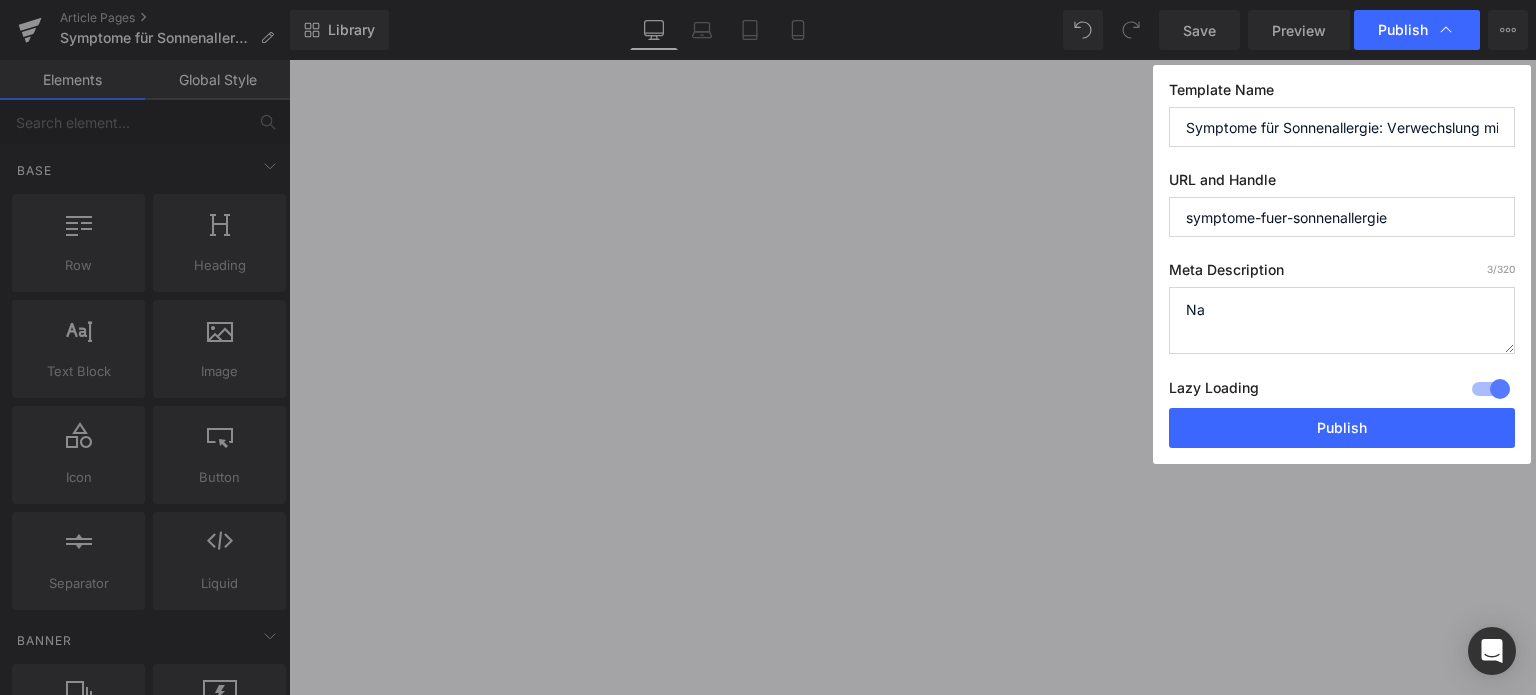 type on "N" 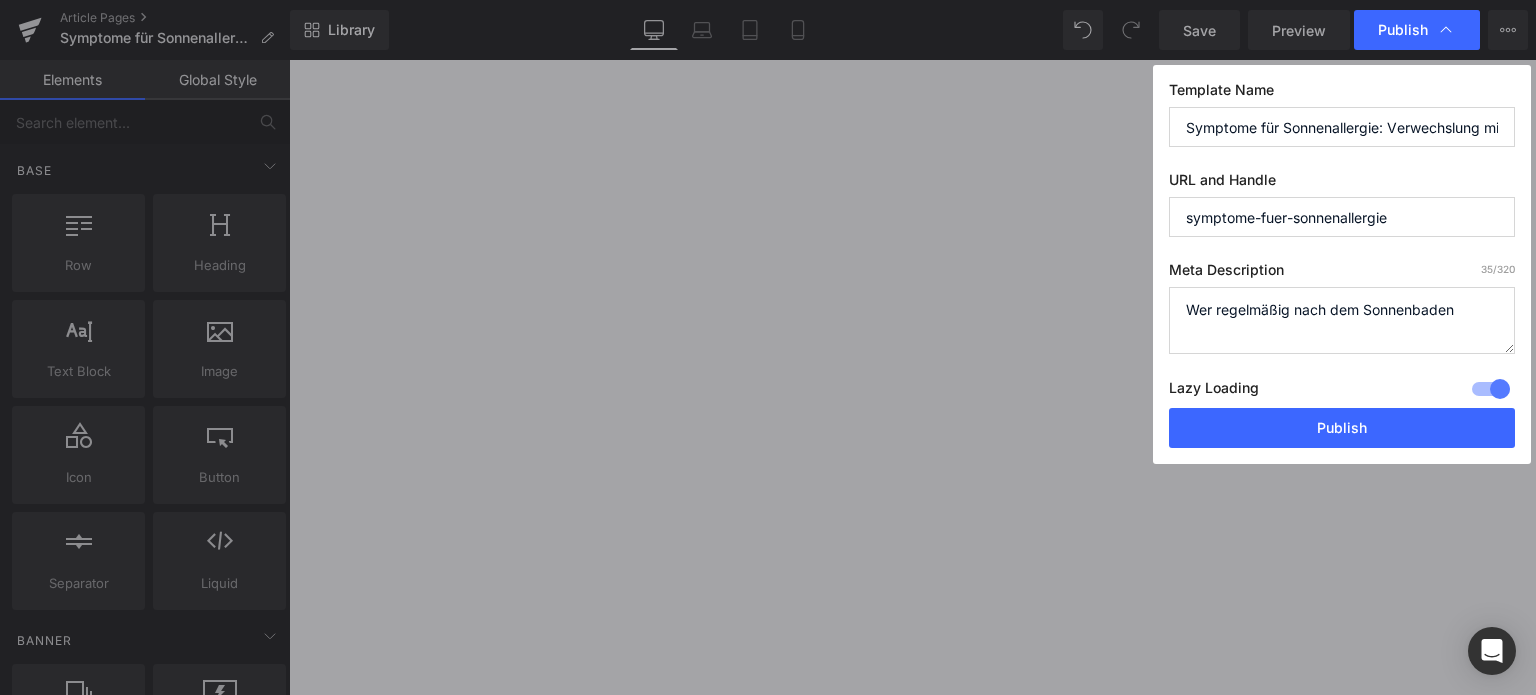 click on "Wer regelmäßig nach dem Sonnenbaden" at bounding box center [1342, 320] 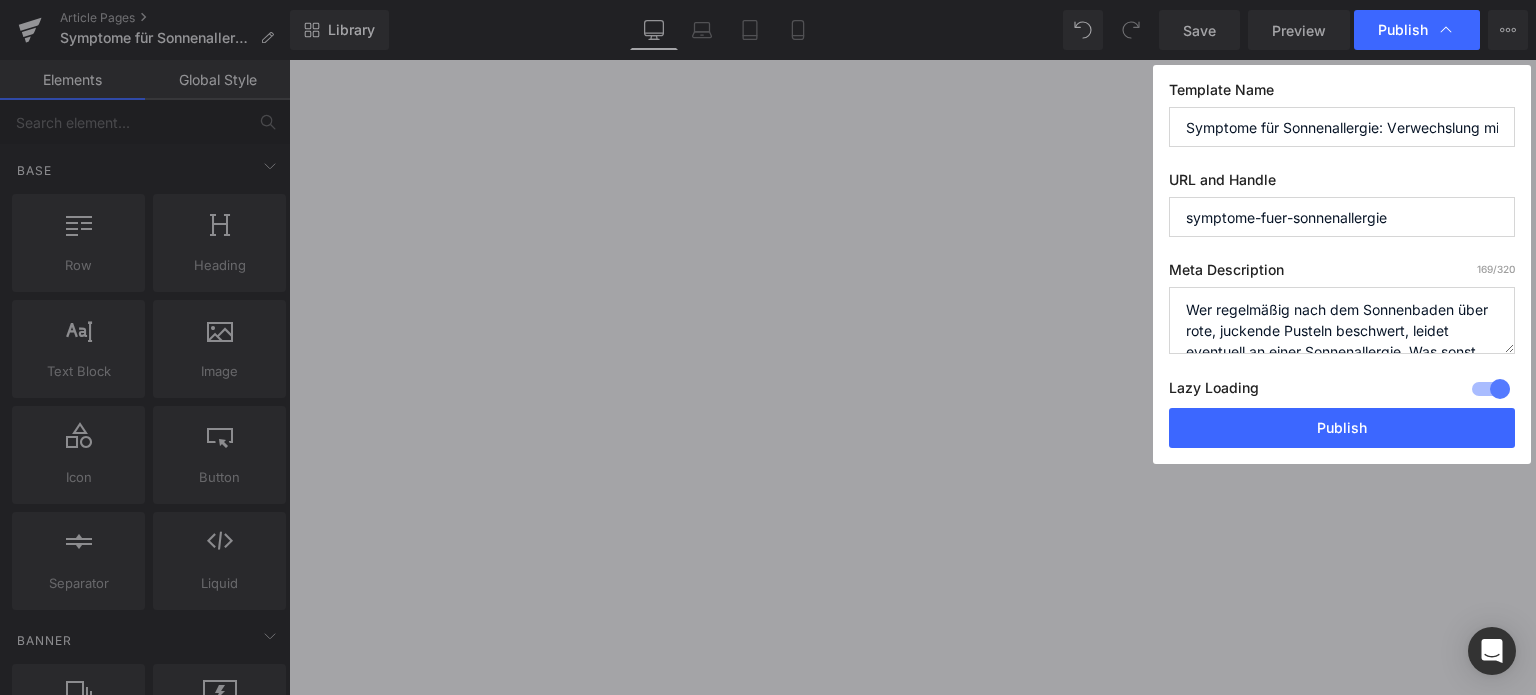 scroll, scrollTop: 42, scrollLeft: 0, axis: vertical 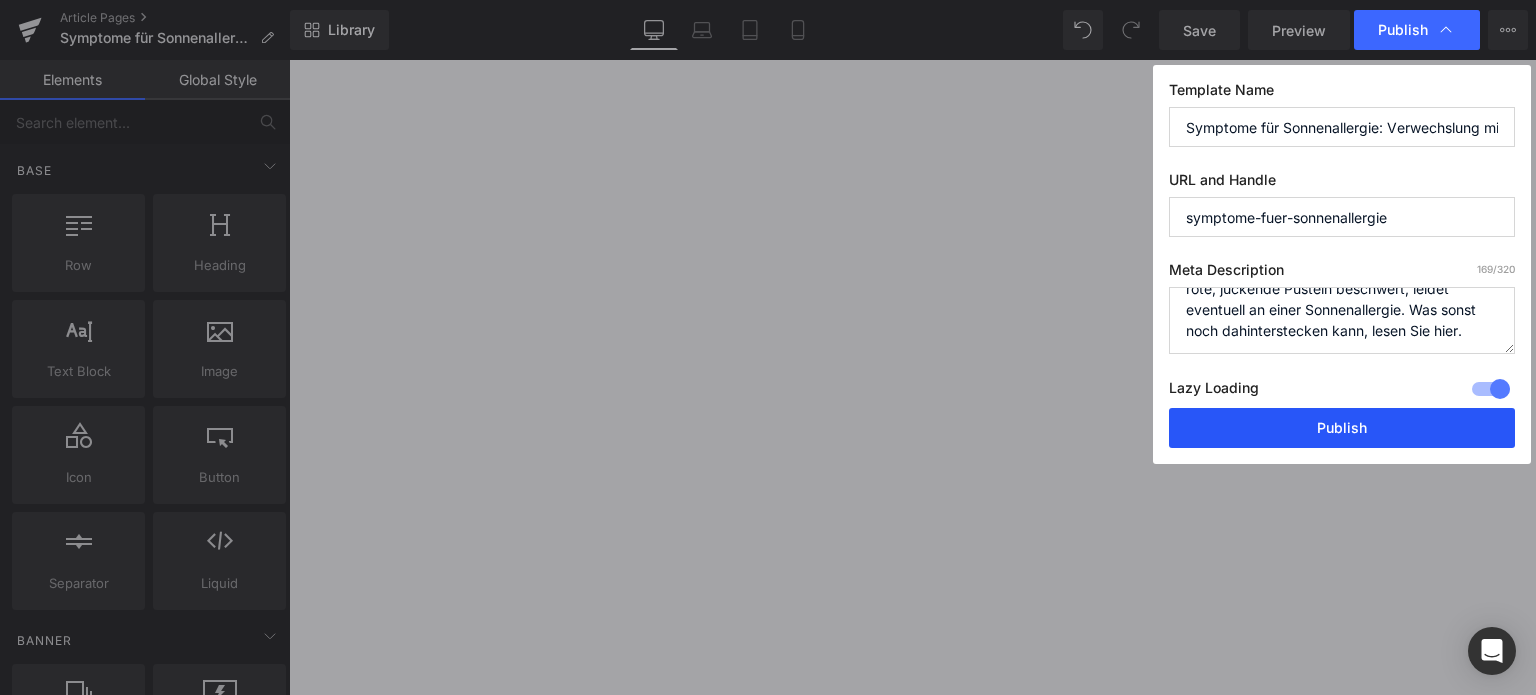 type on "Wer regelmäßig nach dem Sonnenbaden über rote, juckende Pusteln beschwert, leidet eventuell an einer Sonnenallergie. Was sonst noch dahinterstecken kann, lesen Sie hier." 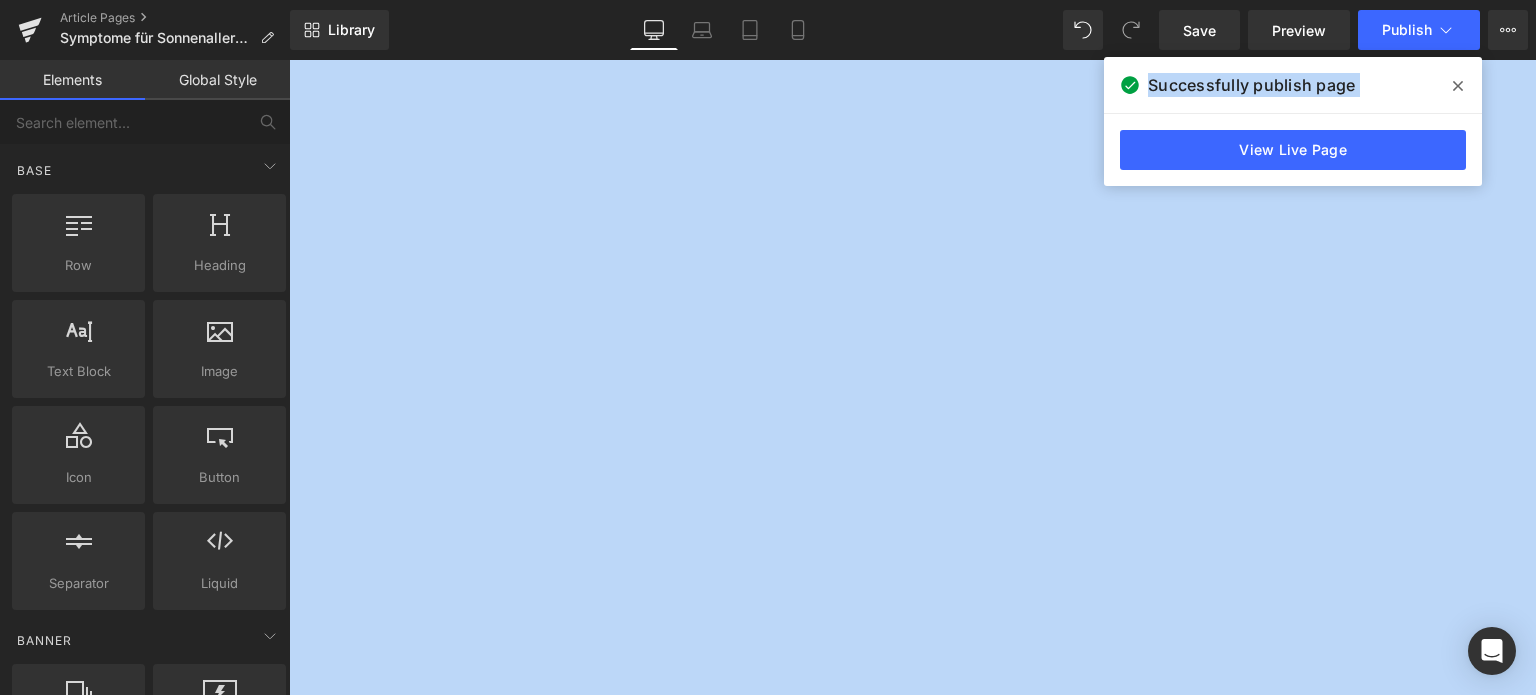 click on "Text Block  You are previewing how the   will restyle your page. You can not edit Elements in Preset Preview Mode.  Article Pages Symptome für Sonnenallergie: Verwechslung mit Reibeisenhaut?  Library Desktop Desktop Laptop Tablet Mobile Save Preview Publish Scheduled View Live Page View with current Template Save Template to Library Schedule Publish  Optimize  Publish Settings Shortcuts  Your page can’t be published   You've reached the maximum number of published pages on your plan  (20/999999).  You need to upgrade your plan or unpublish all your pages to get 1 publish slot.   Unpublish pages   Upgrade plan  Elements Global Style Base Row  rows, columns, layouts, div Heading  headings, titles, h1,h2,h3,h4,h5,h6 Text Block  texts, paragraphs, contents, blocks Image  images, photos, alts, uploads Icon  icons, symbols Button  button, call to action, cta Separator  separators, dividers, horizontal lines Liquid  Banner Parallax  banner, slideshow, hero, image, cover, parallax, effect Stack" at bounding box center [768, 347] 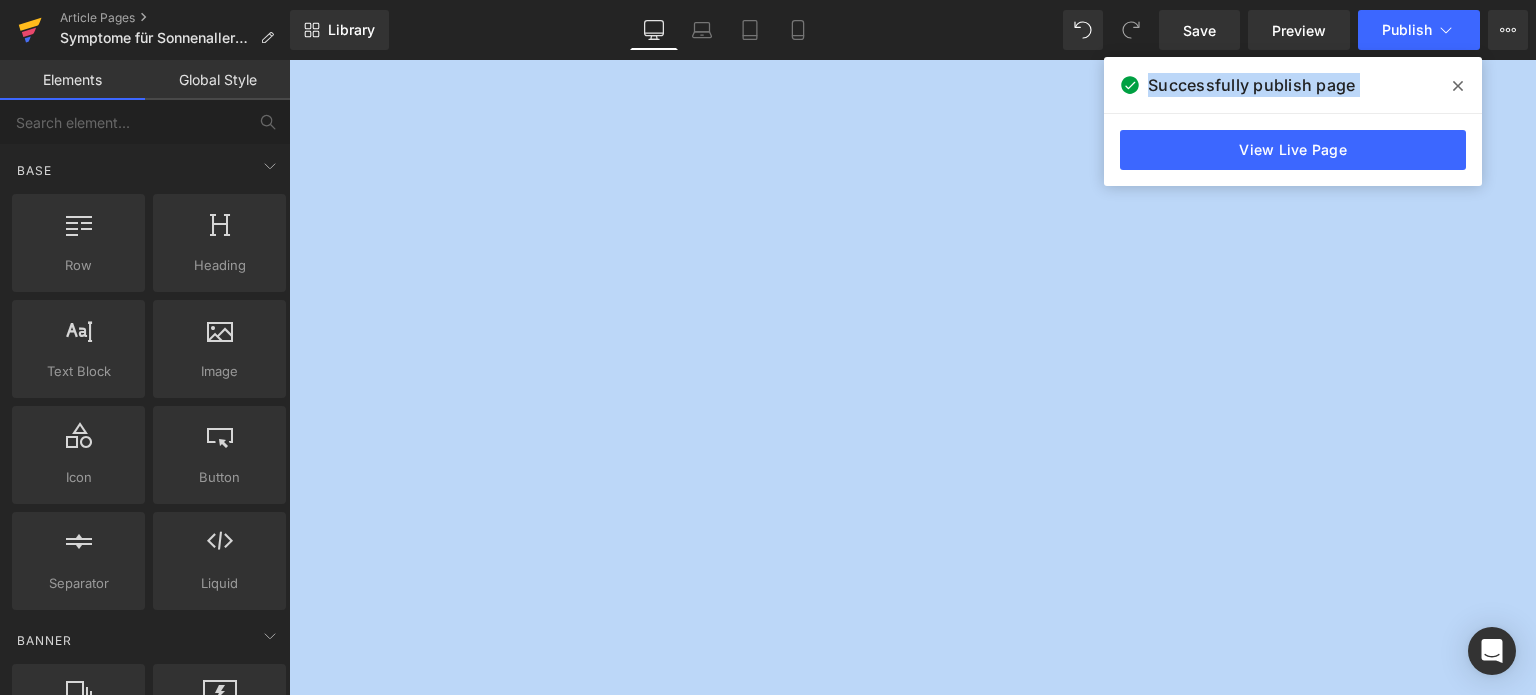 click 